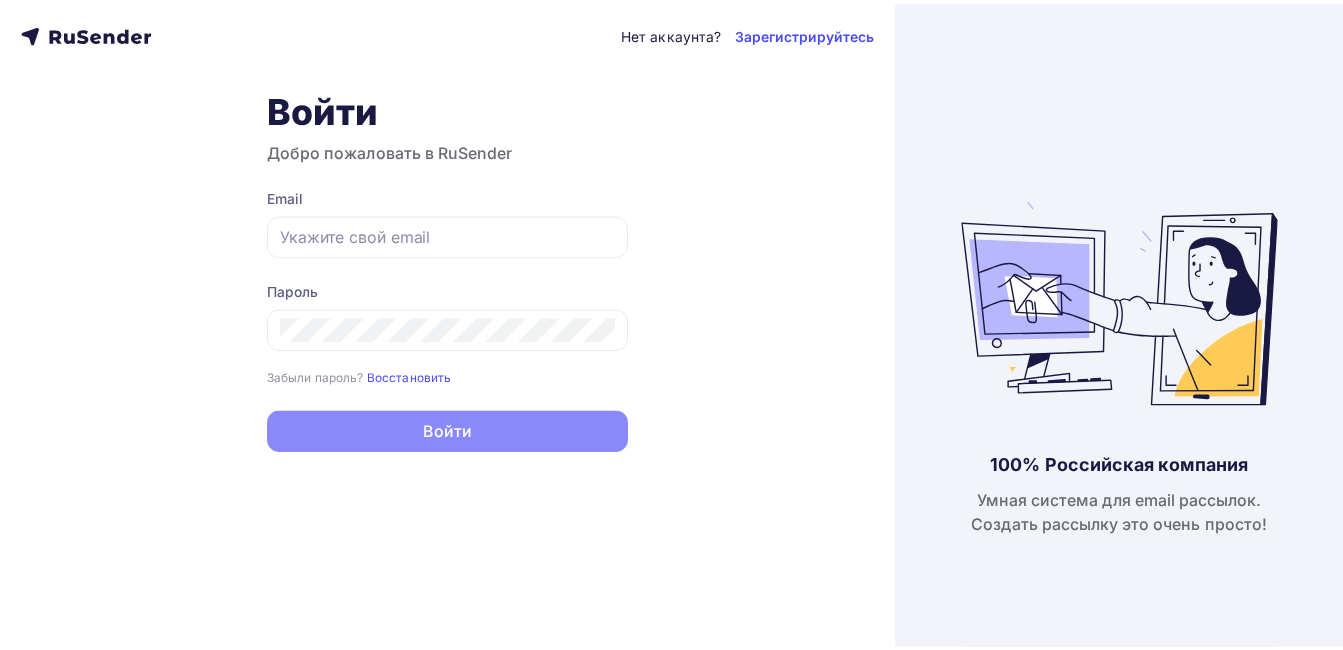scroll, scrollTop: 0, scrollLeft: 0, axis: both 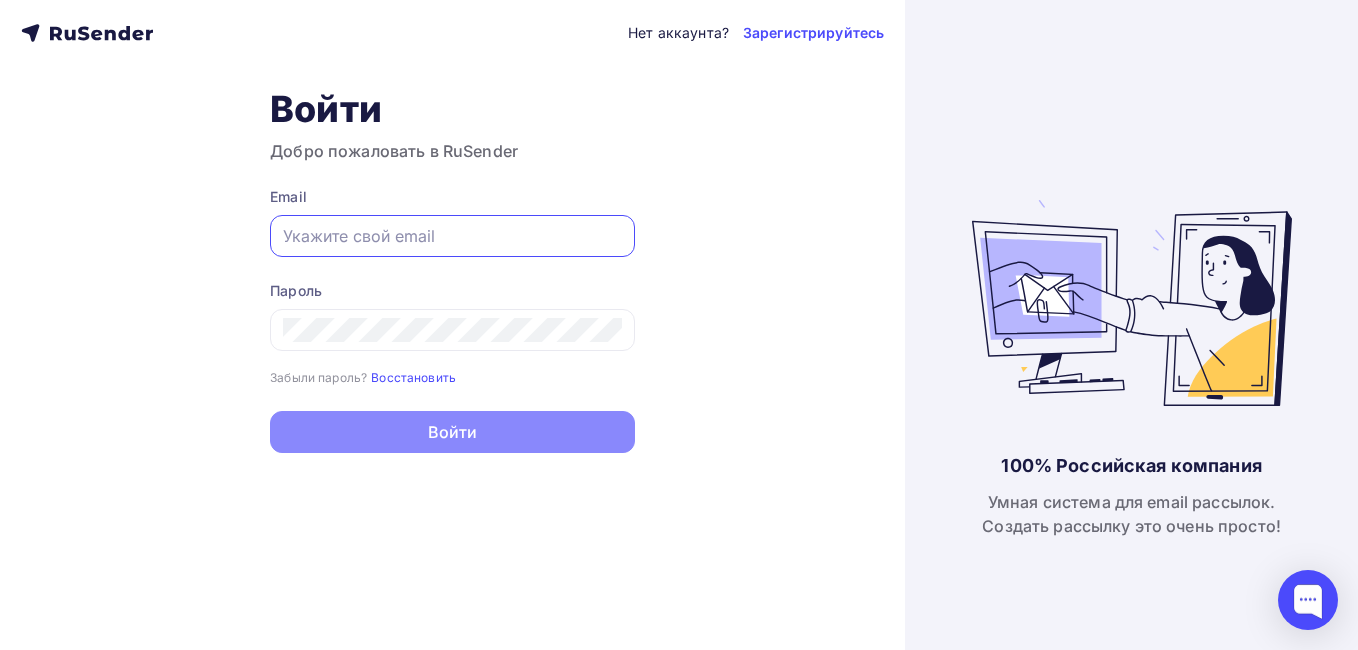 click at bounding box center [452, 236] 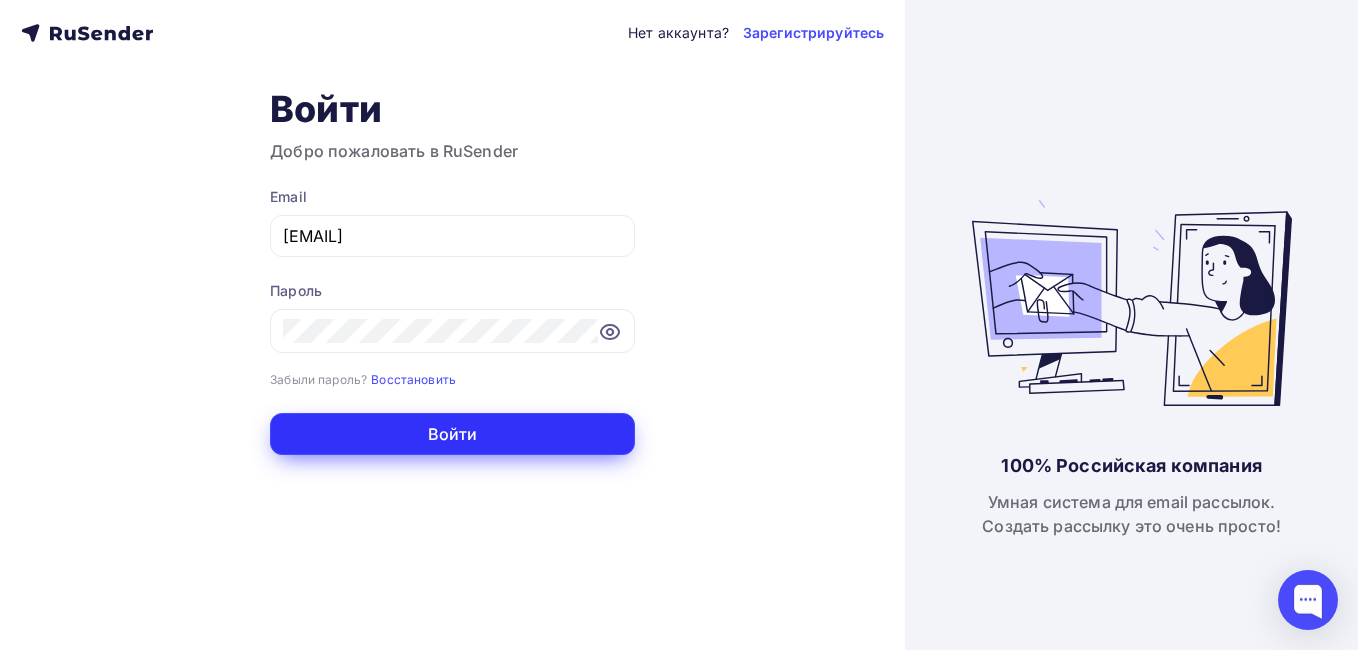 click on "Войти" at bounding box center (452, 434) 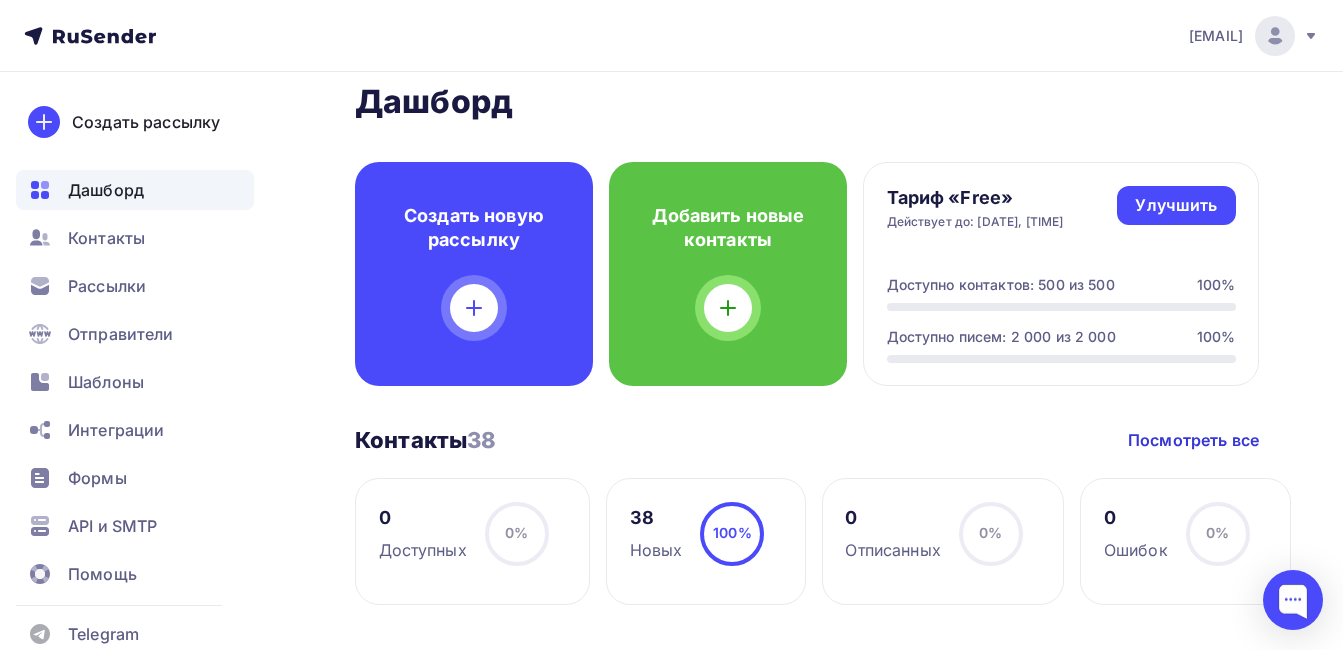 scroll, scrollTop: 0, scrollLeft: 0, axis: both 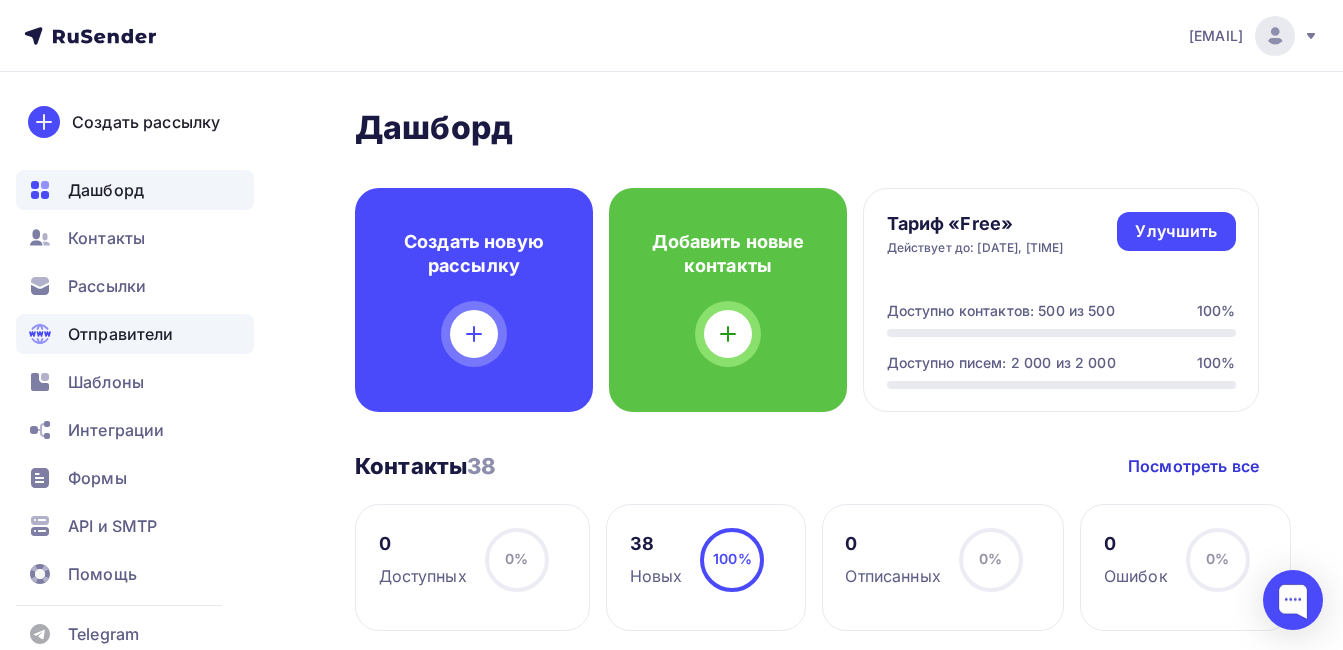 click on "Отправители" at bounding box center [121, 334] 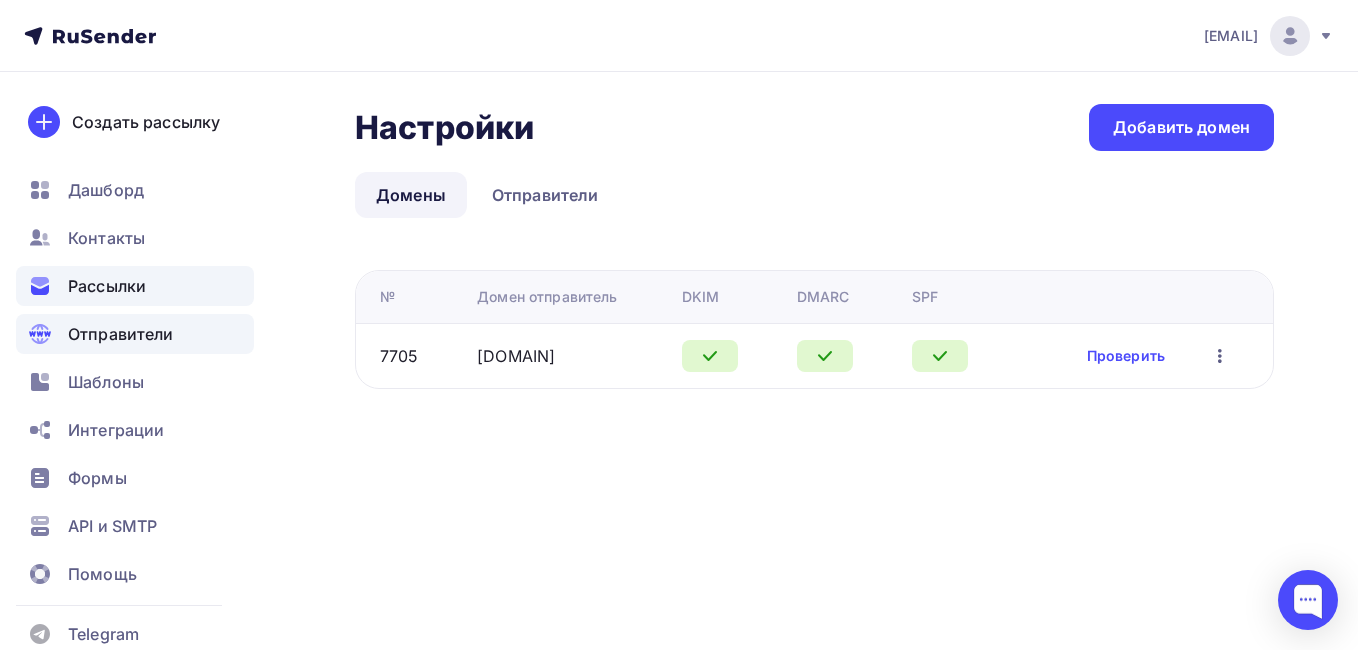 click on "Рассылки" at bounding box center (107, 286) 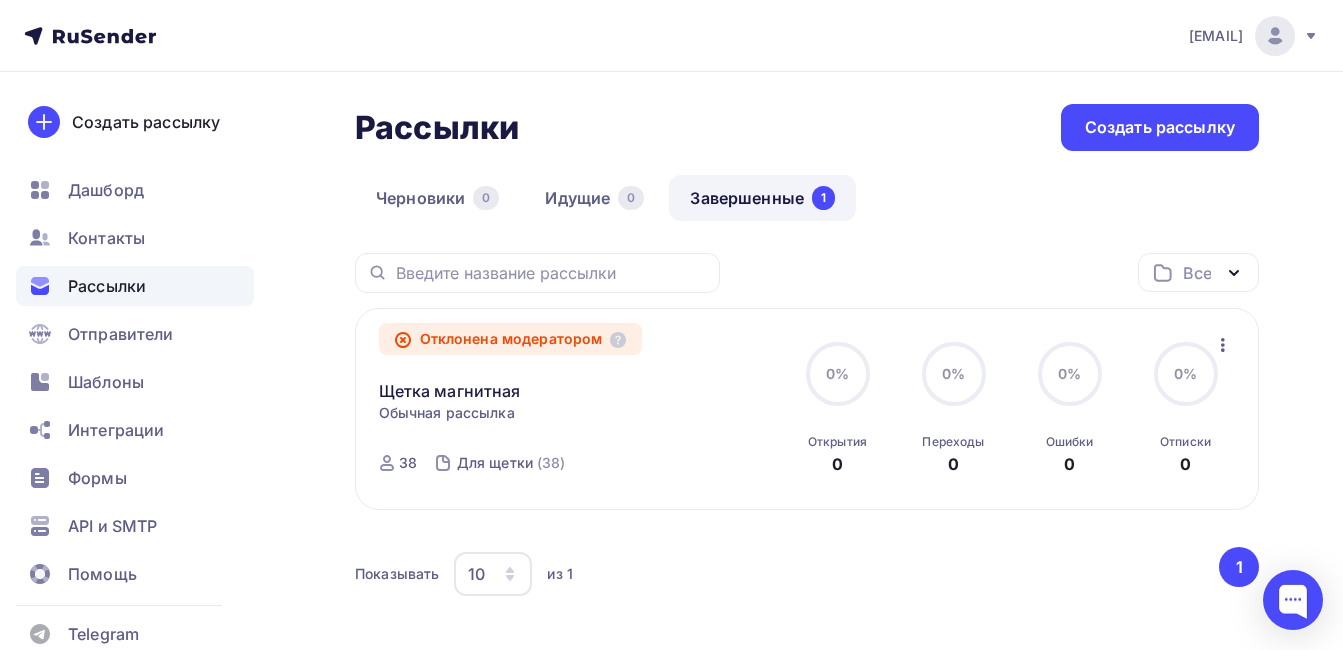 click on "Отклонена модератором
Щетка магнитная
Статистика
Обзор рассылки
Копировать в новую
Добавить в папку
Обычная рассылка
Завершена
ID   54134
Отклонена модератором
38
Для щетки   (38)" at bounding box center [579, 409] 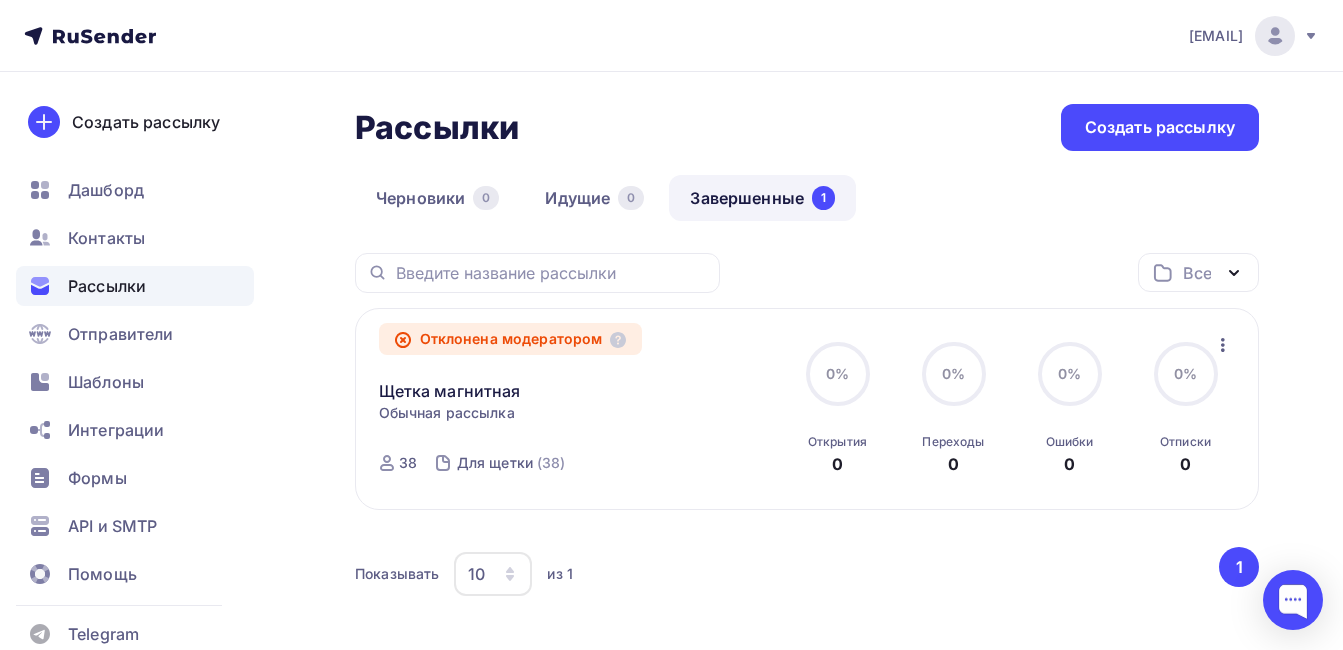 scroll, scrollTop: 101, scrollLeft: 0, axis: vertical 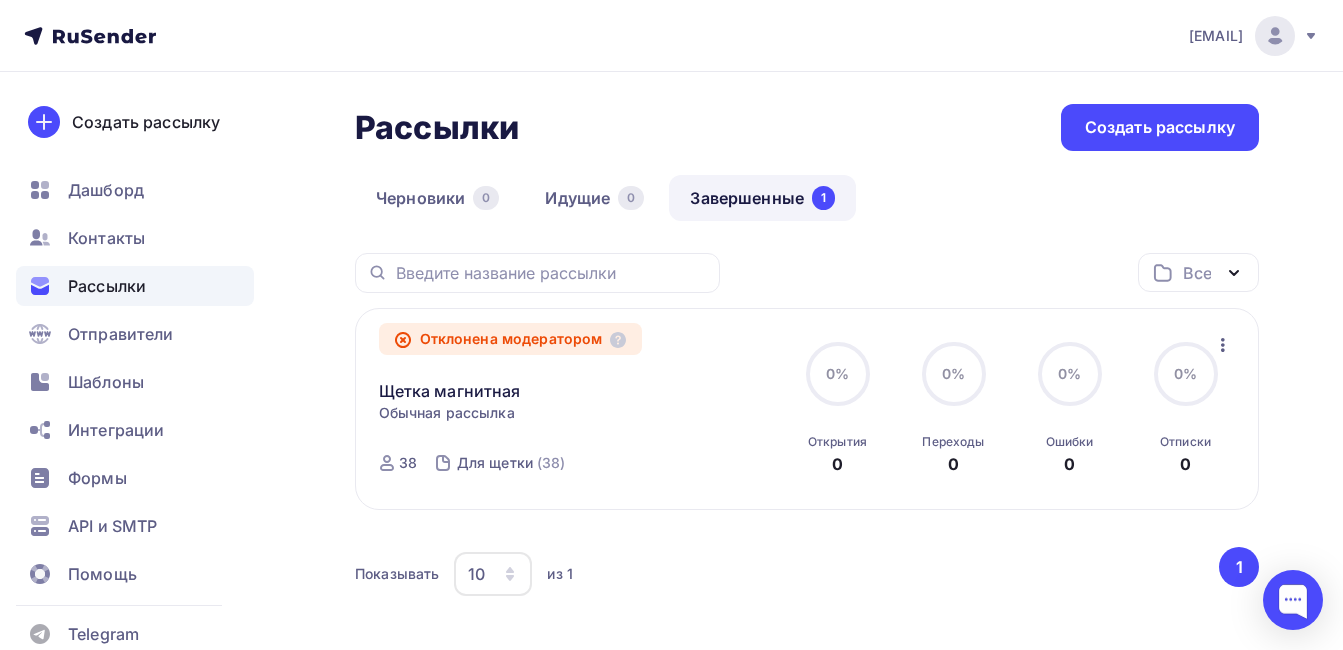 click 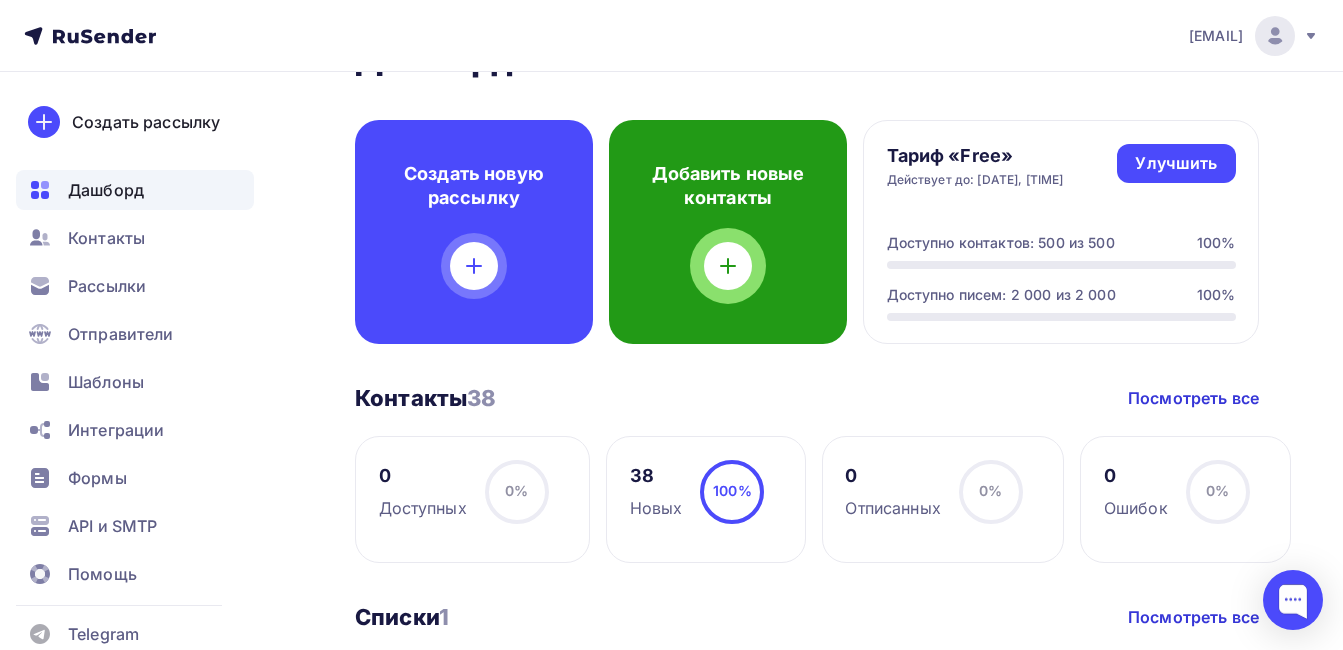 scroll, scrollTop: 67, scrollLeft: 0, axis: vertical 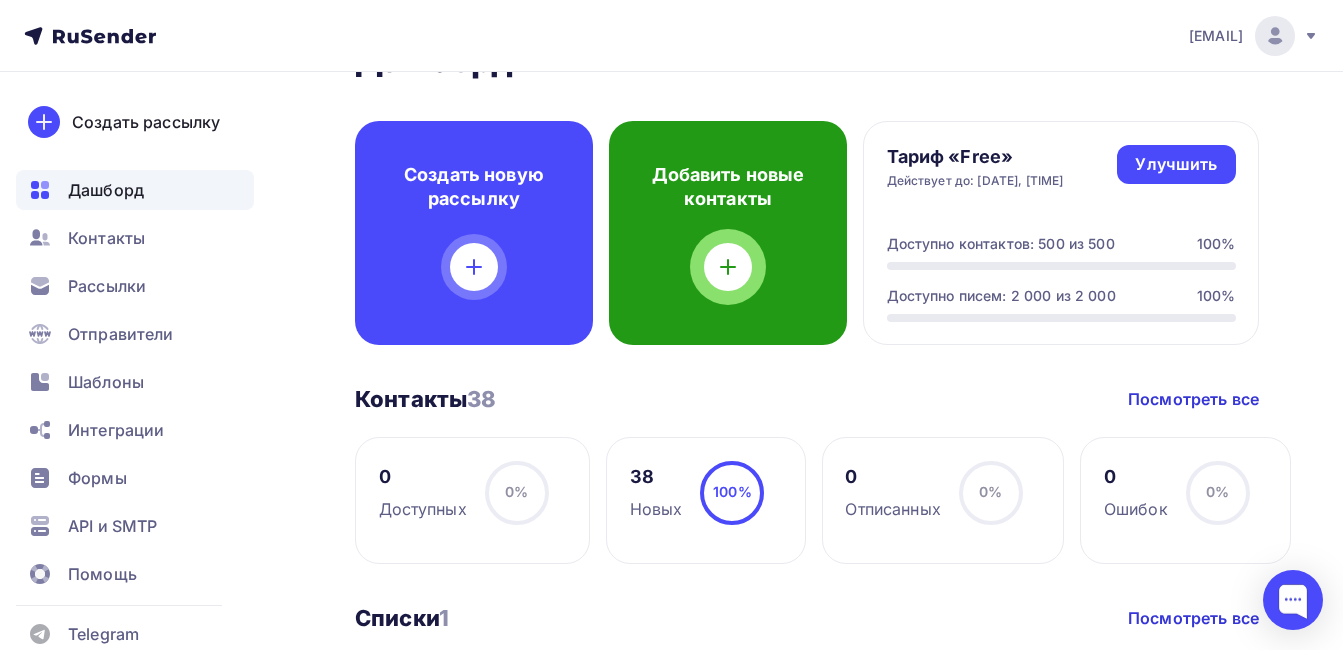 click at bounding box center [728, 267] 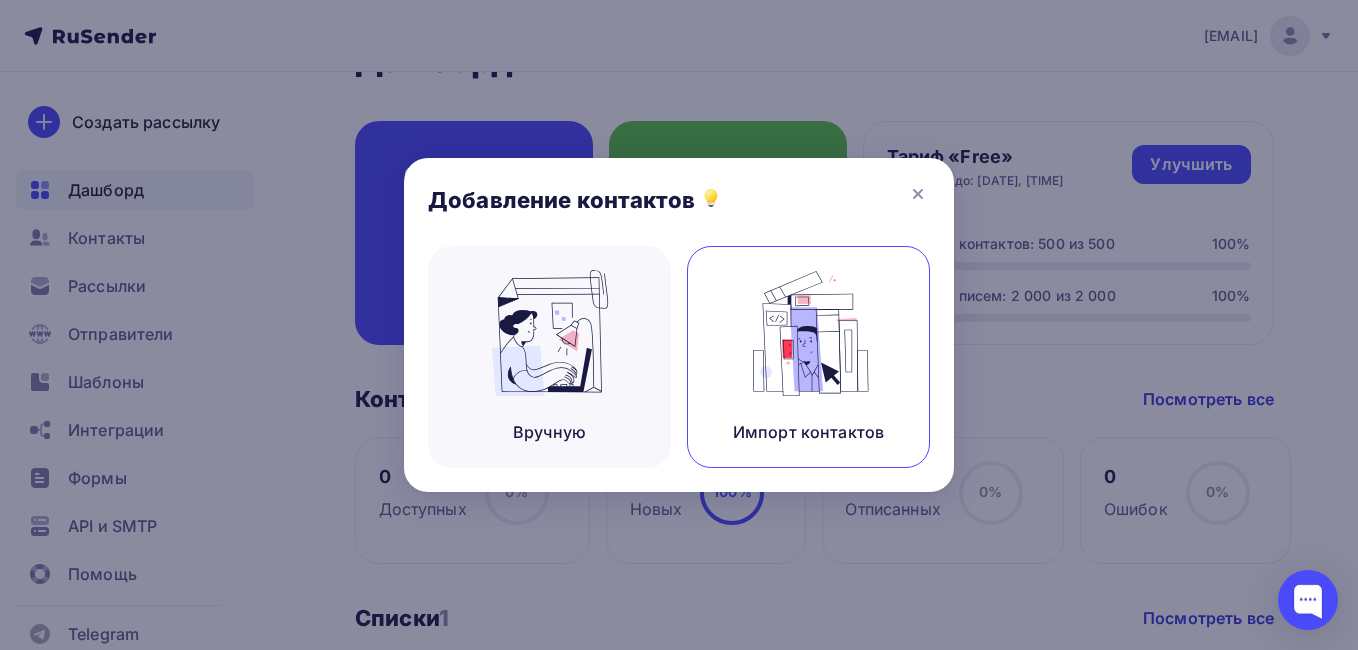 click at bounding box center (809, 333) 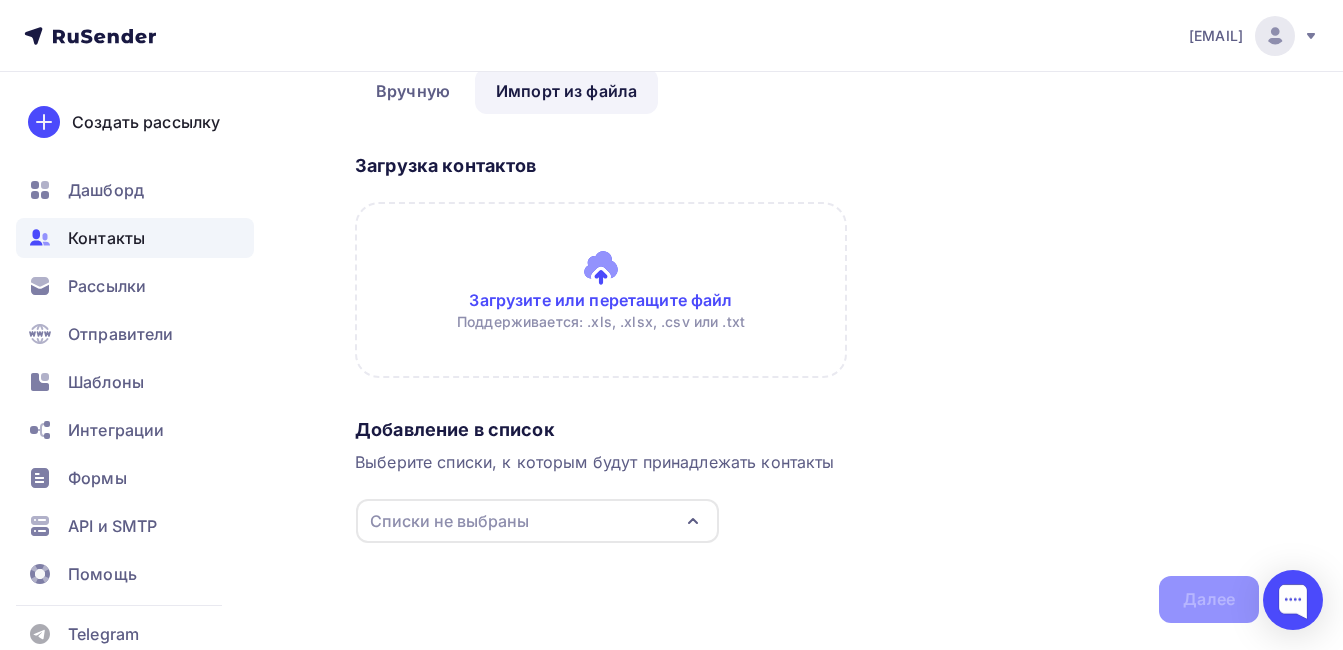 scroll, scrollTop: 150, scrollLeft: 0, axis: vertical 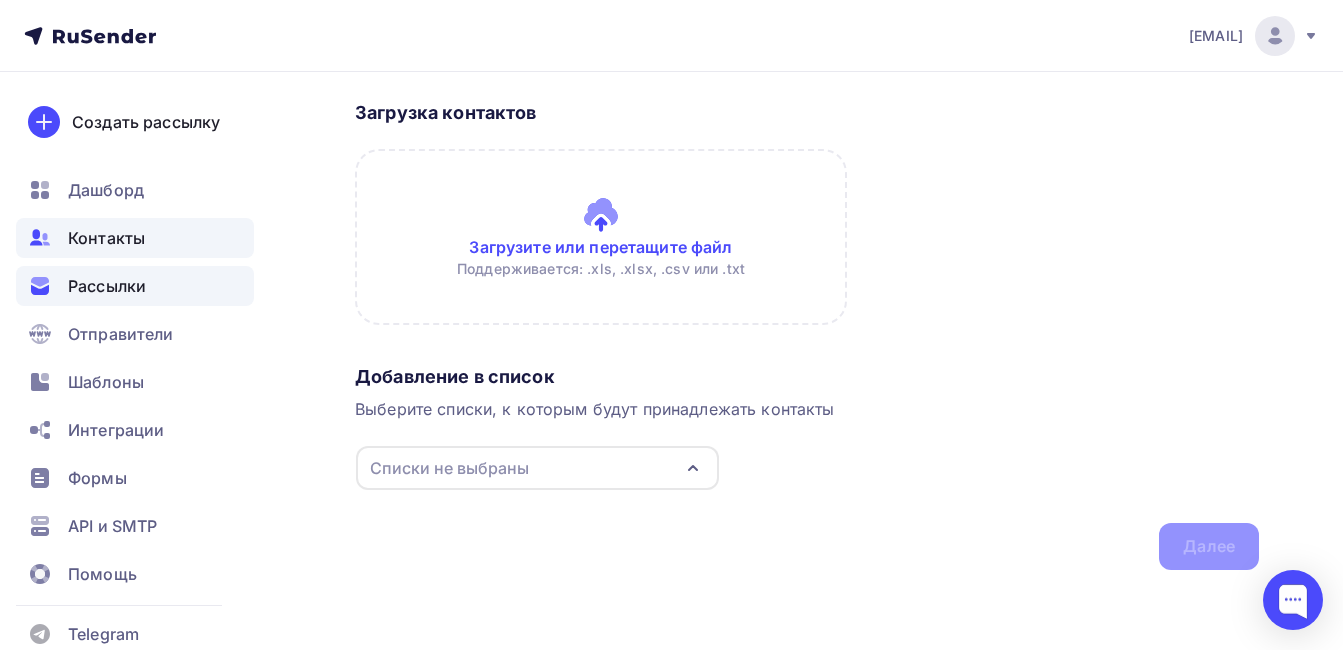 click on "Рассылки" at bounding box center [107, 286] 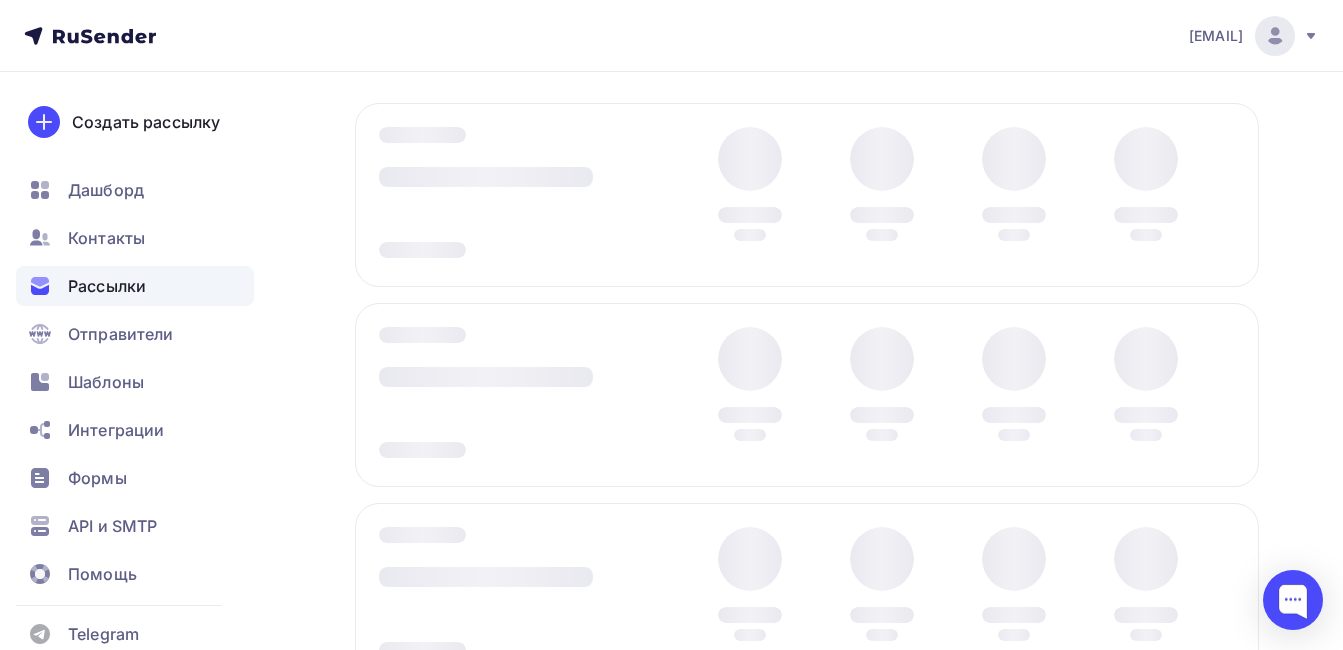scroll, scrollTop: 0, scrollLeft: 0, axis: both 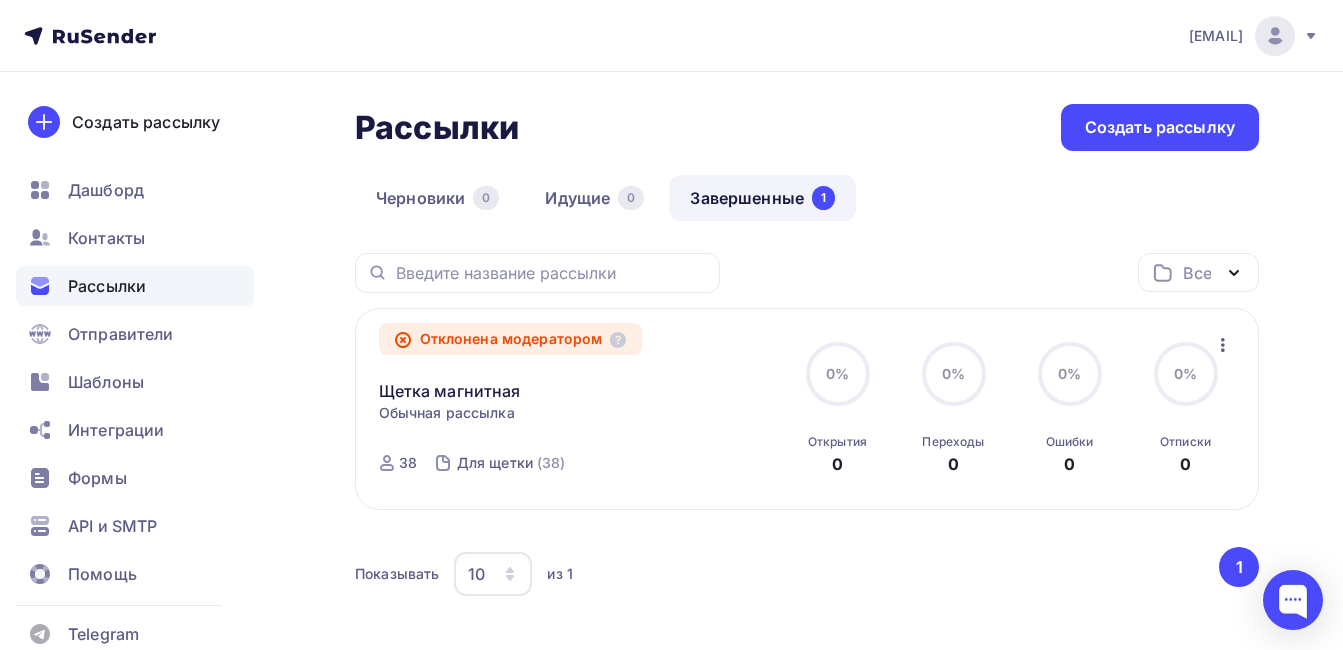 click 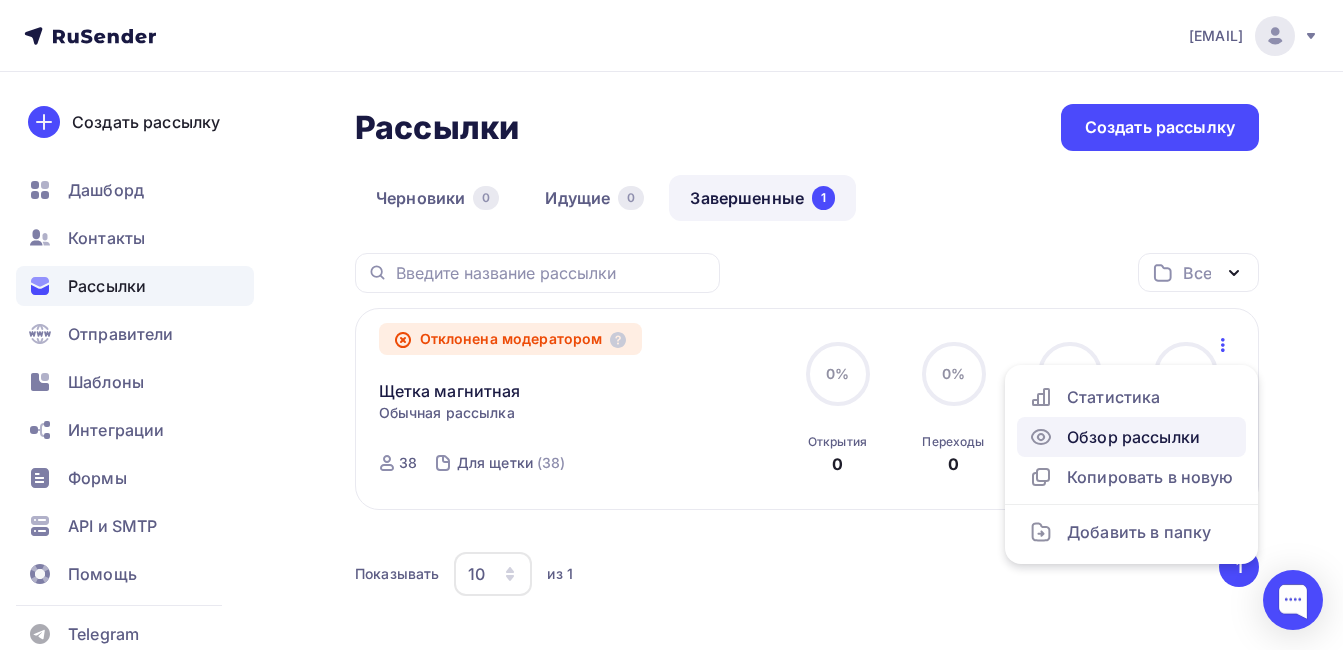click on "Обзор рассылки" at bounding box center [1131, 437] 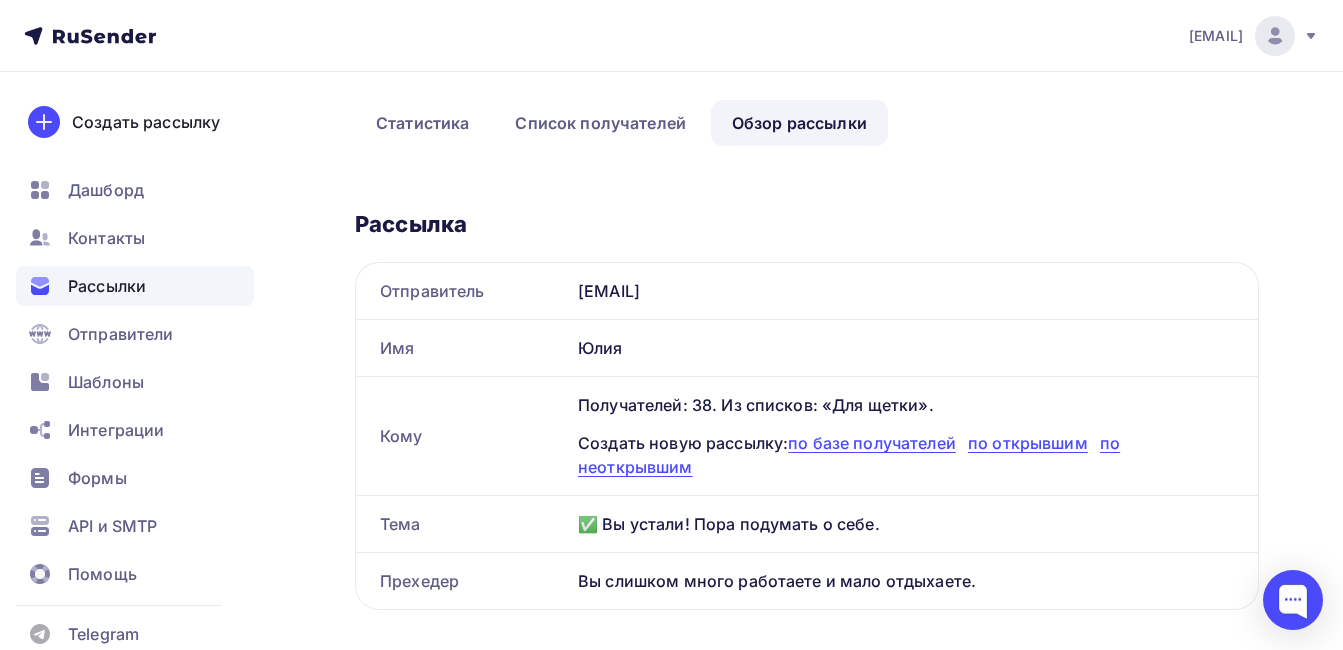 scroll, scrollTop: 0, scrollLeft: 0, axis: both 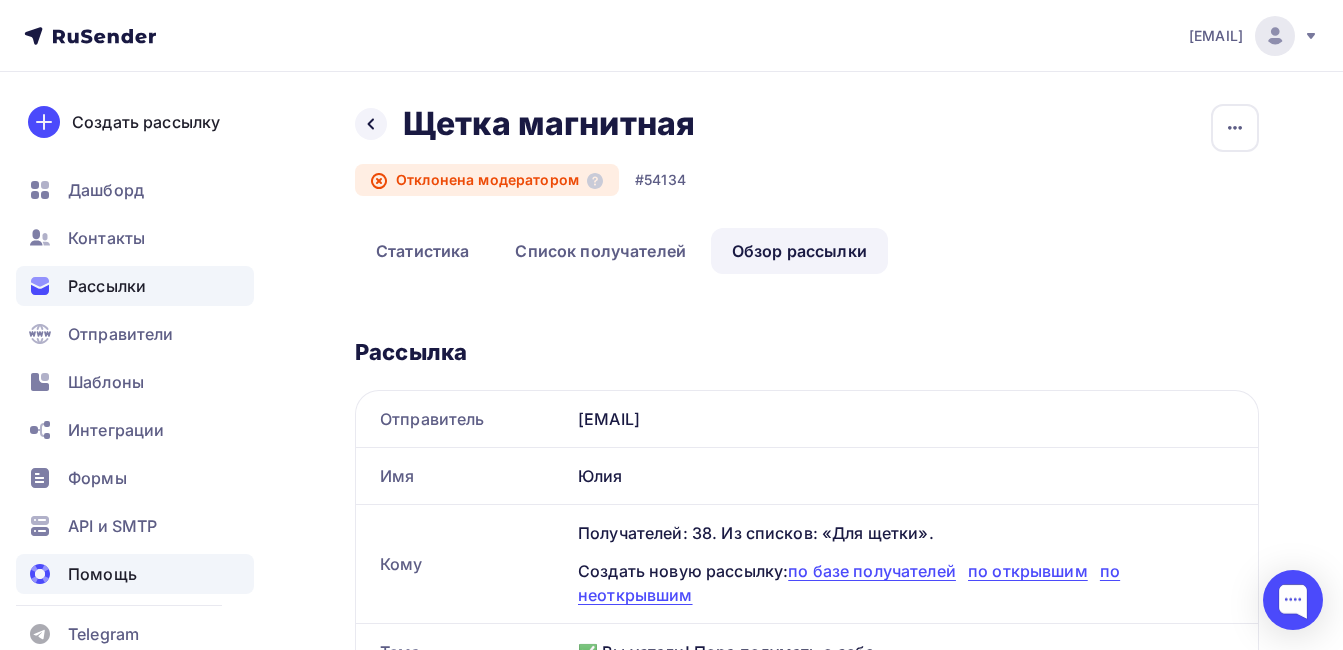 click on "Помощь" at bounding box center (102, 574) 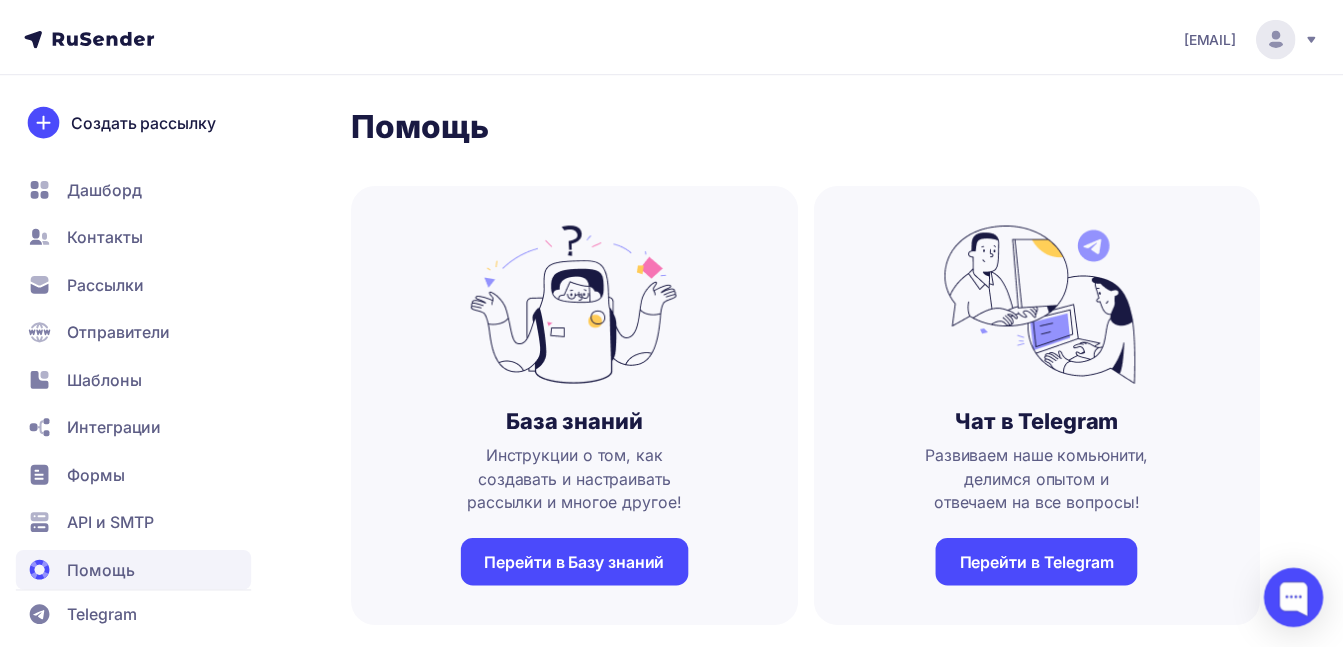 scroll, scrollTop: 0, scrollLeft: 0, axis: both 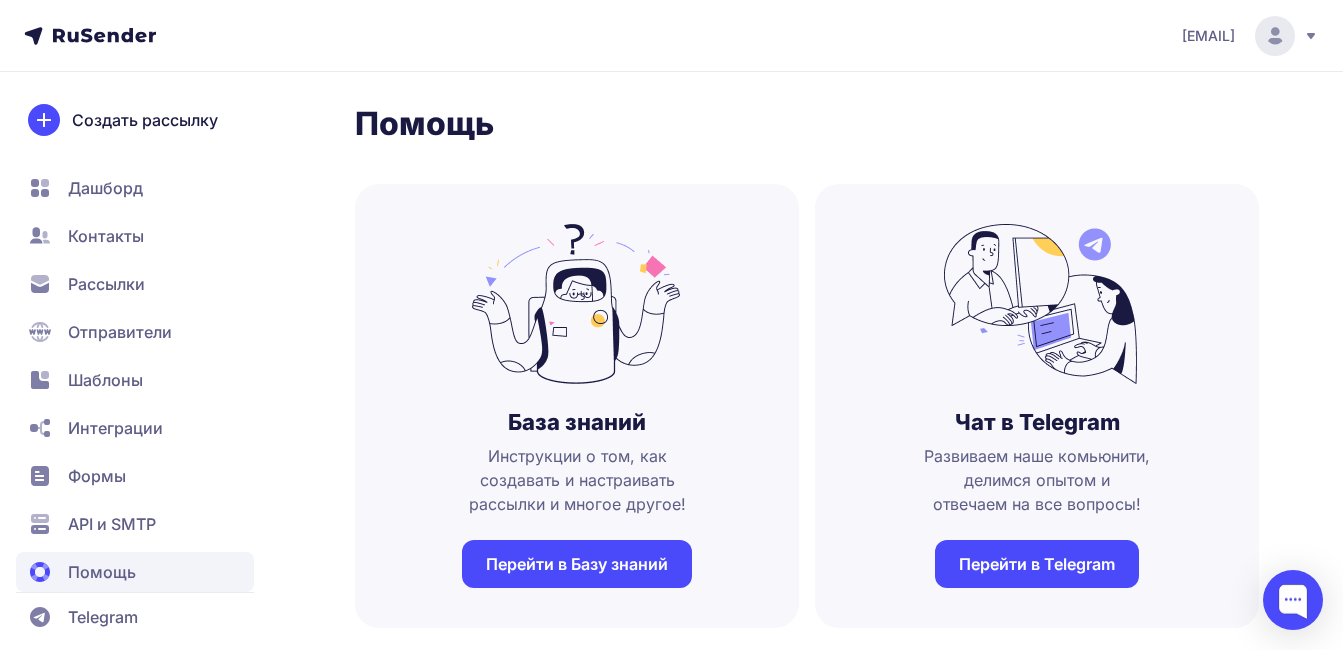 click on "Перейти в Базу знаний" at bounding box center (577, 564) 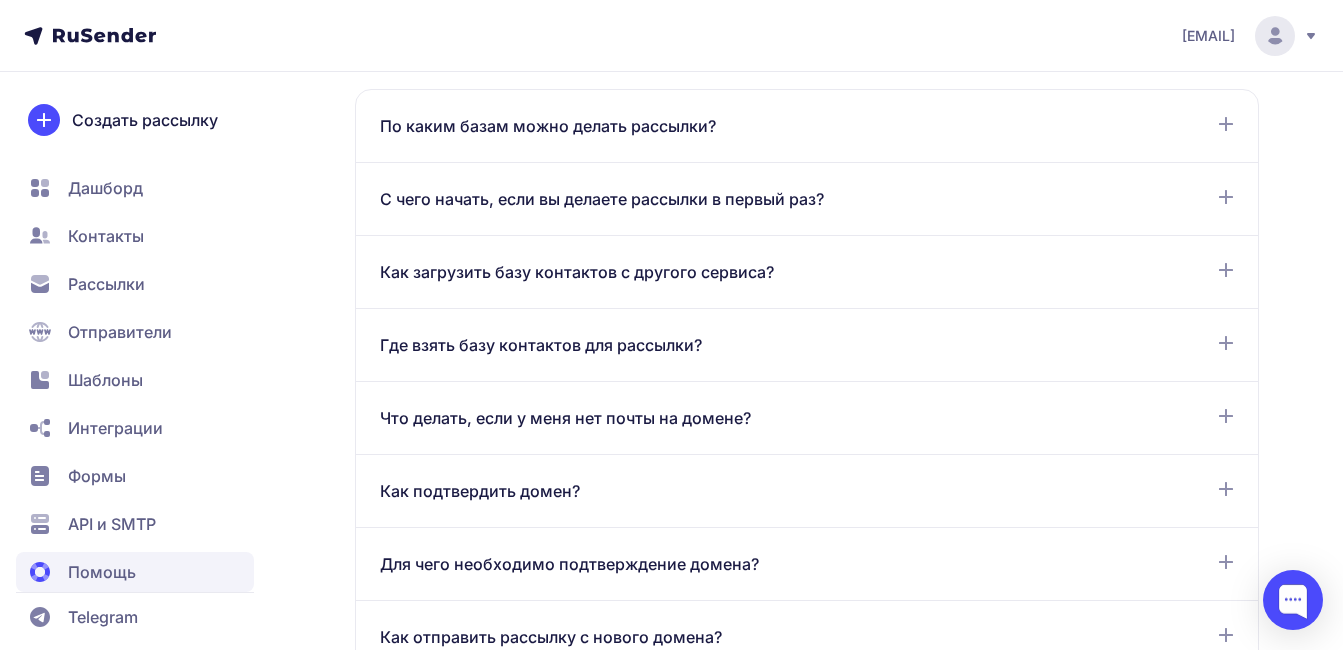 scroll, scrollTop: 657, scrollLeft: 0, axis: vertical 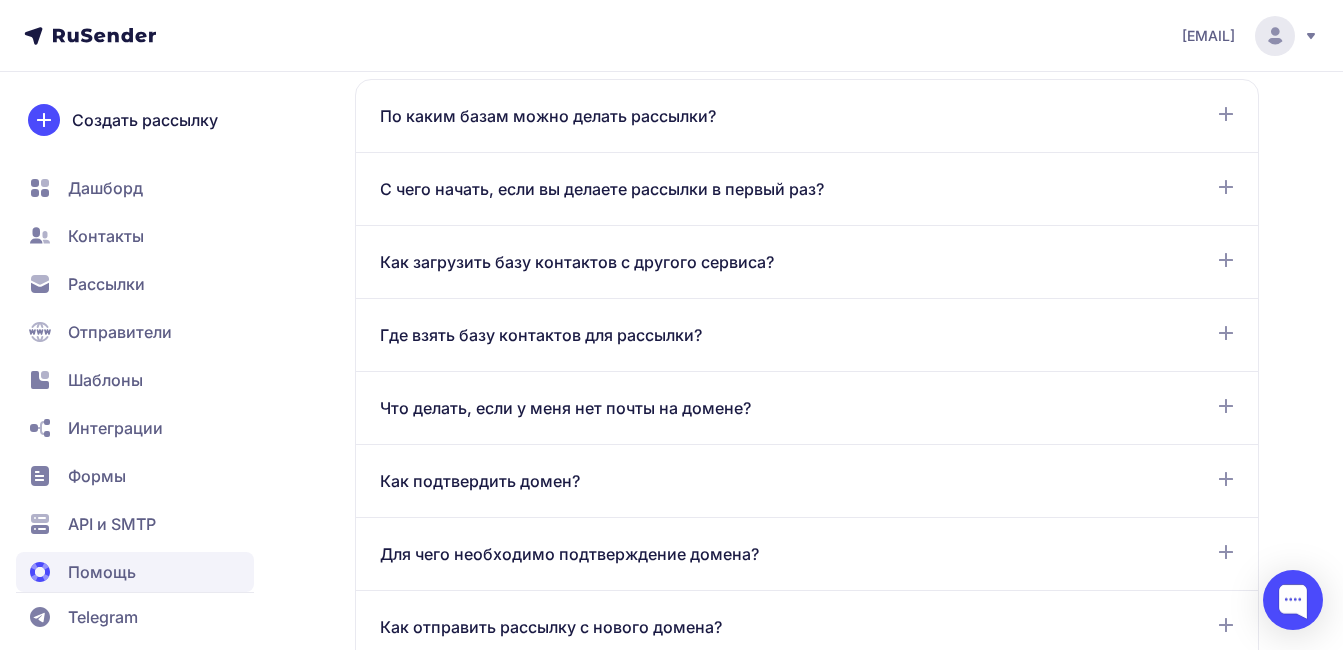 click on "Где взять базу контактов для рассылки?" at bounding box center [541, 335] 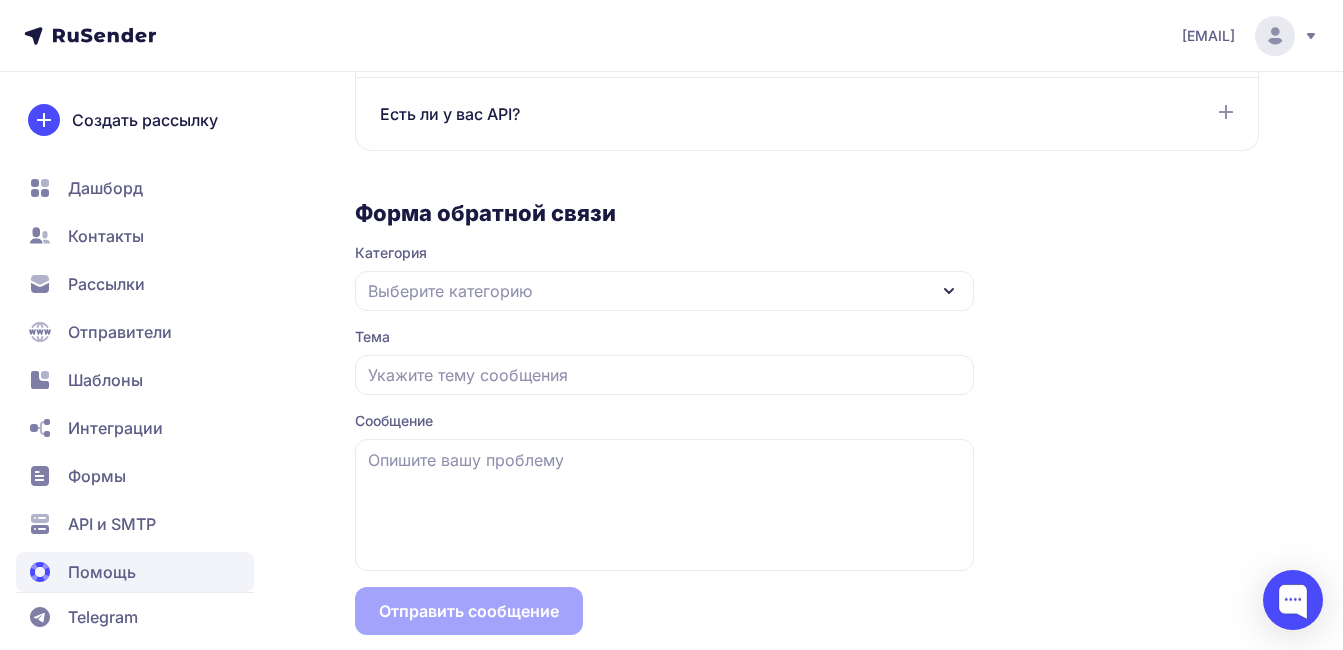 scroll, scrollTop: 1542, scrollLeft: 0, axis: vertical 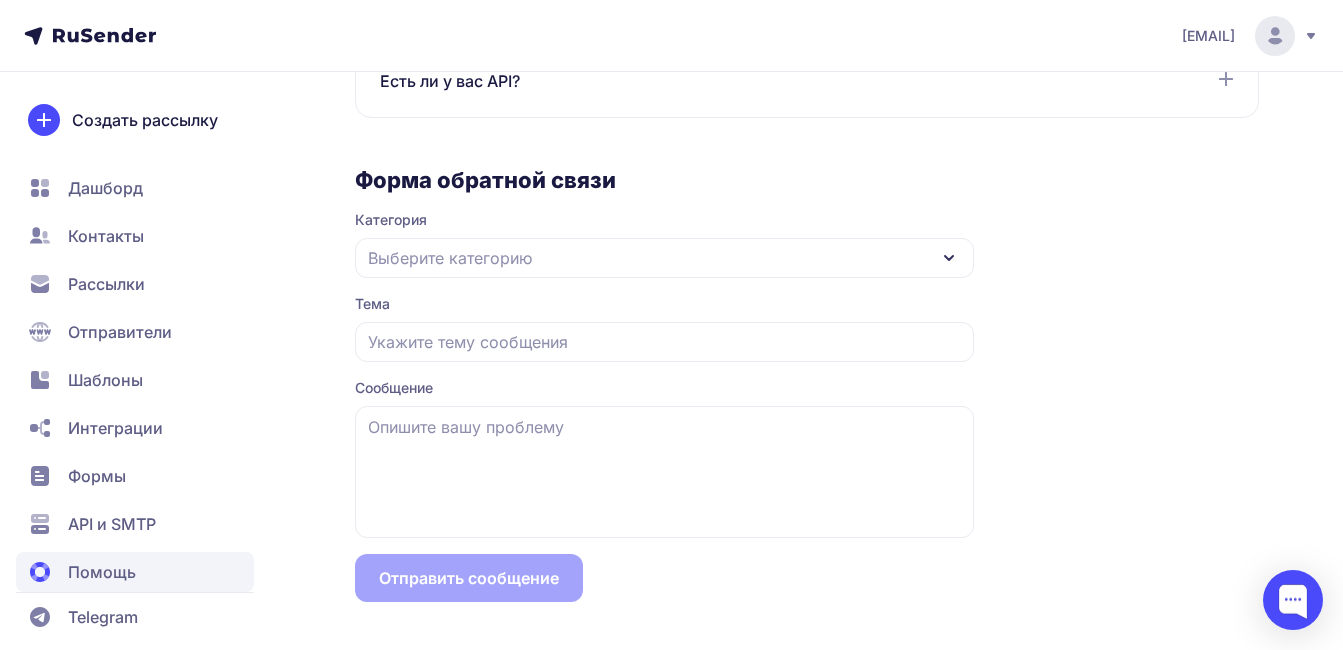 click 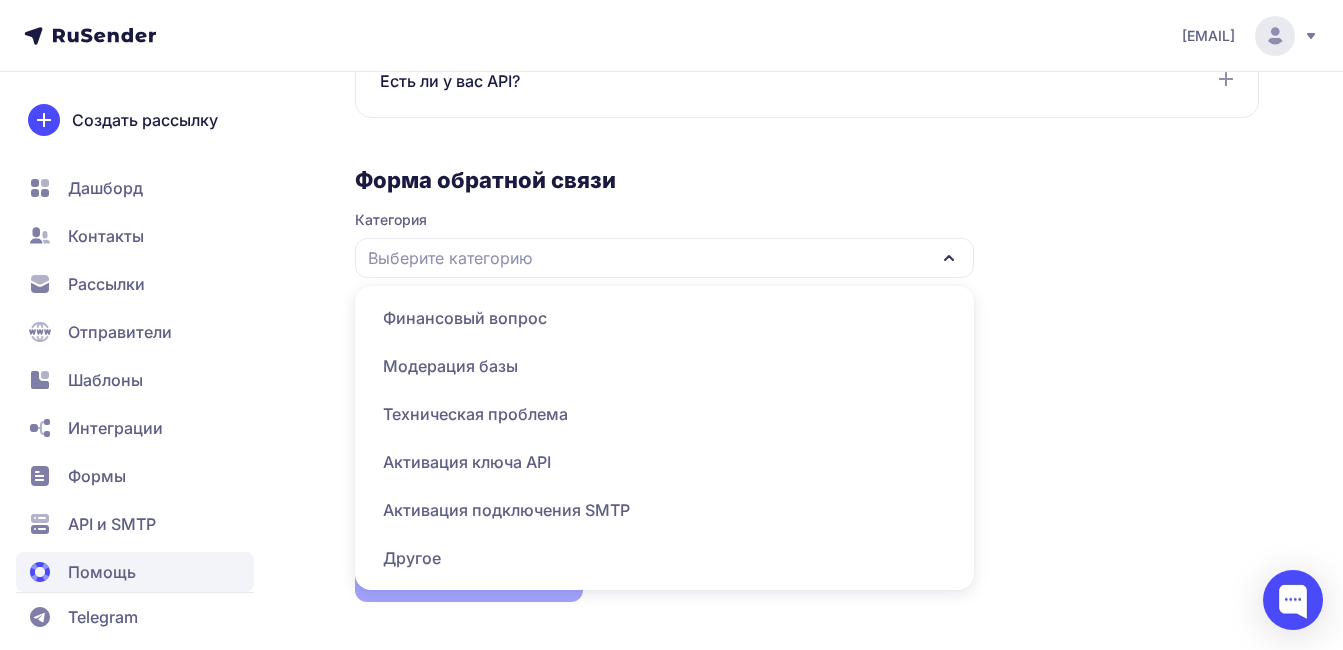 click on "Помощь База знаний Инструкции о том, как создавать и настраивать рассылки и многое другое! Перейти в Базу знаний Чат в Telegram Развиваем наше комьюнити, делимся опытом и отвечаем на все вопросы! Перейти в Telegram Часто задаваемые вопросы По каким базам можно делать рассылки? Рассылки можно отправлять только по базам, которые вы собрали сами, и подписчики в них явно дали согласие на получение рассылок от вас. Рассылки по базам, собранным из открытых источников, запрещены. С чего начать, если вы делаете рассылки в первый раз? Dashamail ,  GetResponse ,  Sendsay ,  Mailchimp ,  SendPulse ,  . ,  ." 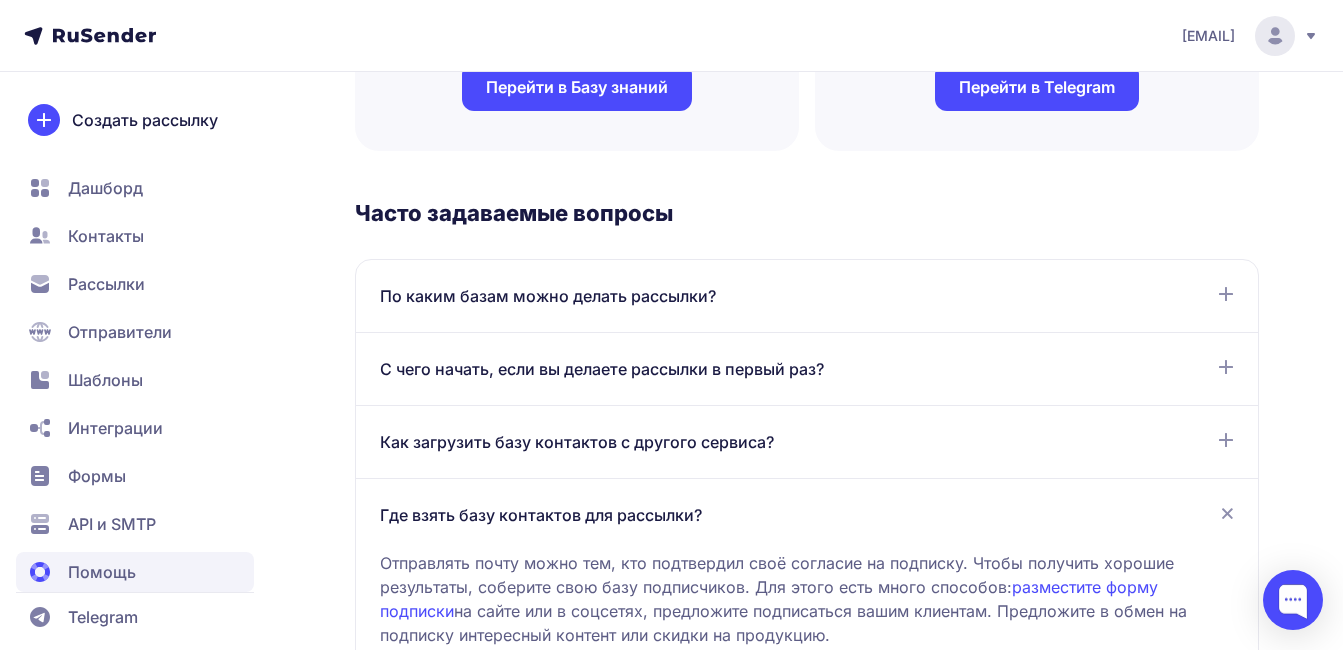 scroll, scrollTop: 476, scrollLeft: 0, axis: vertical 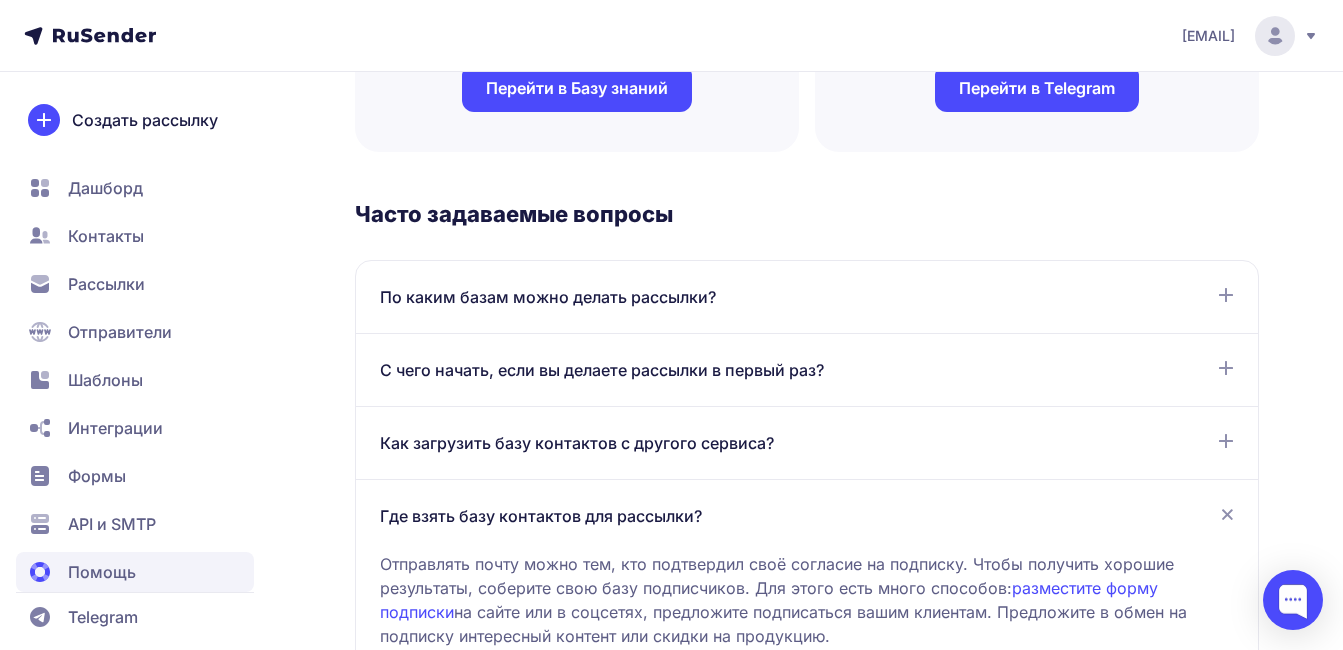 click on "Шаблоны" at bounding box center (105, 380) 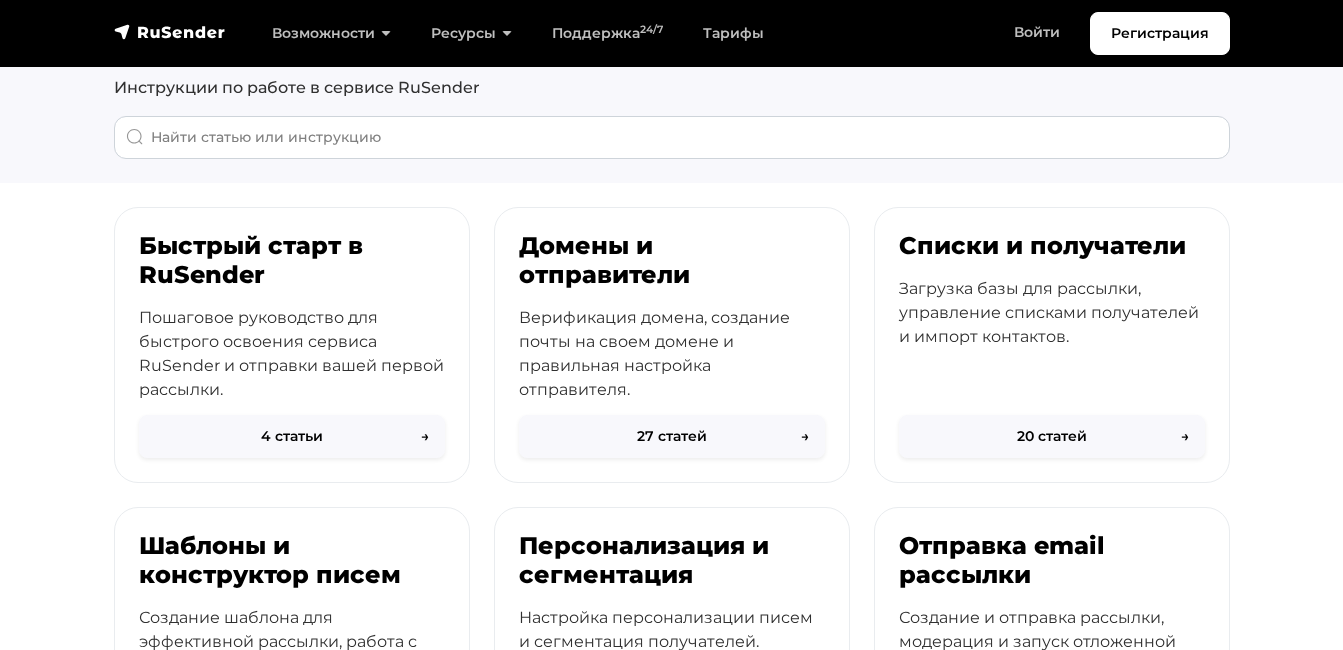 scroll, scrollTop: 108, scrollLeft: 0, axis: vertical 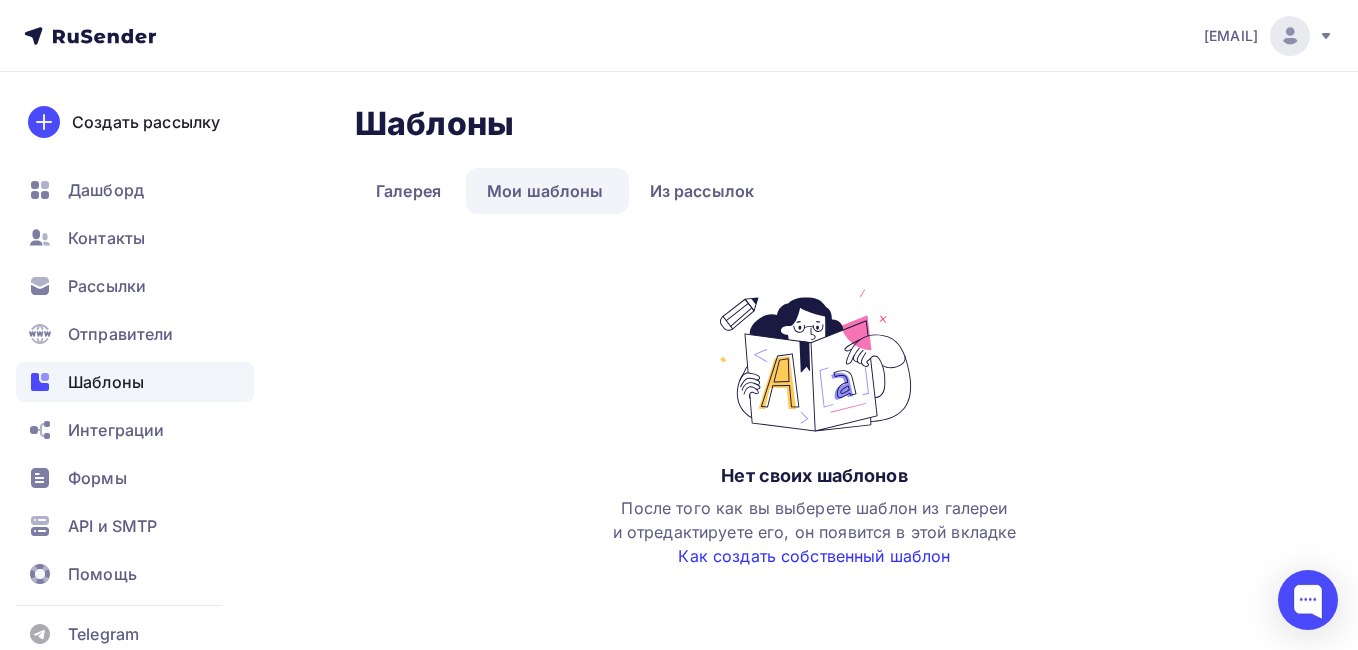 click on "Как создать собственный шаблон" at bounding box center (814, 556) 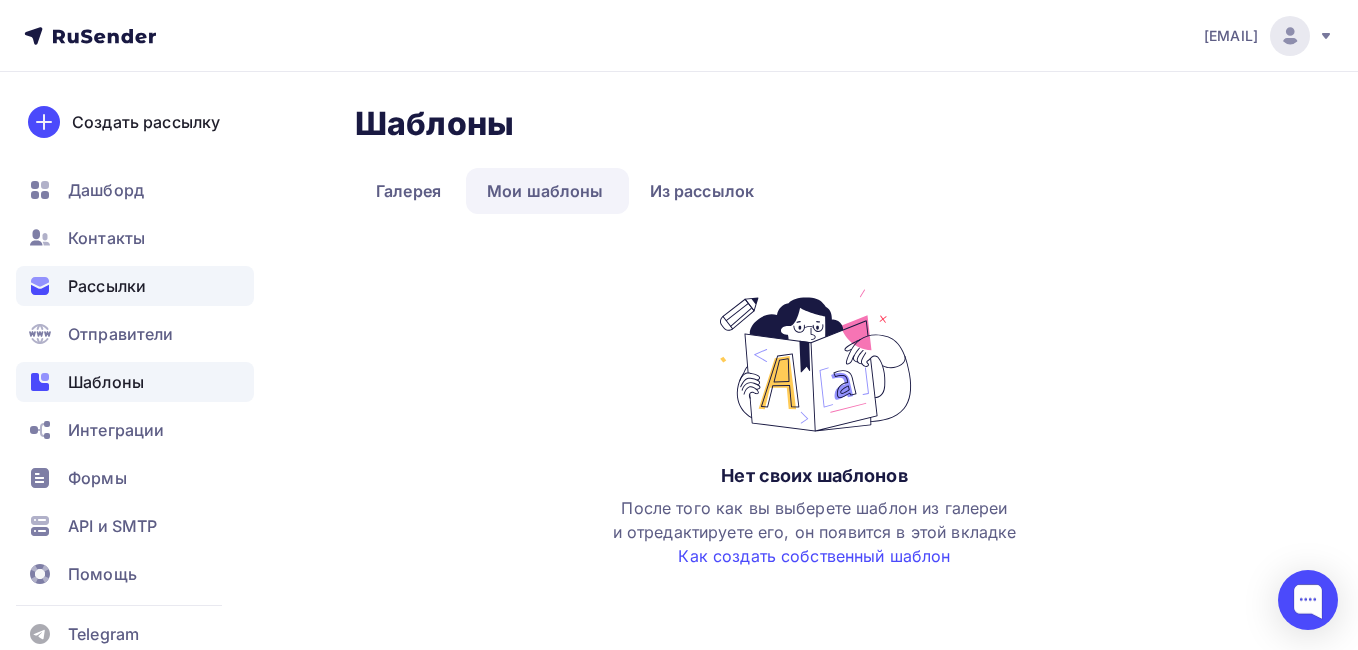 click on "Рассылки" at bounding box center (107, 286) 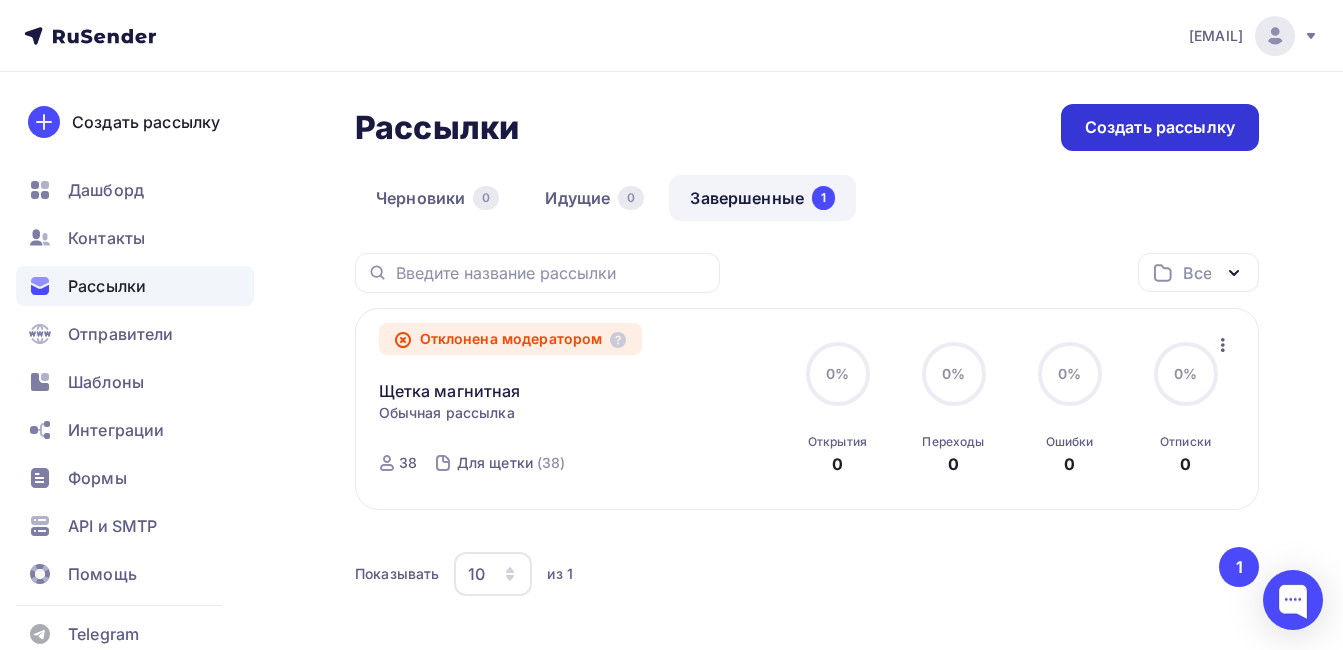 click on "Создать рассылку" at bounding box center (1160, 127) 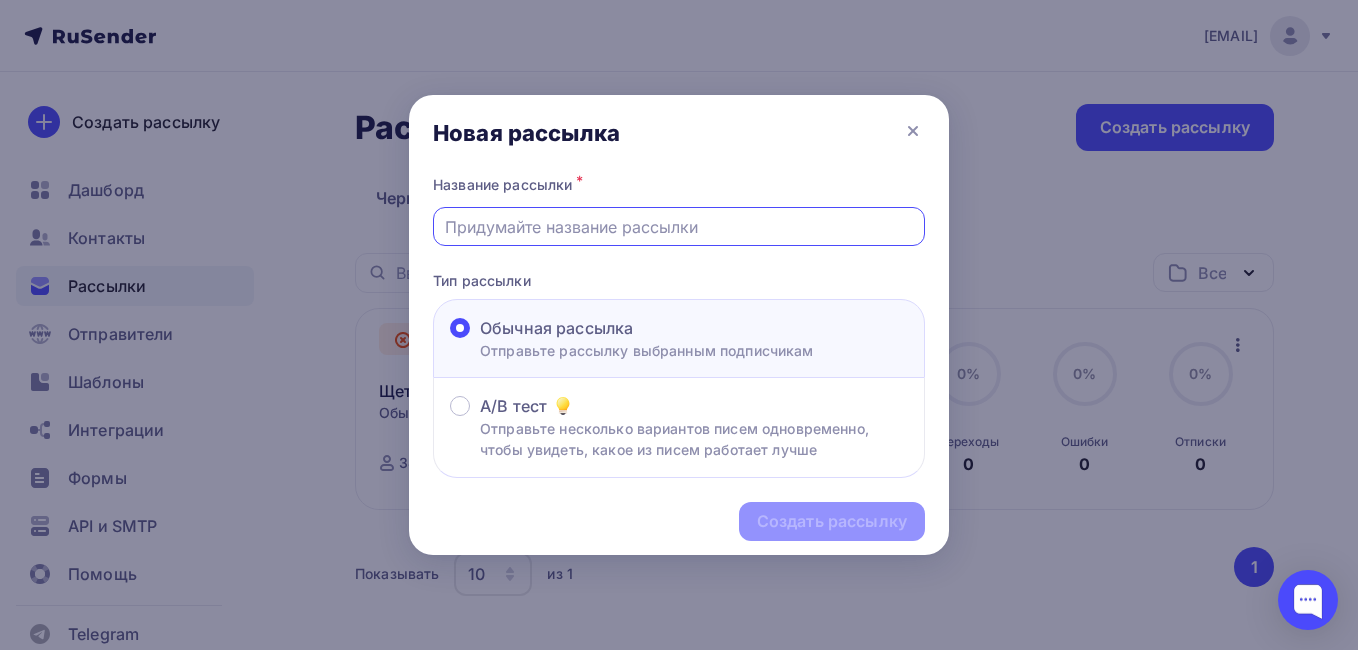 click at bounding box center [679, 227] 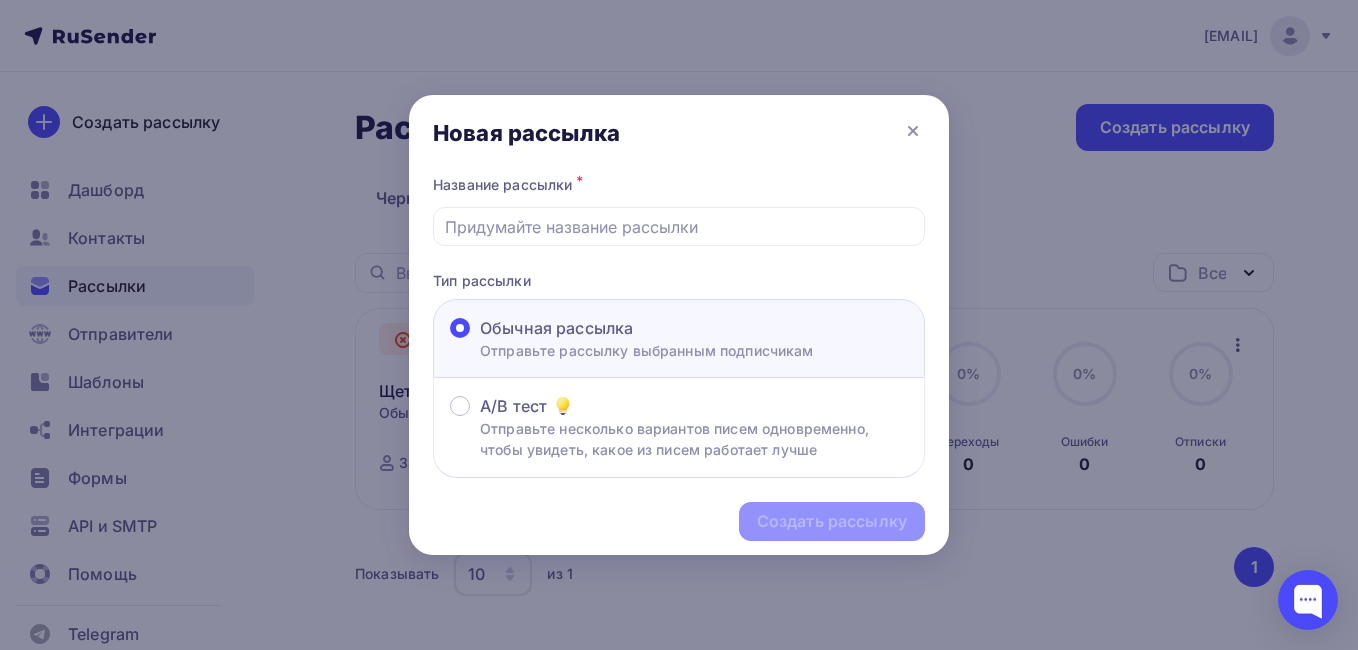 click on "Новая рассылка" at bounding box center [679, 133] 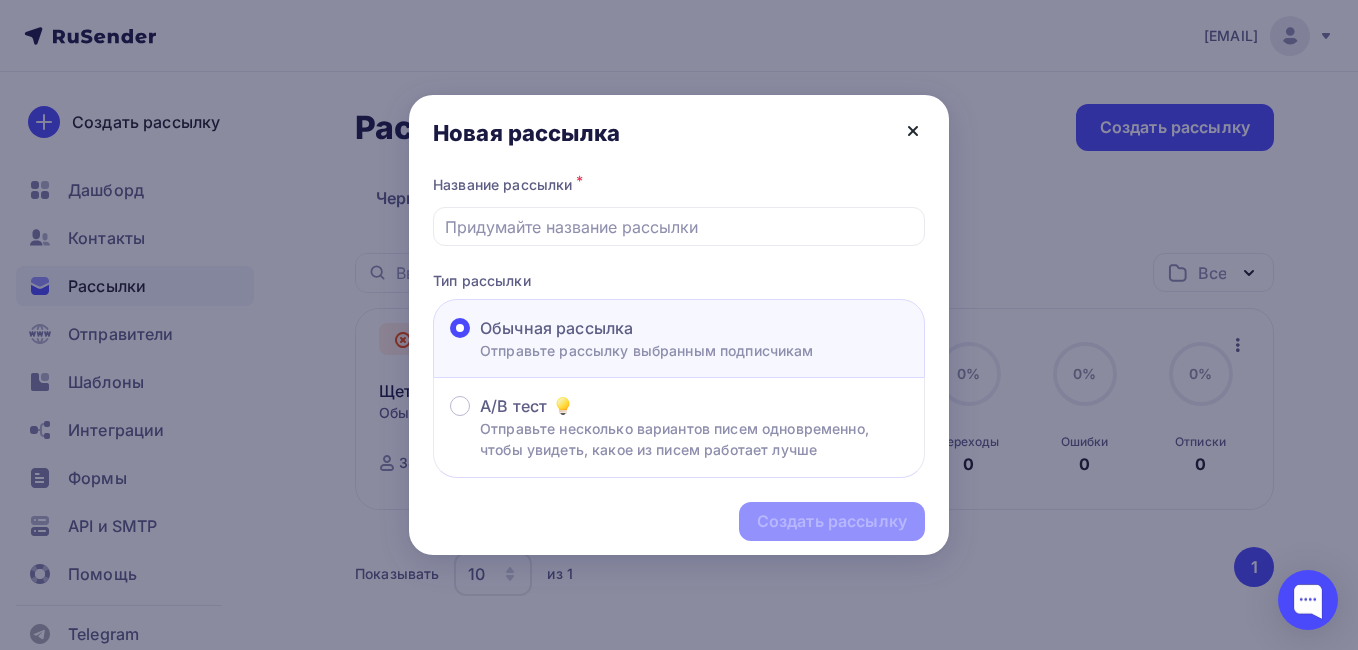 click 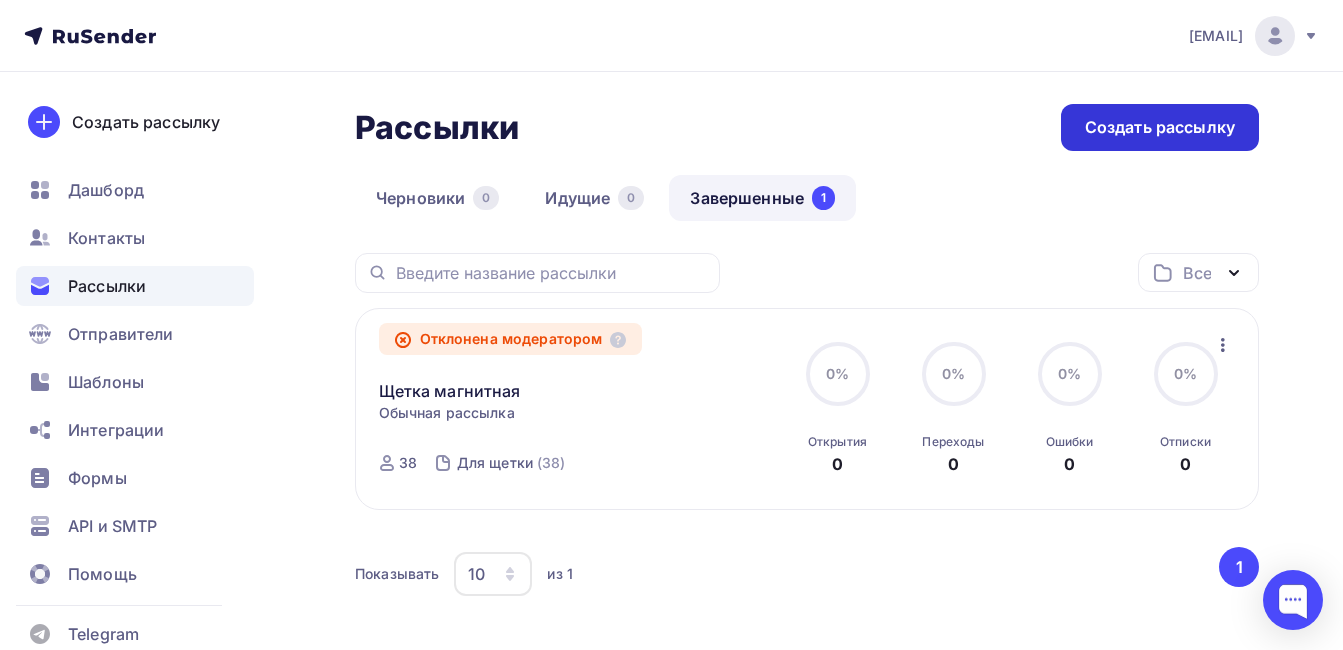 click on "Создать рассылку" at bounding box center (1160, 127) 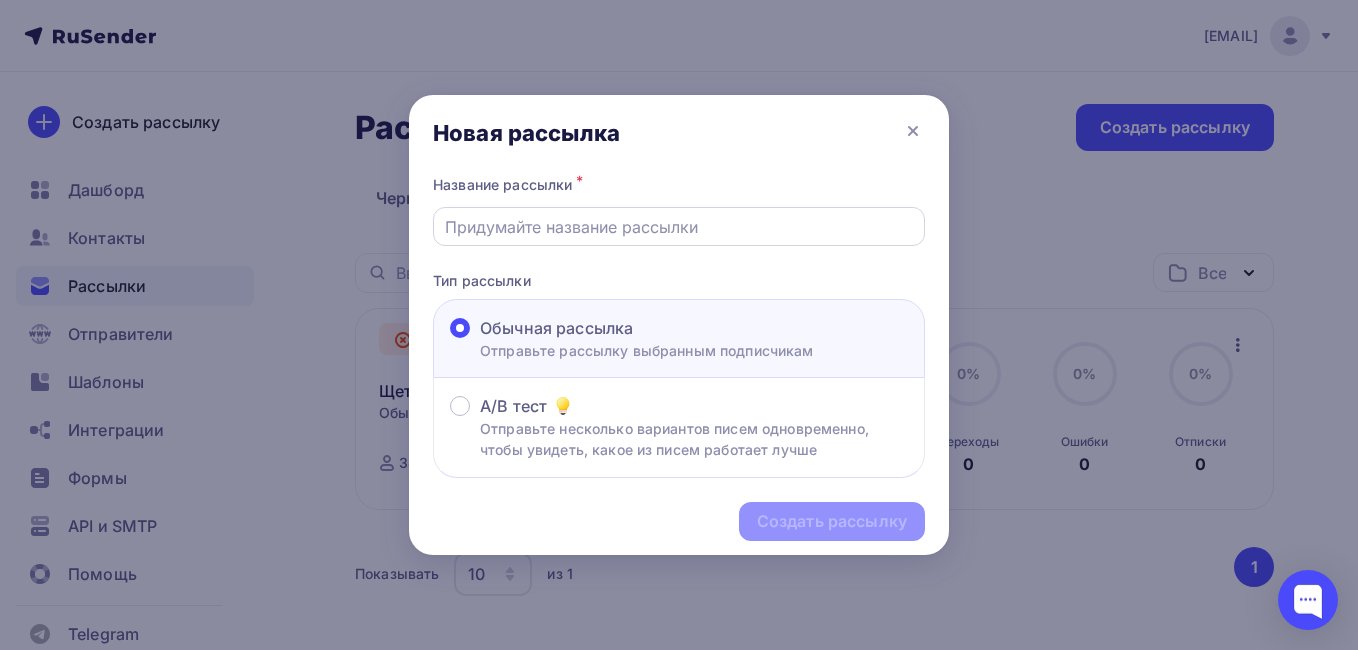 click at bounding box center [679, 226] 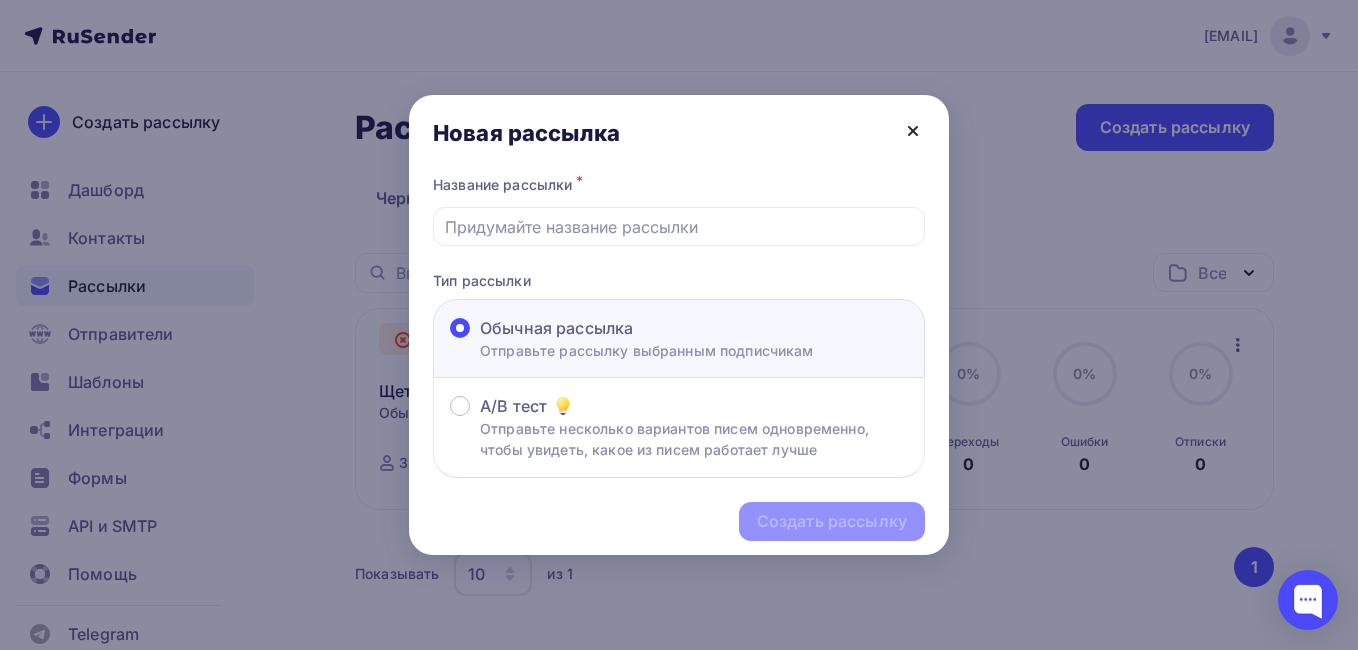 click 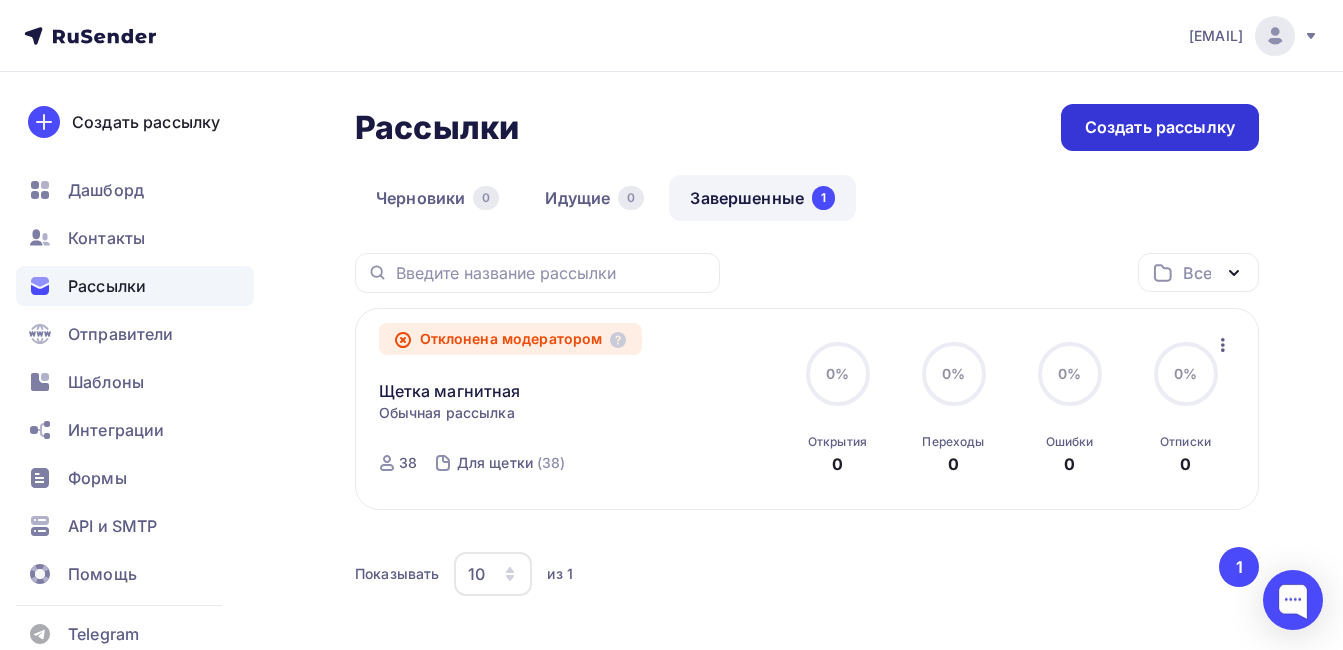click on "Создать рассылку" at bounding box center (1160, 127) 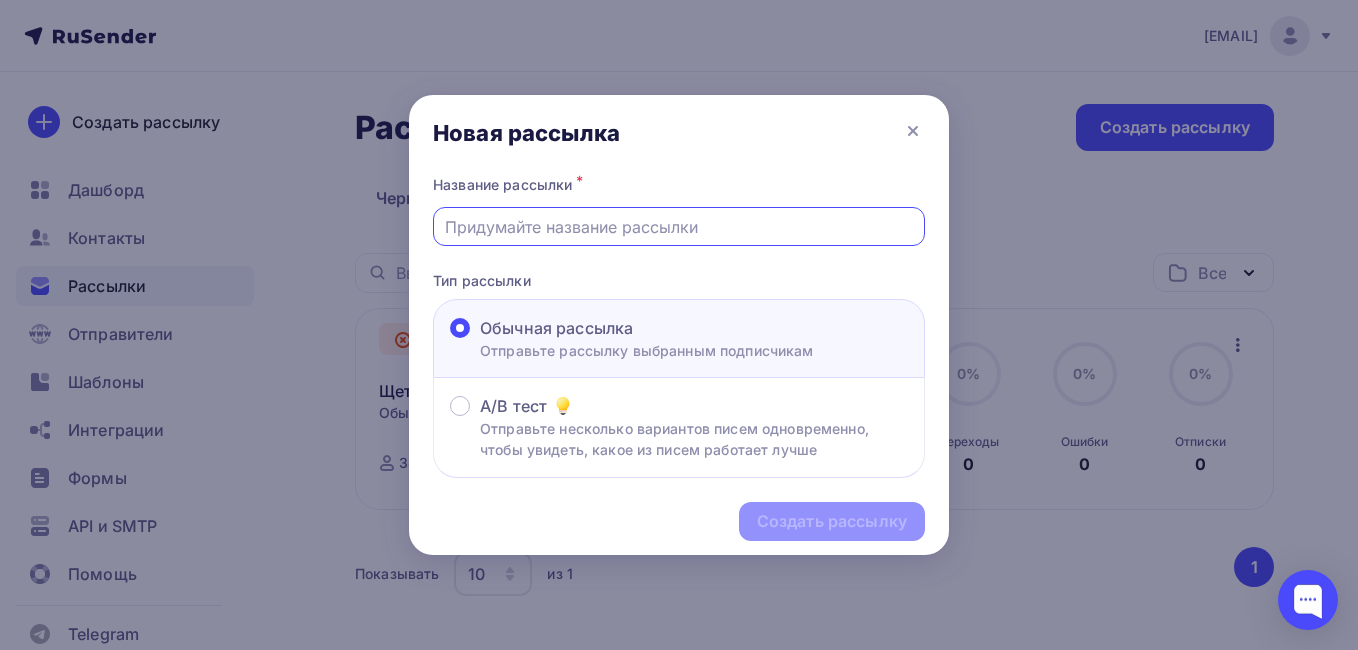 click at bounding box center (679, 227) 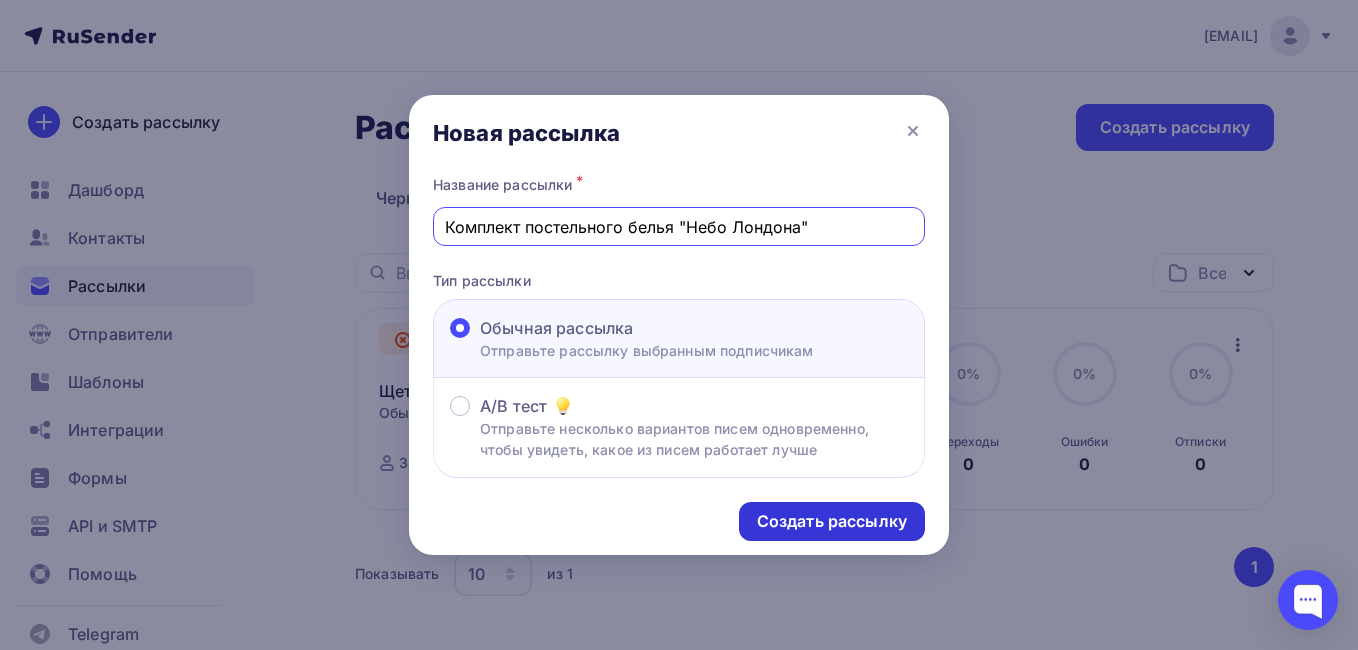 type on "Комплект постельного белья "Небо Лондона"" 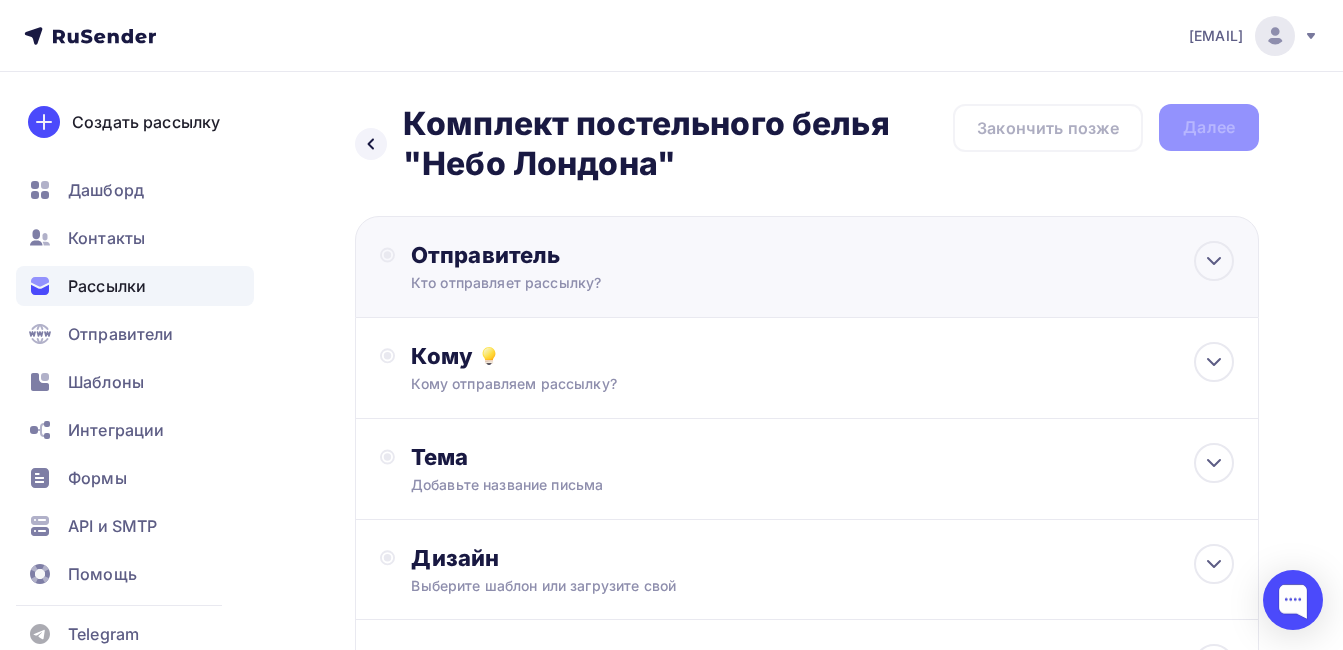 click on "Кто отправляет рассылку?" at bounding box center [606, 283] 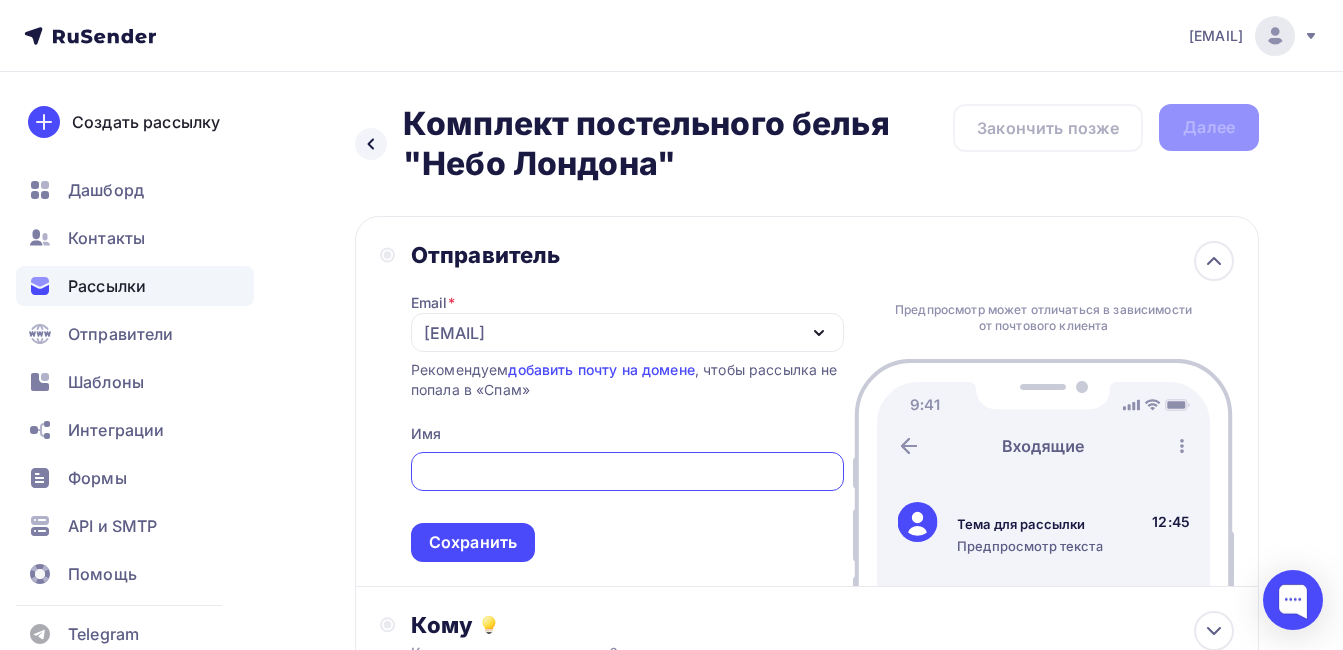 scroll, scrollTop: 0, scrollLeft: 0, axis: both 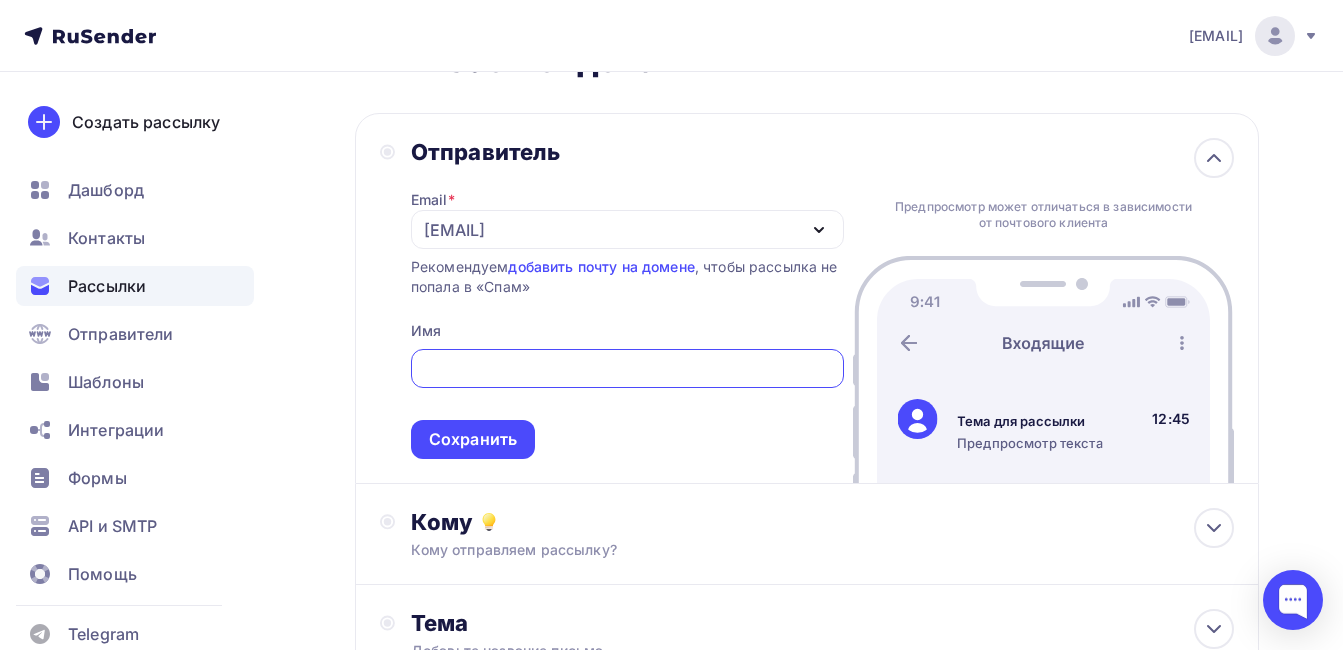 click on "wbsta@wbsta.ru" at bounding box center (454, 230) 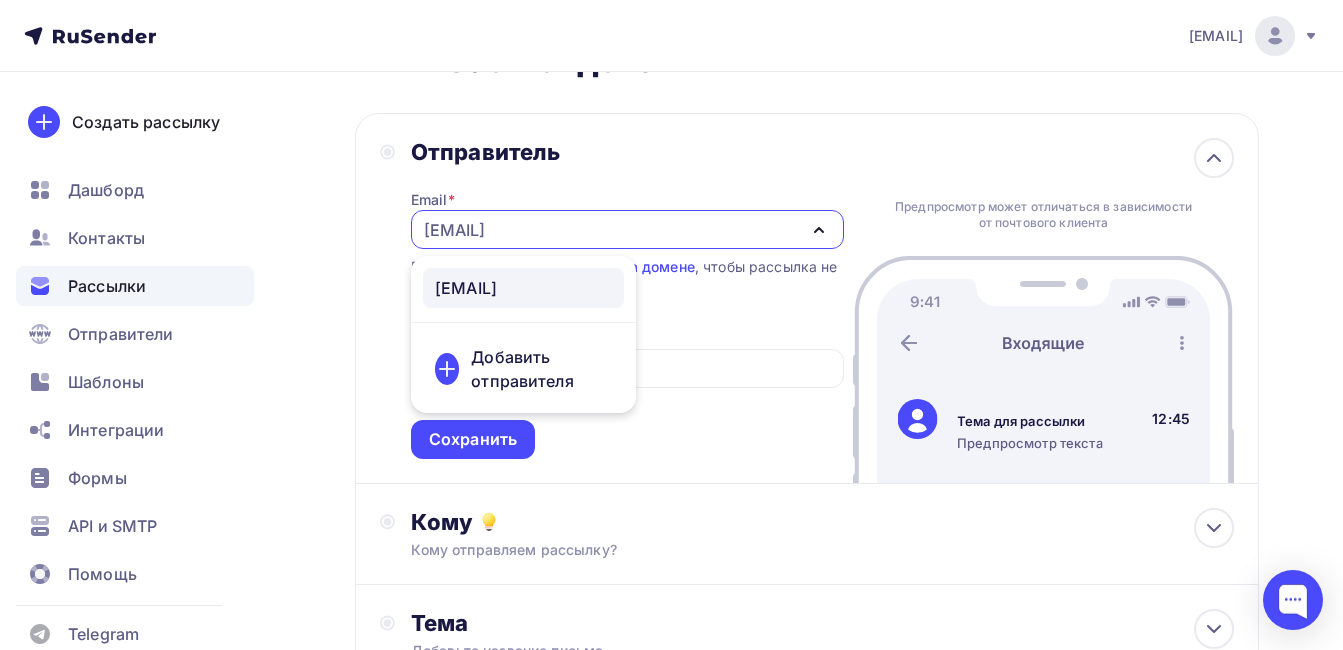 click on "wbsta@wbsta.ru" at bounding box center [523, 288] 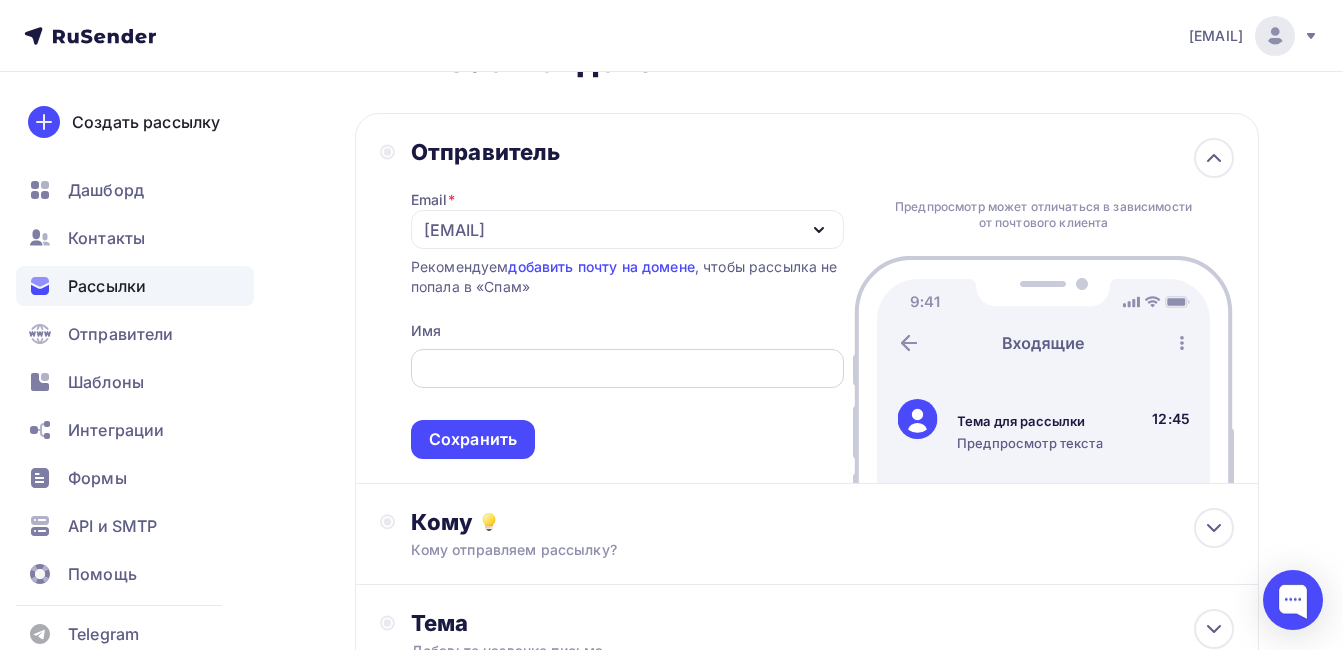 click at bounding box center (627, 369) 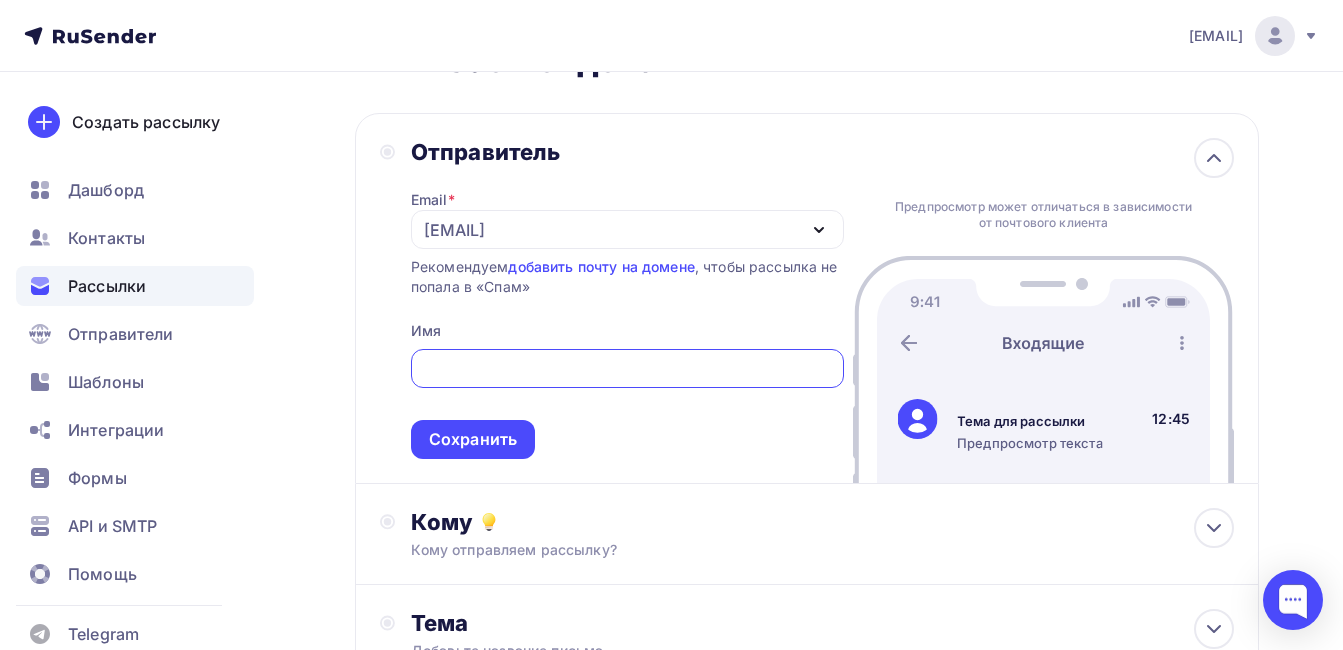 type on "wbsta@wbsta.ru" 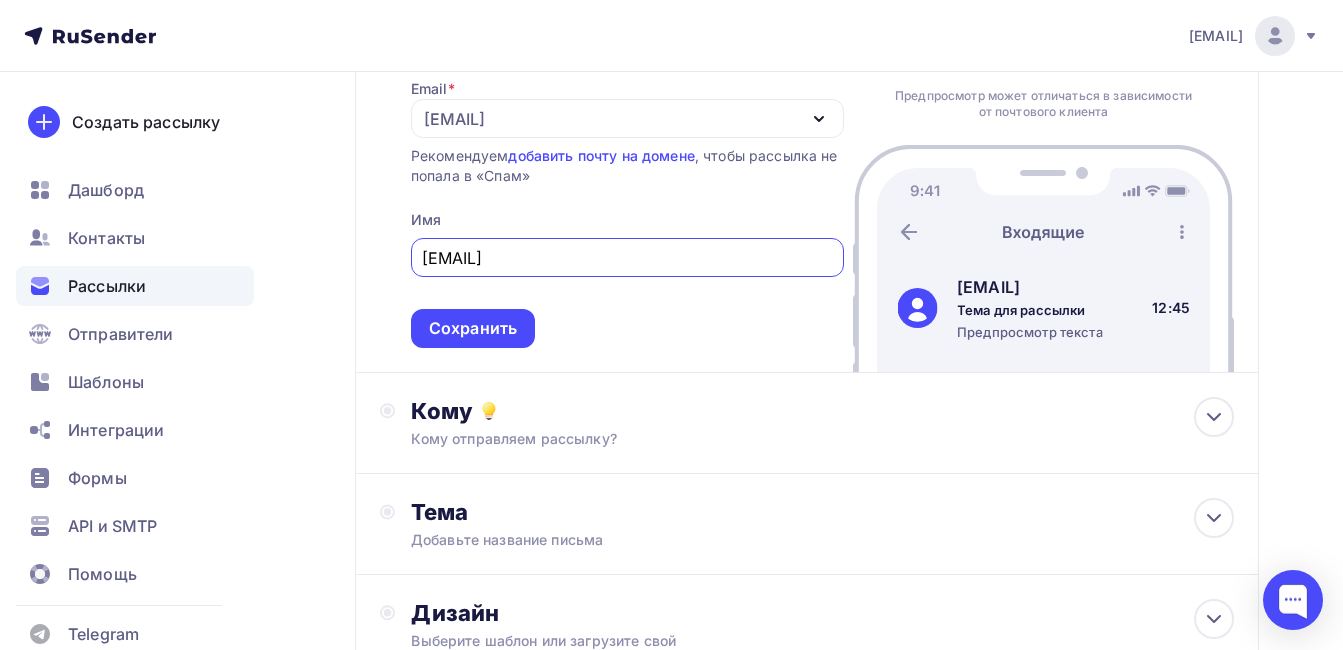 scroll, scrollTop: 217, scrollLeft: 0, axis: vertical 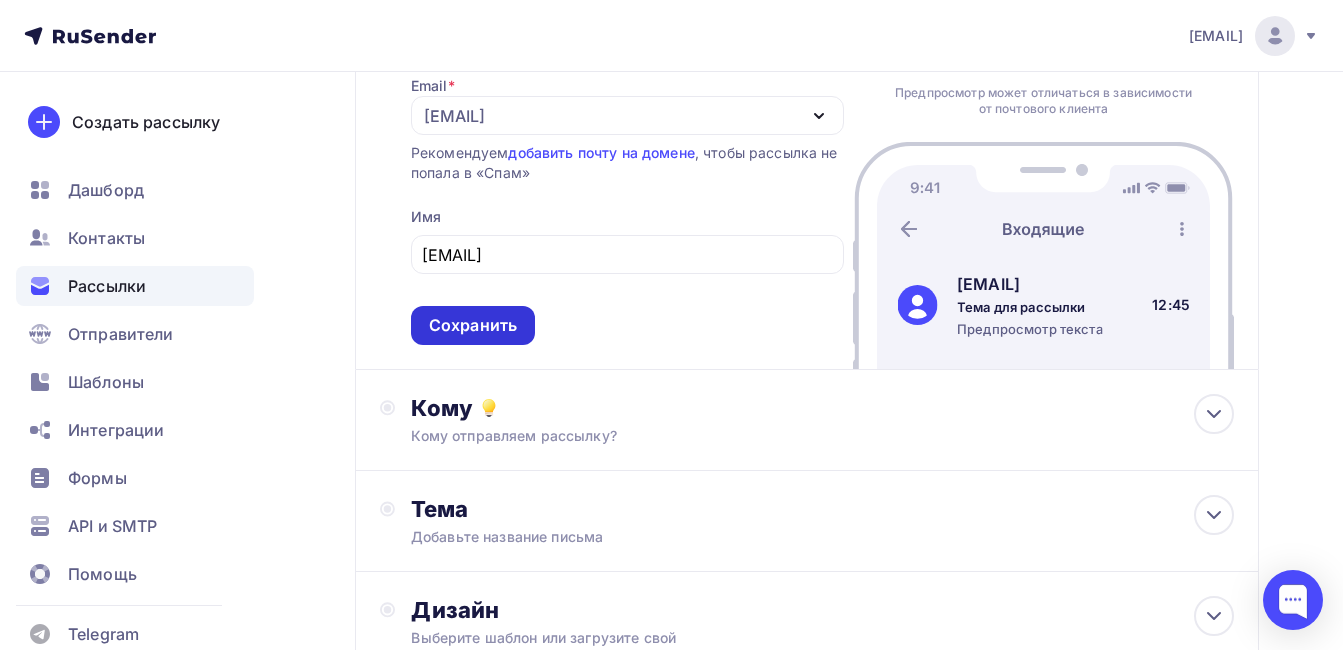 click on "Сохранить" at bounding box center [473, 325] 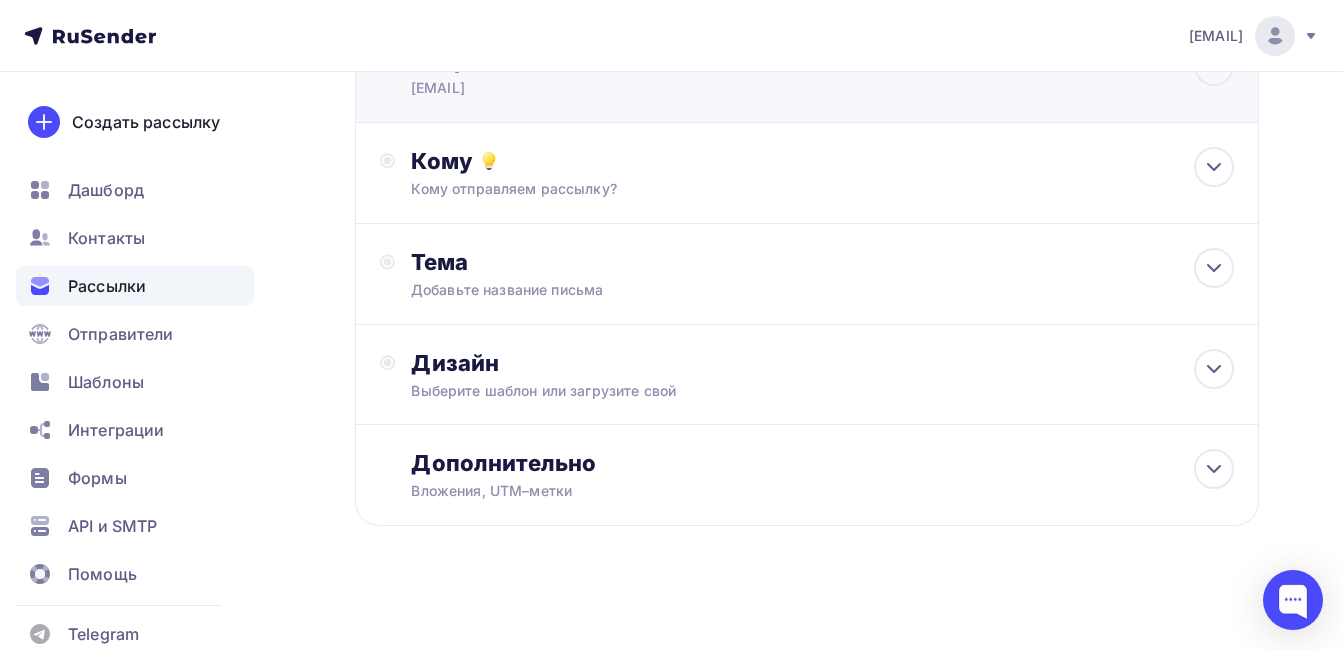 scroll, scrollTop: 199, scrollLeft: 0, axis: vertical 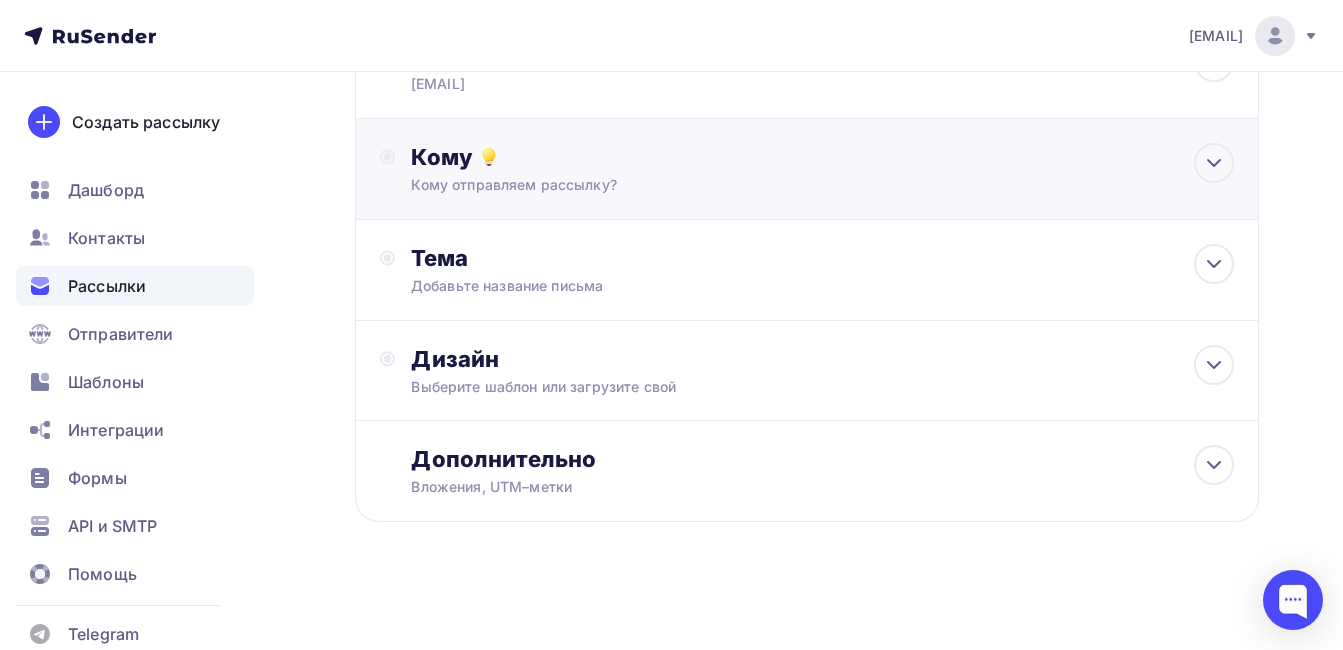 click on "Кому" at bounding box center [822, 157] 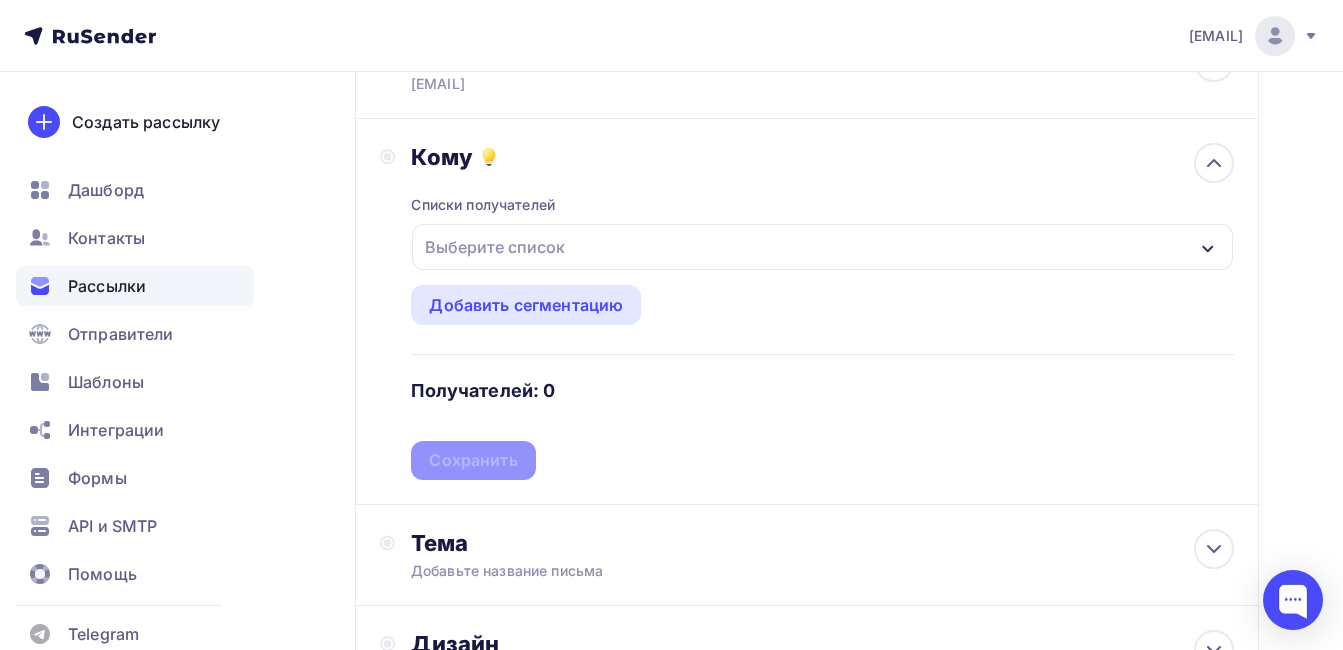 click on "Выберите список" at bounding box center [822, 247] 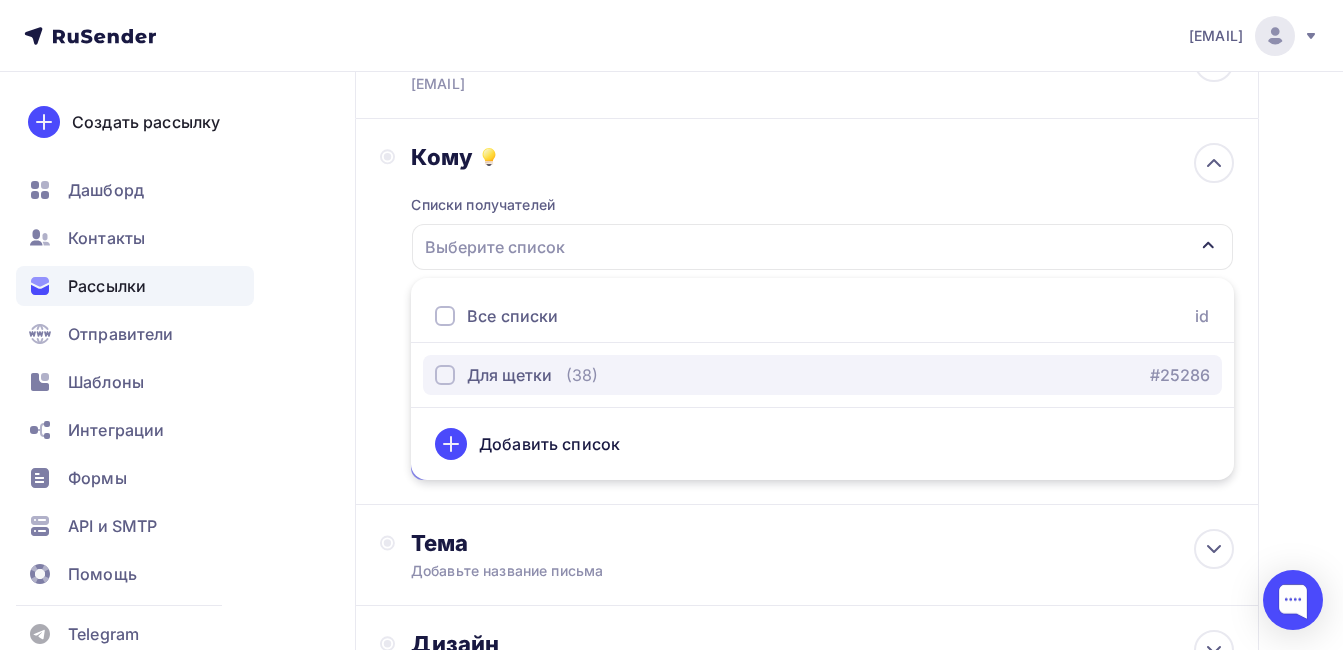 click on "Для щетки
(38)
#25286" at bounding box center [822, 375] 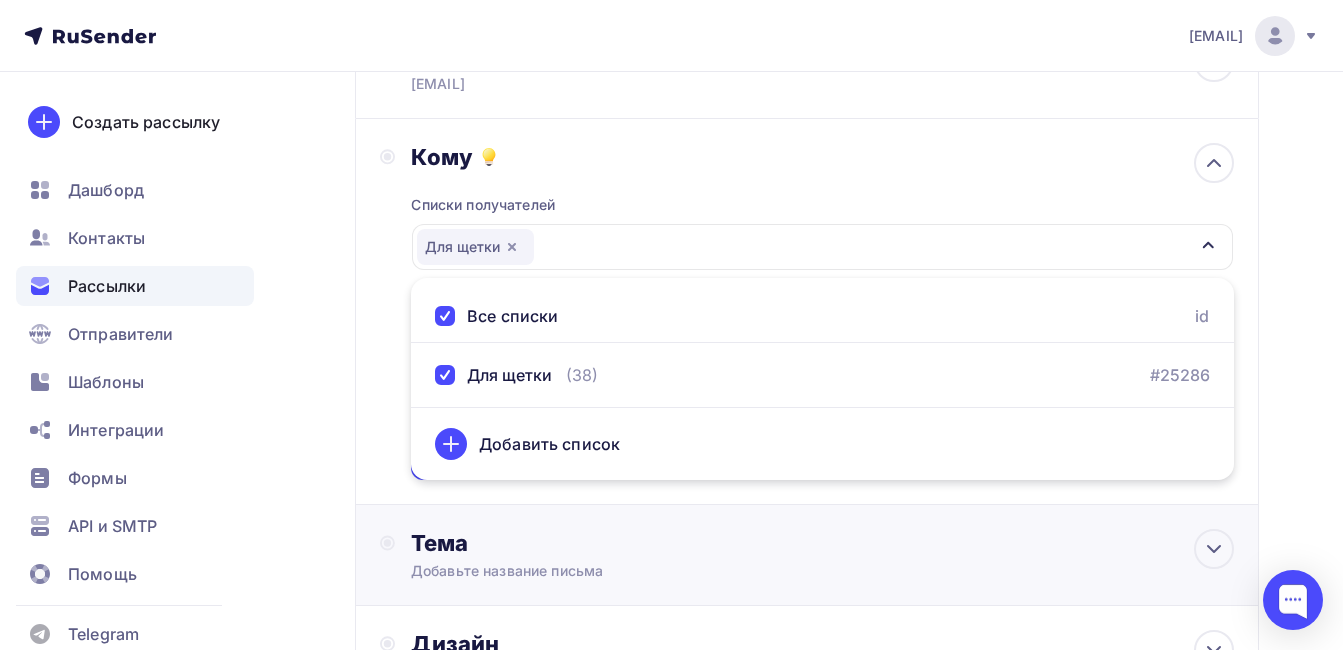 click on "Тема
Добавьте название письма
Тема  *
Рекомендуем использовать не более 150 символов
Прехедер               Сохранить
Предпросмотр может отличаться  в зависимости от почтового клиента
wbsta@wbsta.ru
Тема для рассылки
Предпросмотр текста
12:45" at bounding box center [807, 555] 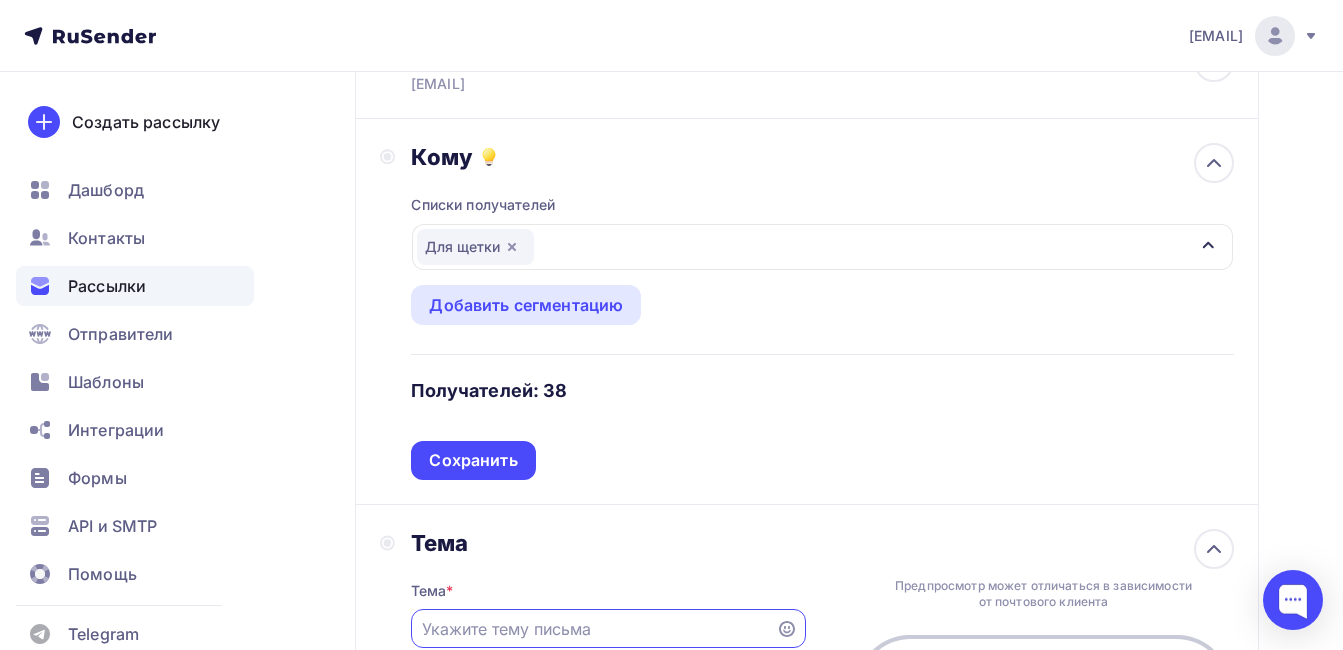 scroll, scrollTop: 0, scrollLeft: 0, axis: both 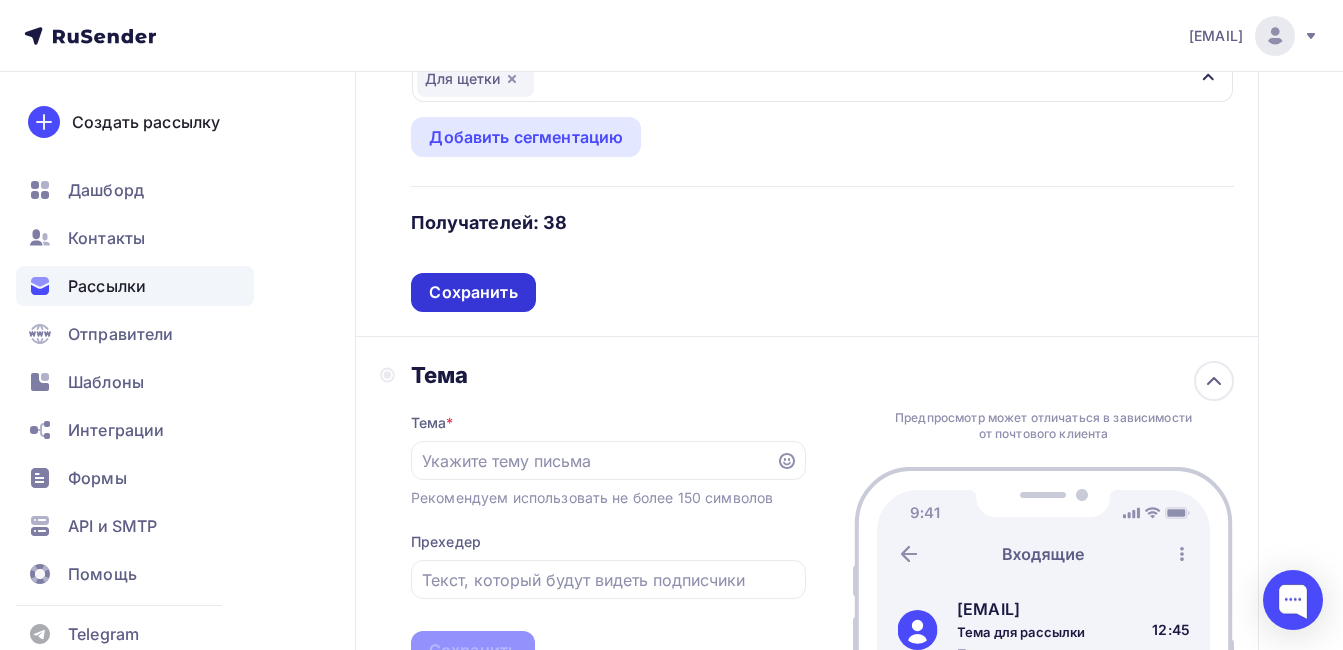 click on "Сохранить" at bounding box center [473, 292] 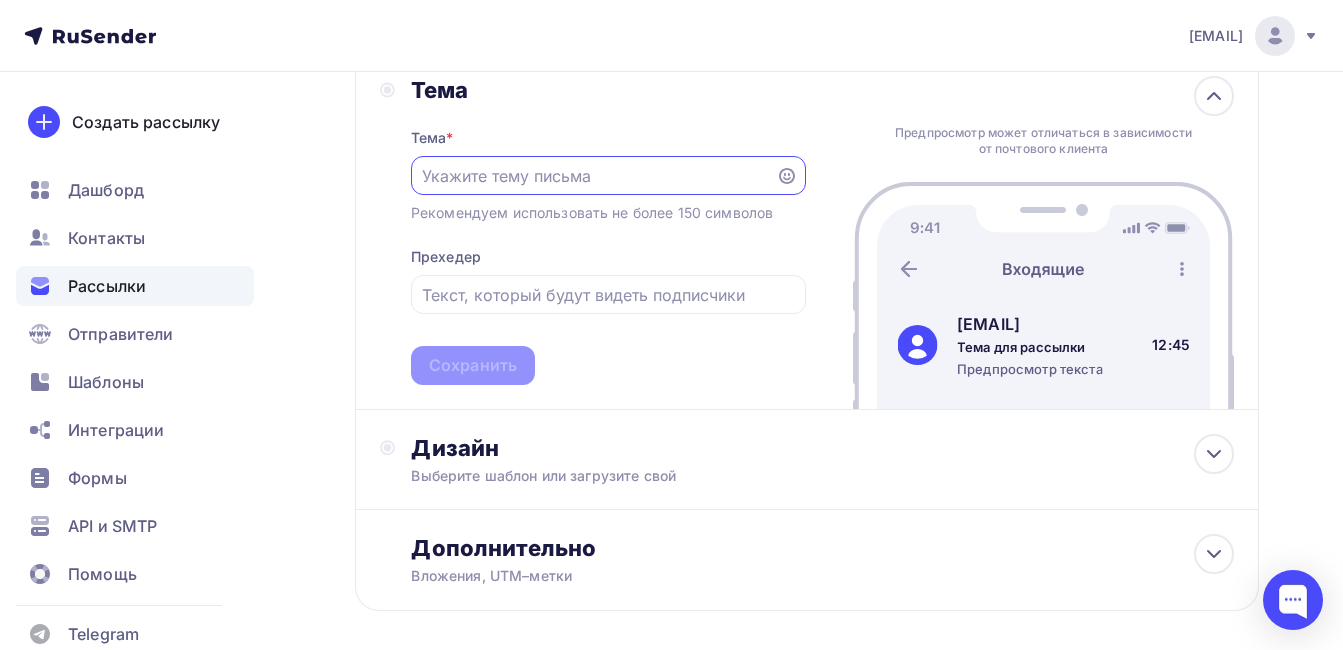 click at bounding box center [593, 176] 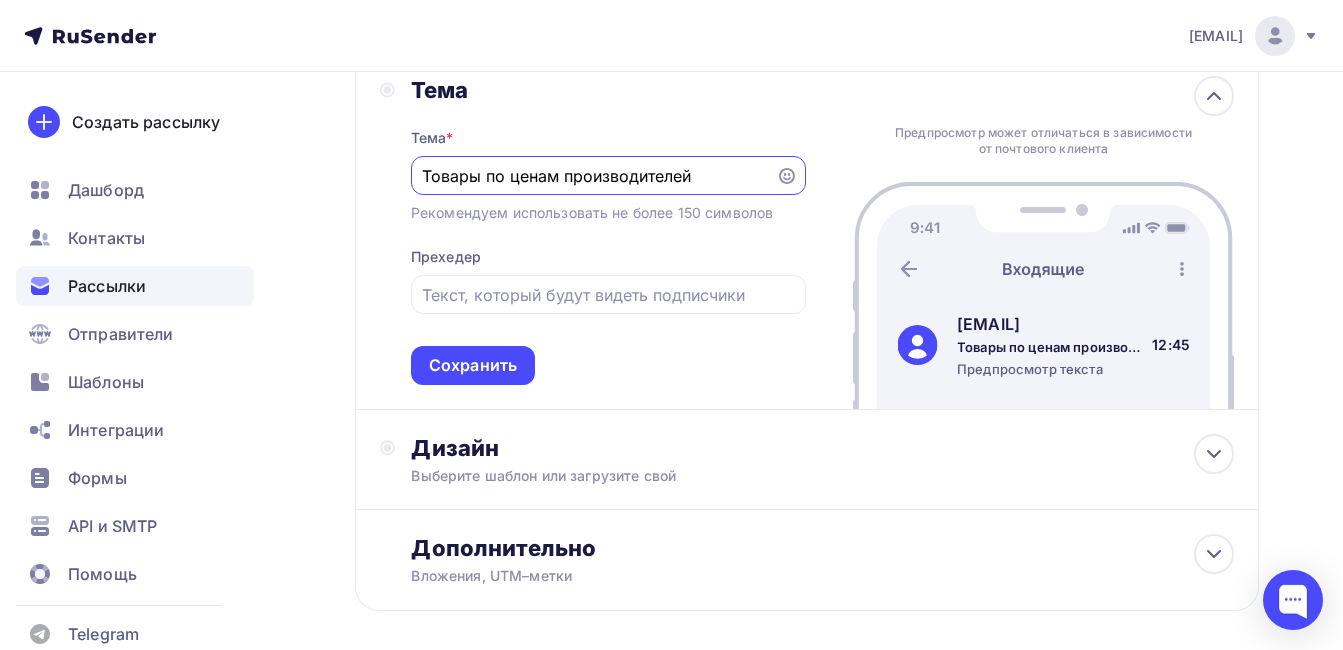 click on "Товары по ценам производителей" at bounding box center (593, 176) 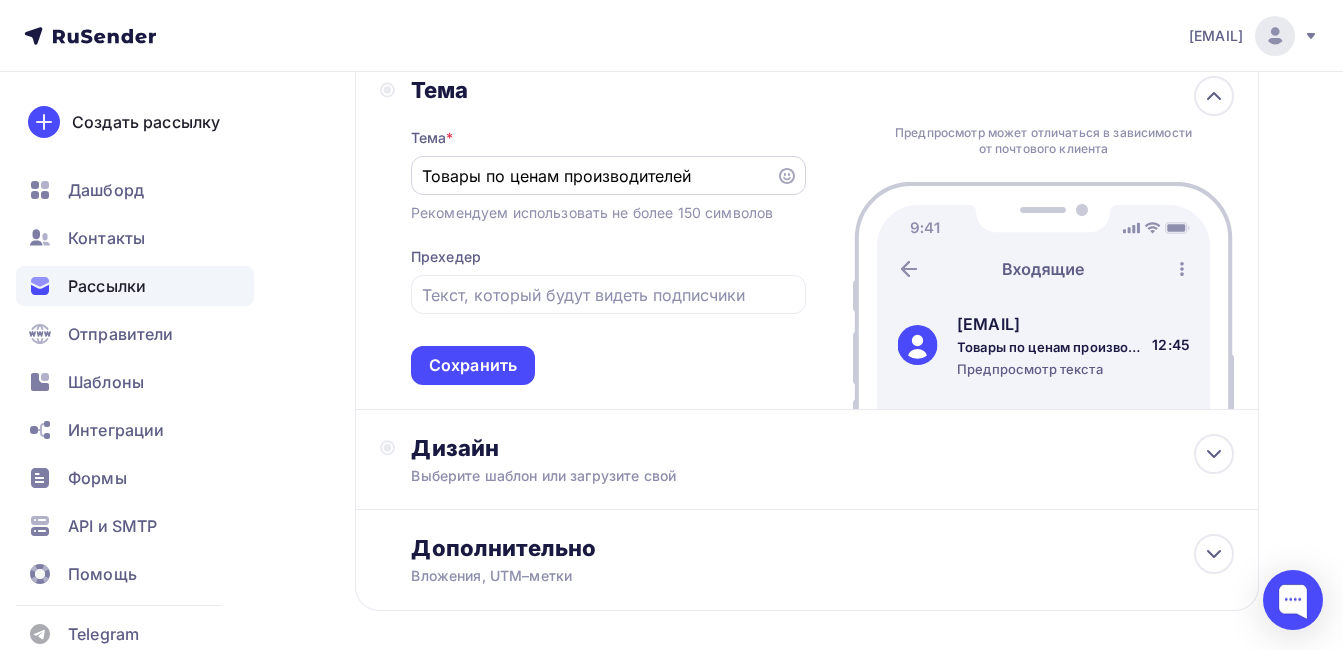 click 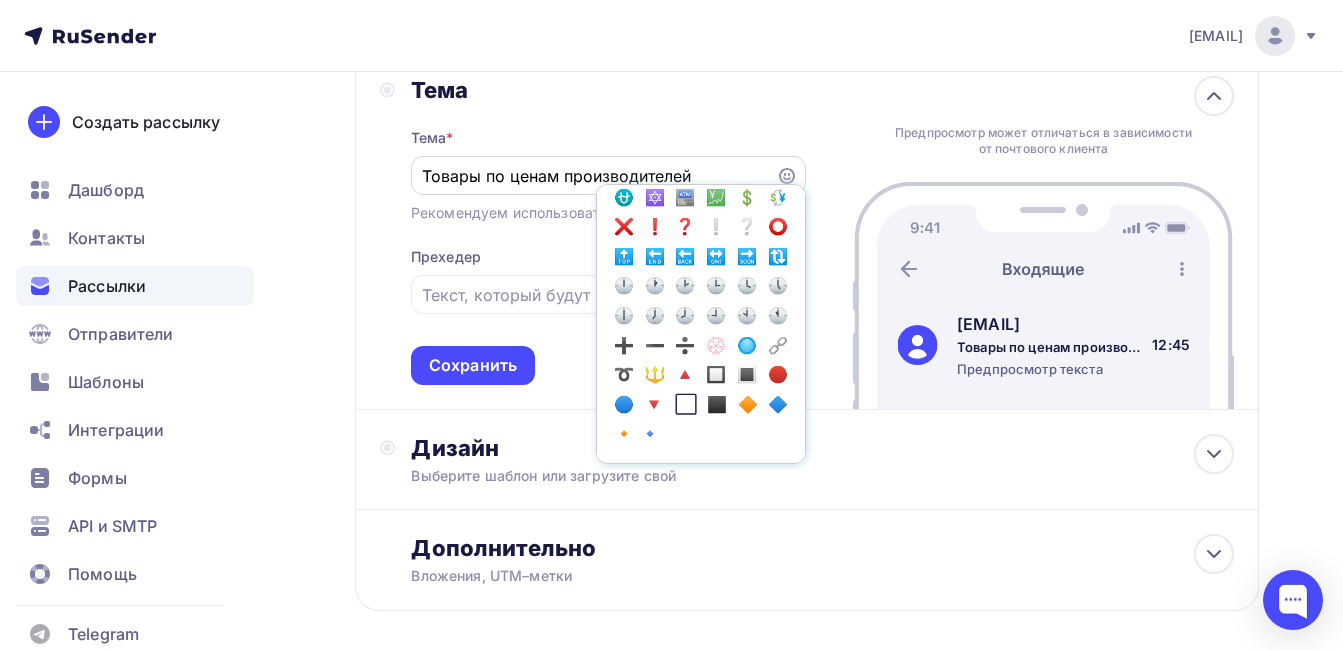 scroll, scrollTop: 3176, scrollLeft: 0, axis: vertical 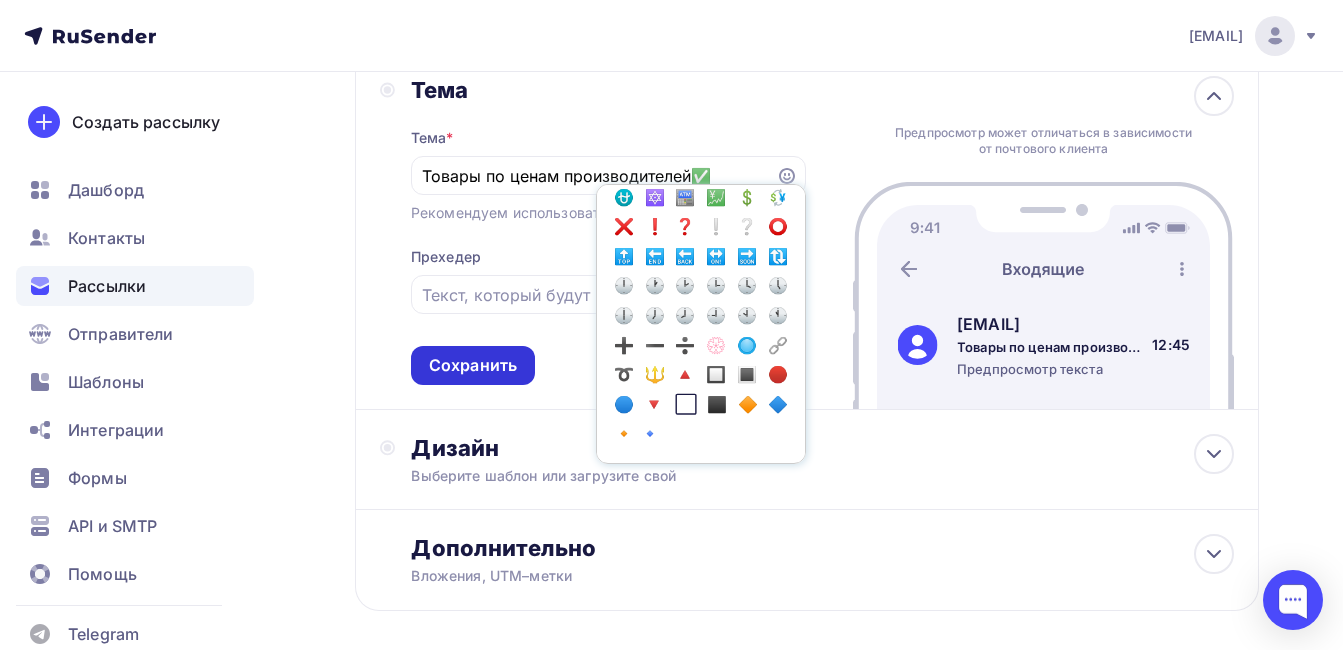click on "Сохранить" at bounding box center (473, 365) 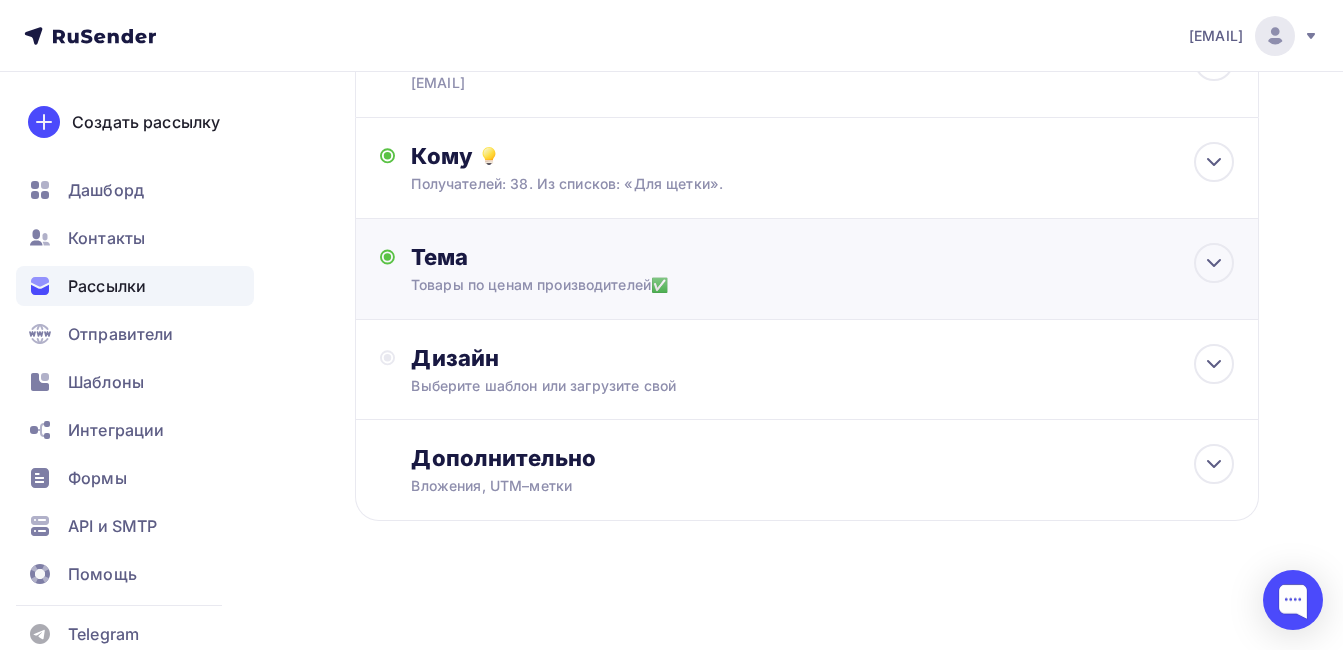 scroll, scrollTop: 200, scrollLeft: 0, axis: vertical 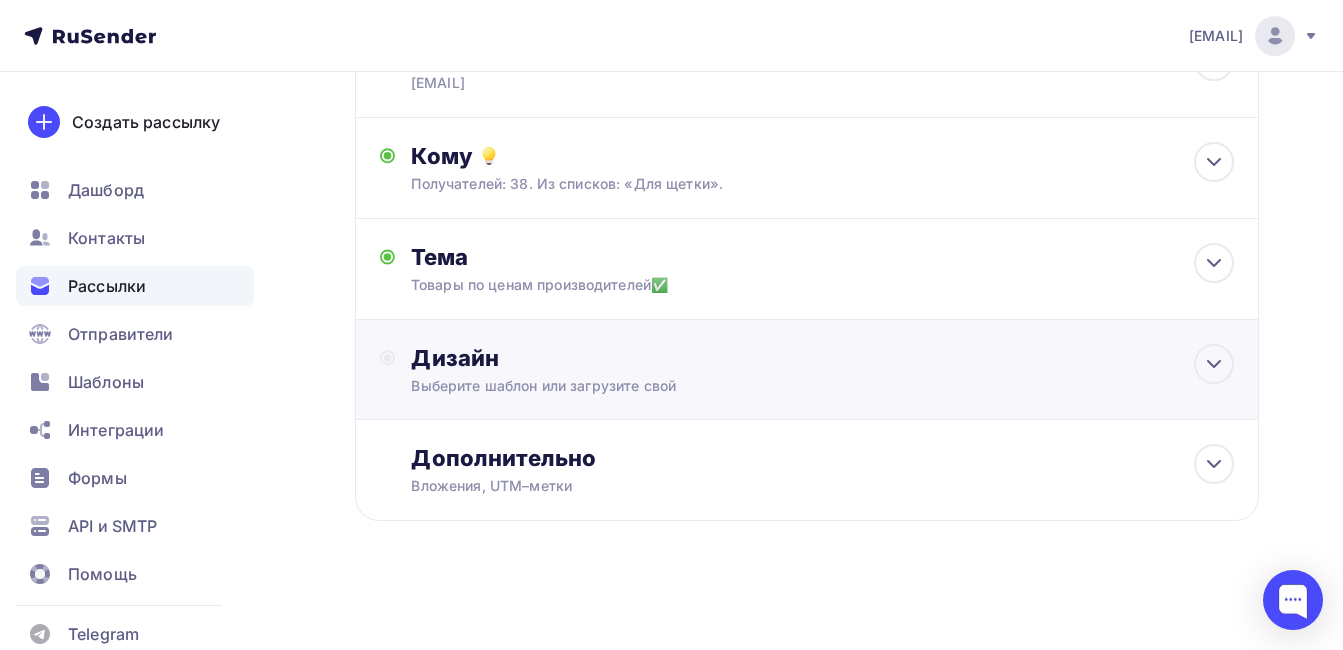click on "Дизайн" at bounding box center [822, 358] 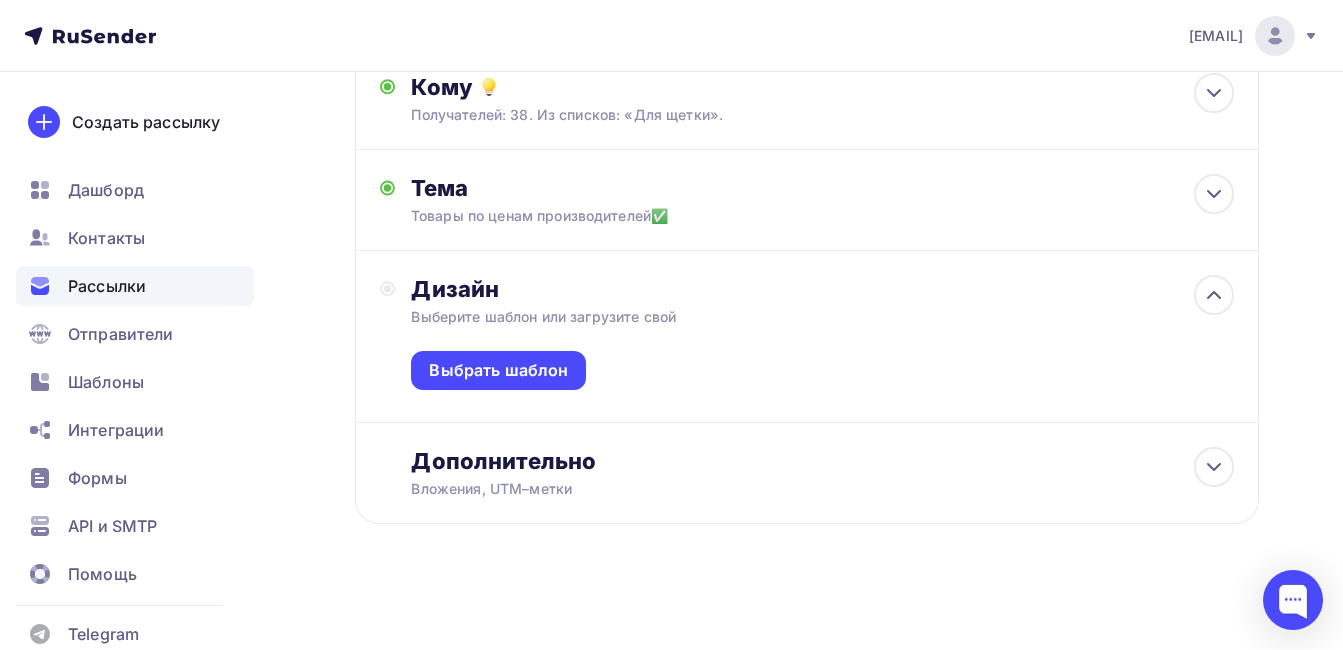 scroll, scrollTop: 272, scrollLeft: 0, axis: vertical 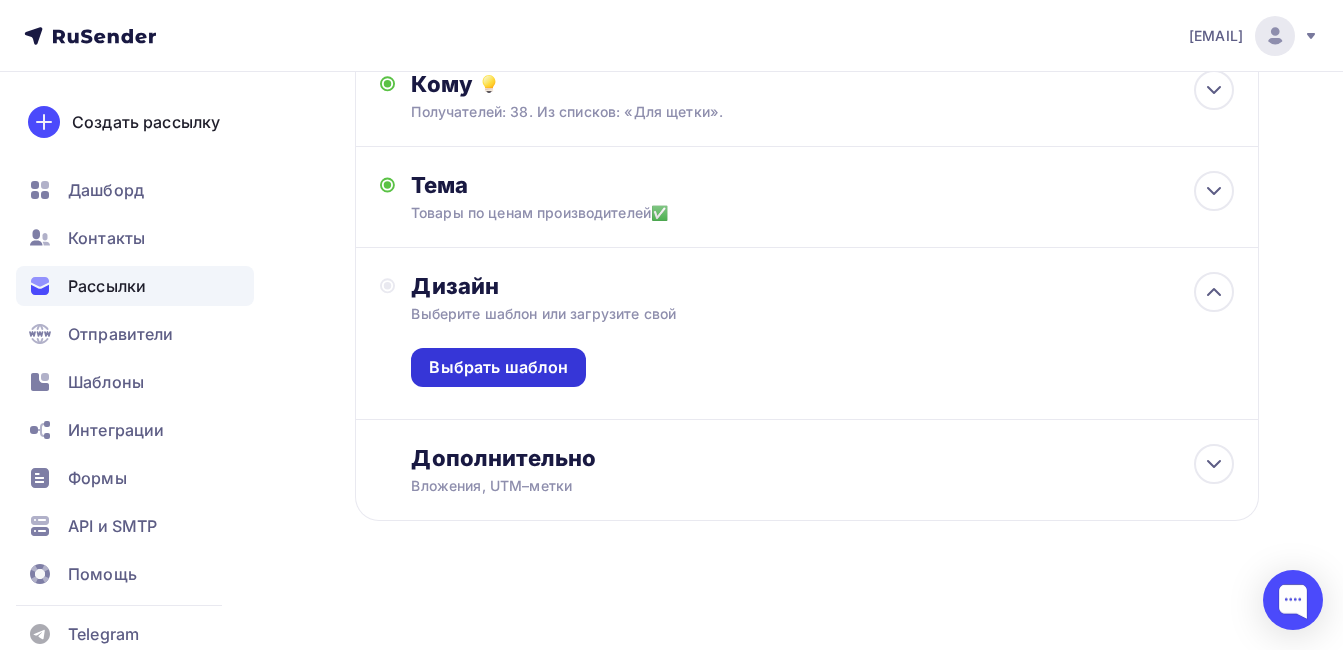 click on "Выбрать шаблон" at bounding box center (498, 367) 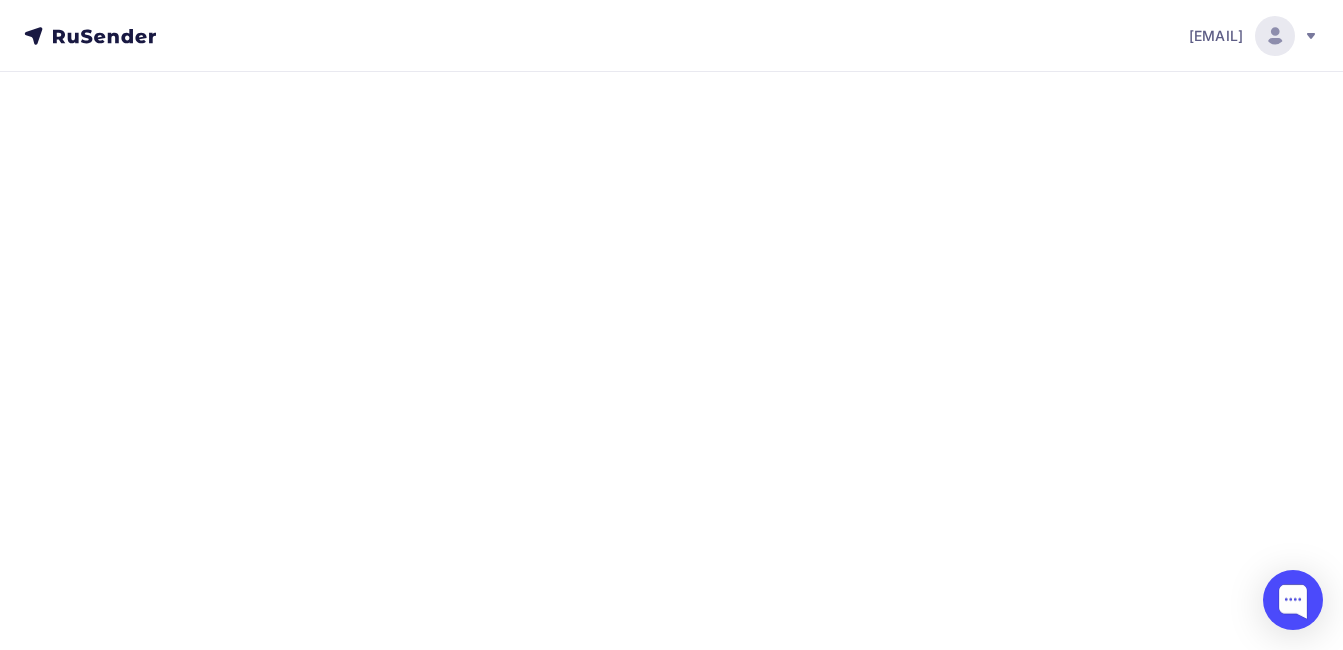 scroll, scrollTop: 0, scrollLeft: 0, axis: both 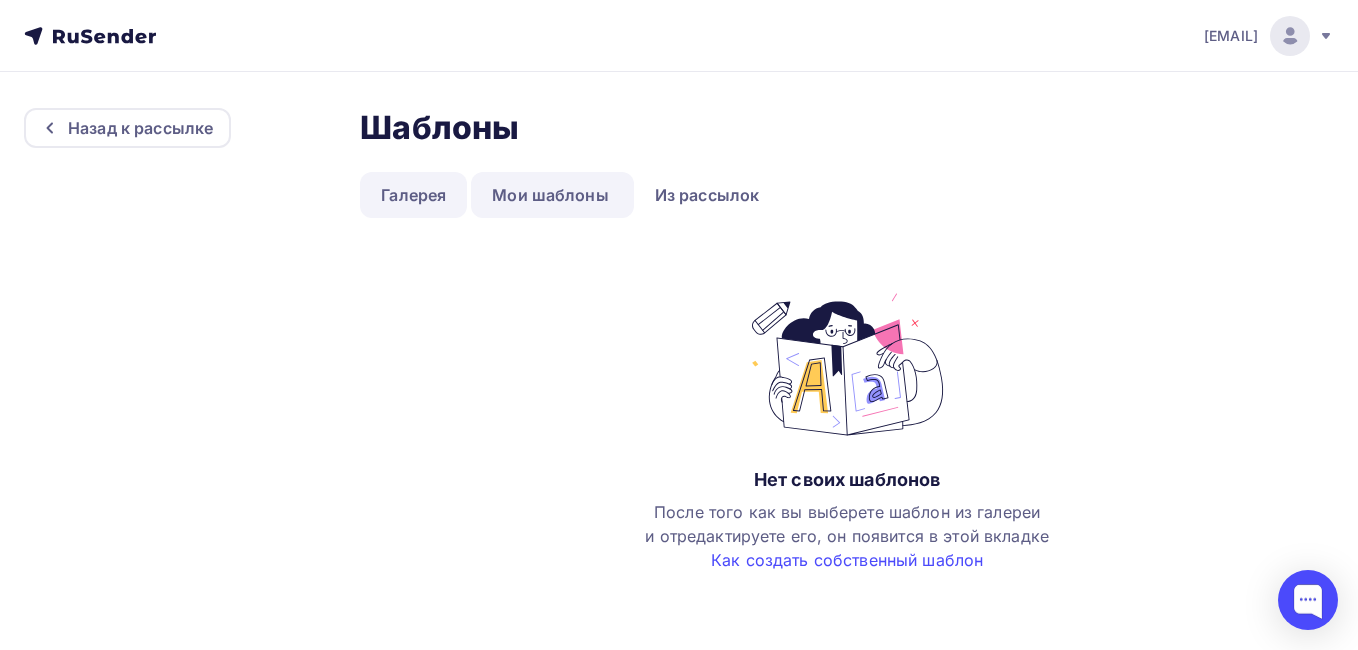 click on "Галерея" at bounding box center [413, 195] 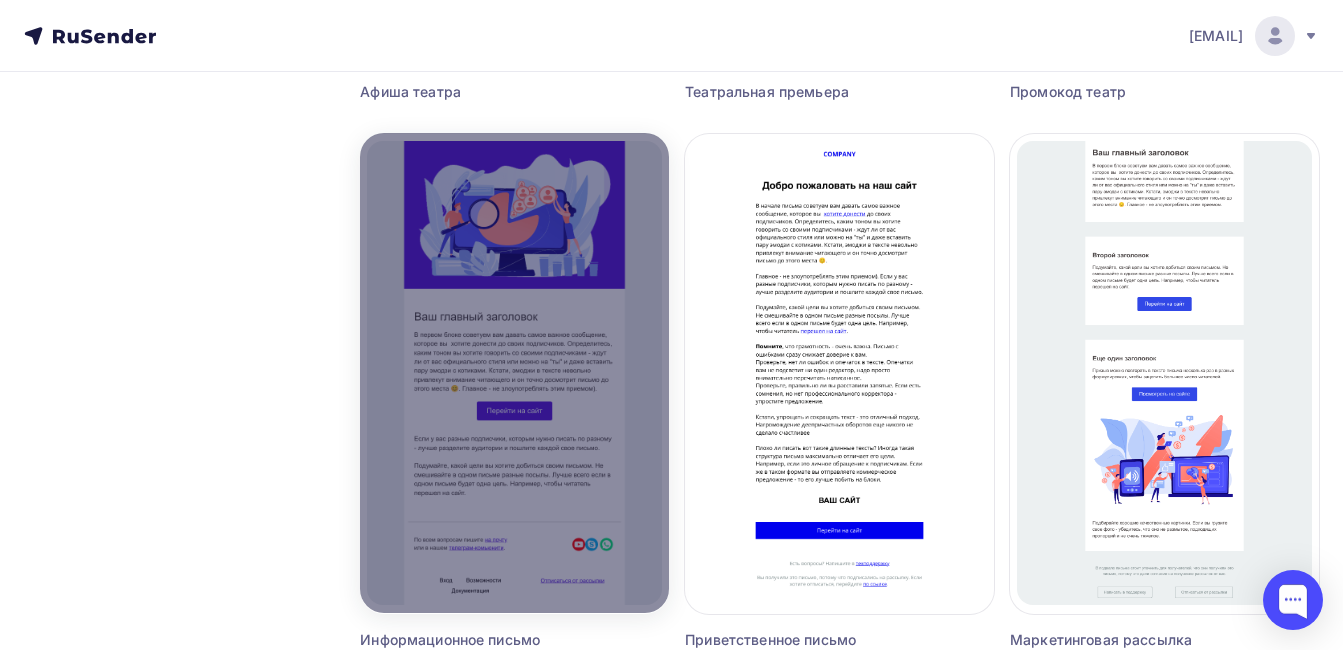 scroll, scrollTop: 1949, scrollLeft: 0, axis: vertical 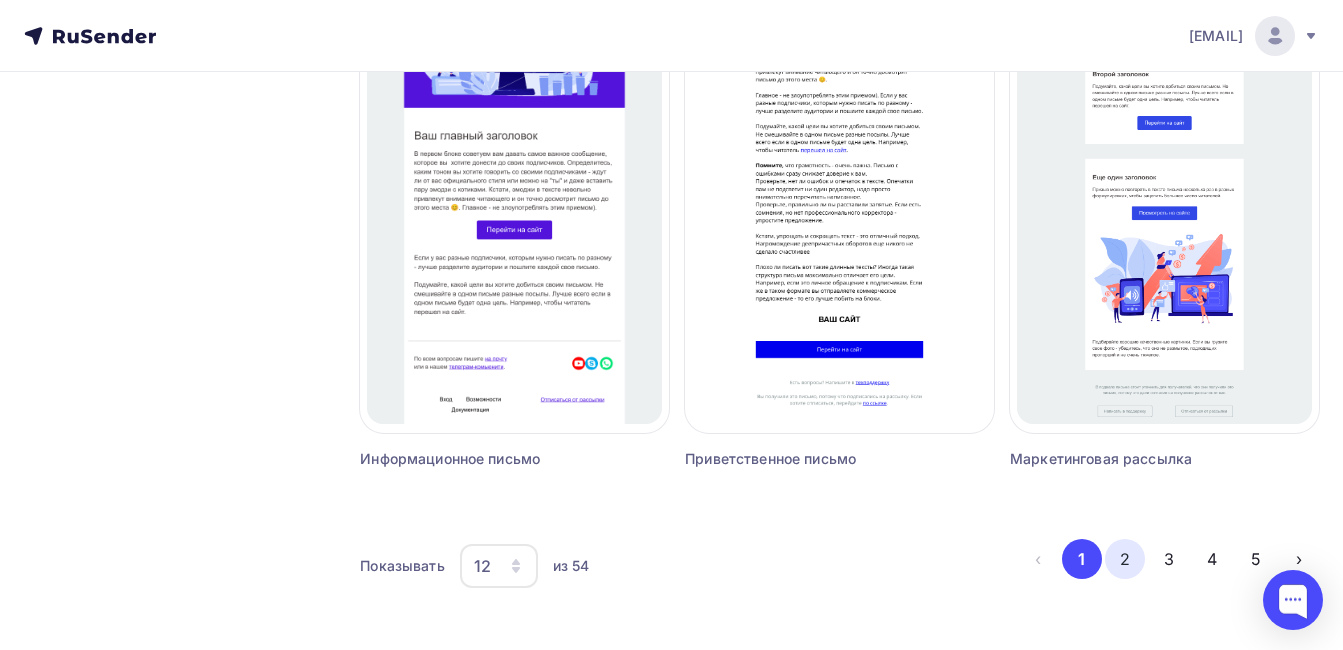 click on "2" at bounding box center (1125, 559) 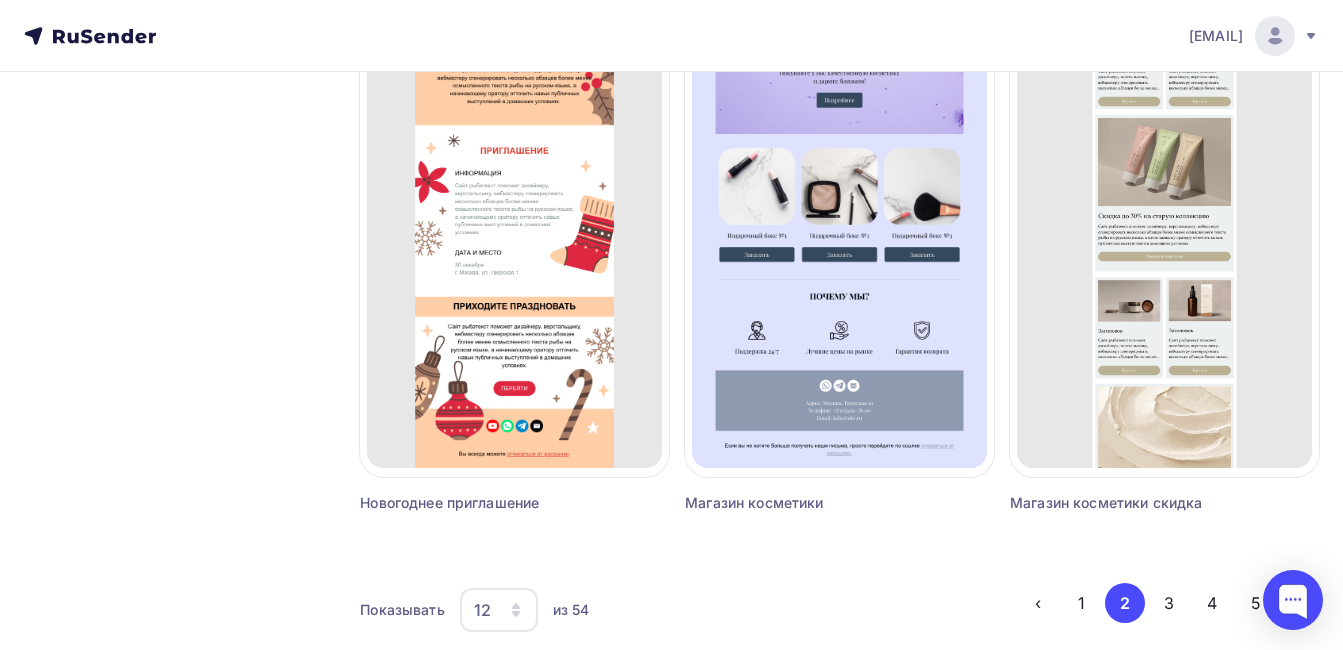 scroll, scrollTop: 1949, scrollLeft: 0, axis: vertical 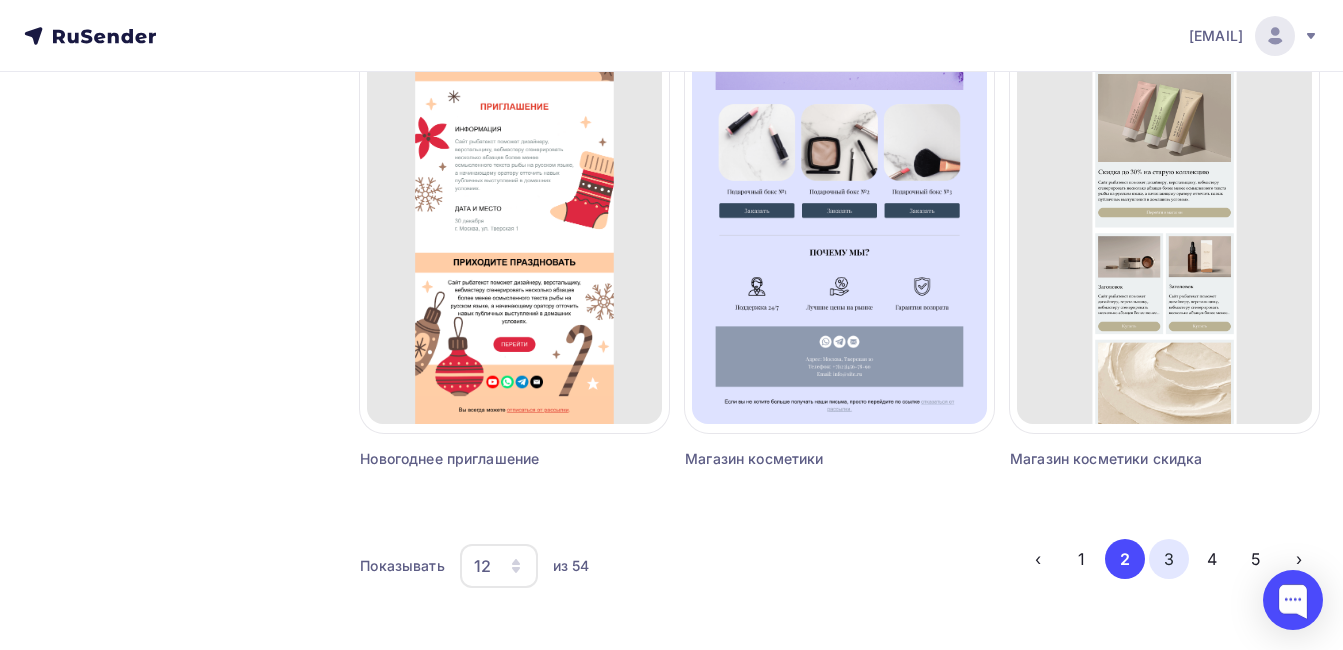 click on "3" at bounding box center (1169, 559) 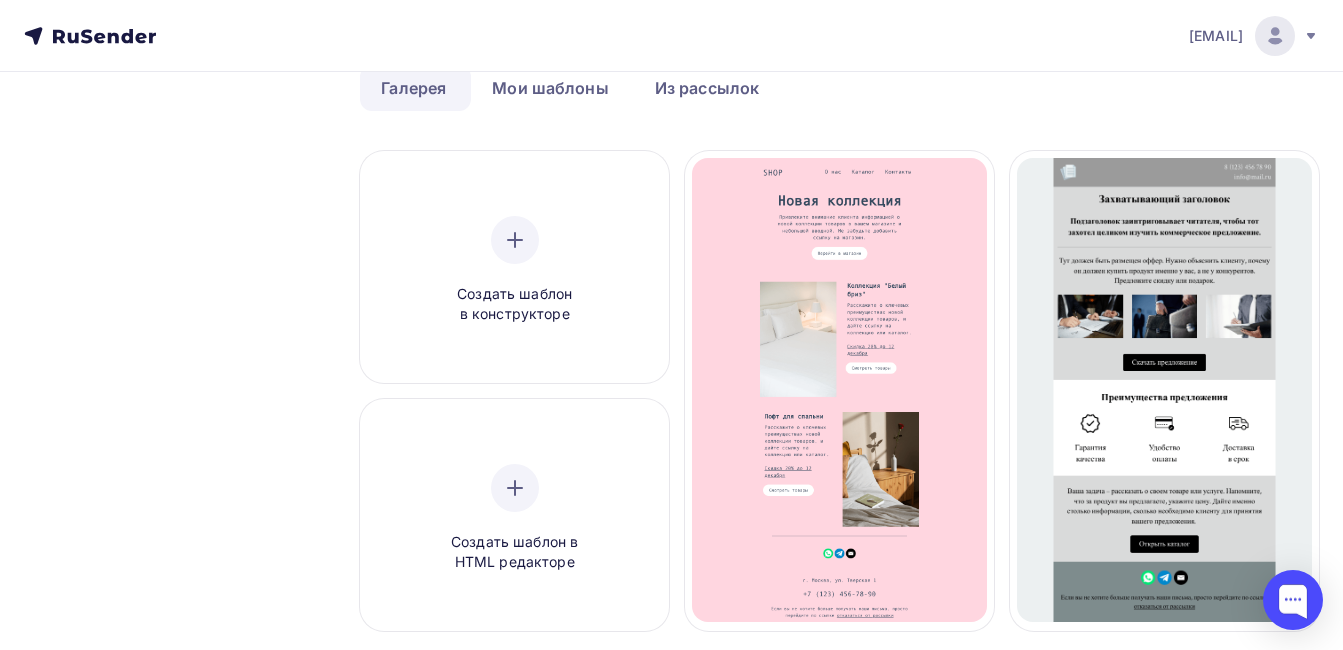 scroll, scrollTop: 101, scrollLeft: 0, axis: vertical 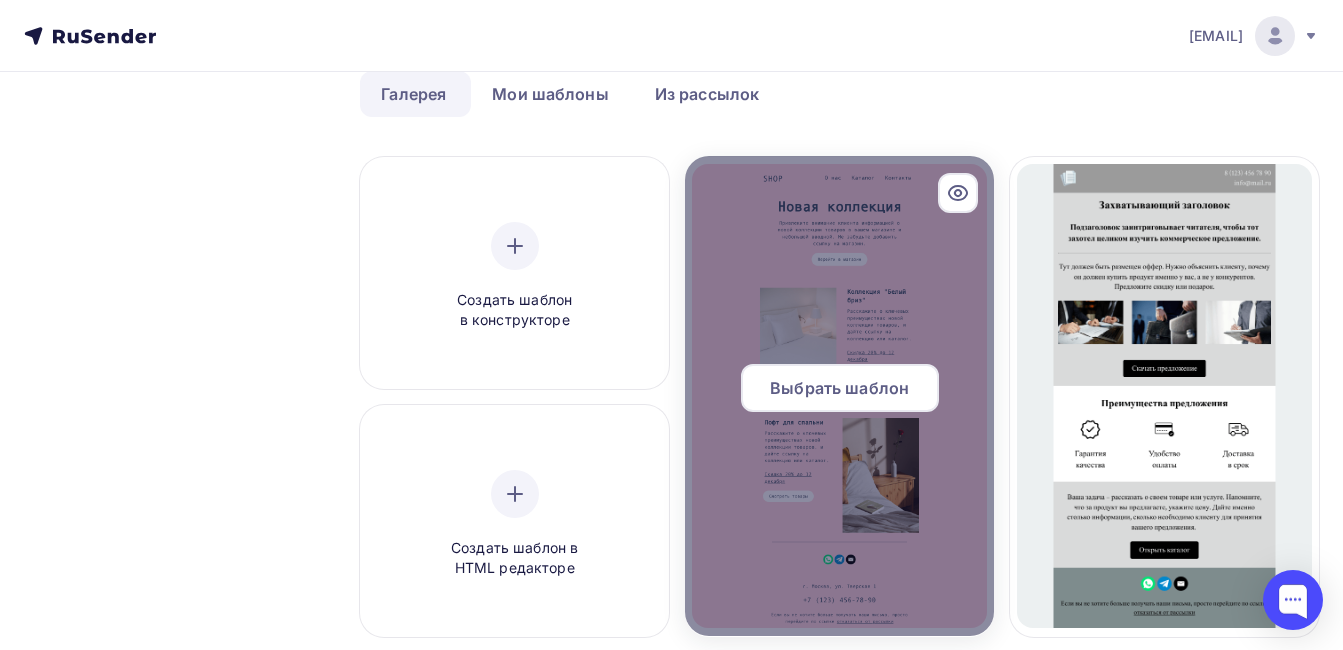 click on "Выбрать шаблон" at bounding box center [840, 388] 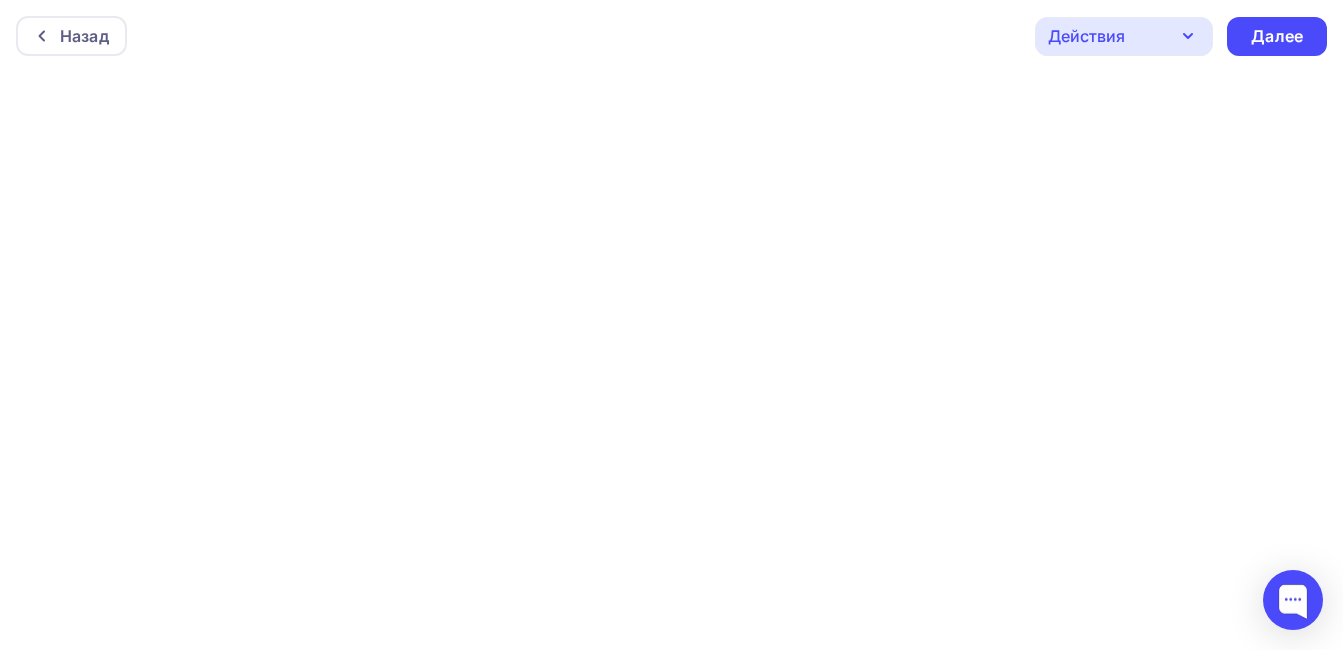 scroll, scrollTop: 5, scrollLeft: 0, axis: vertical 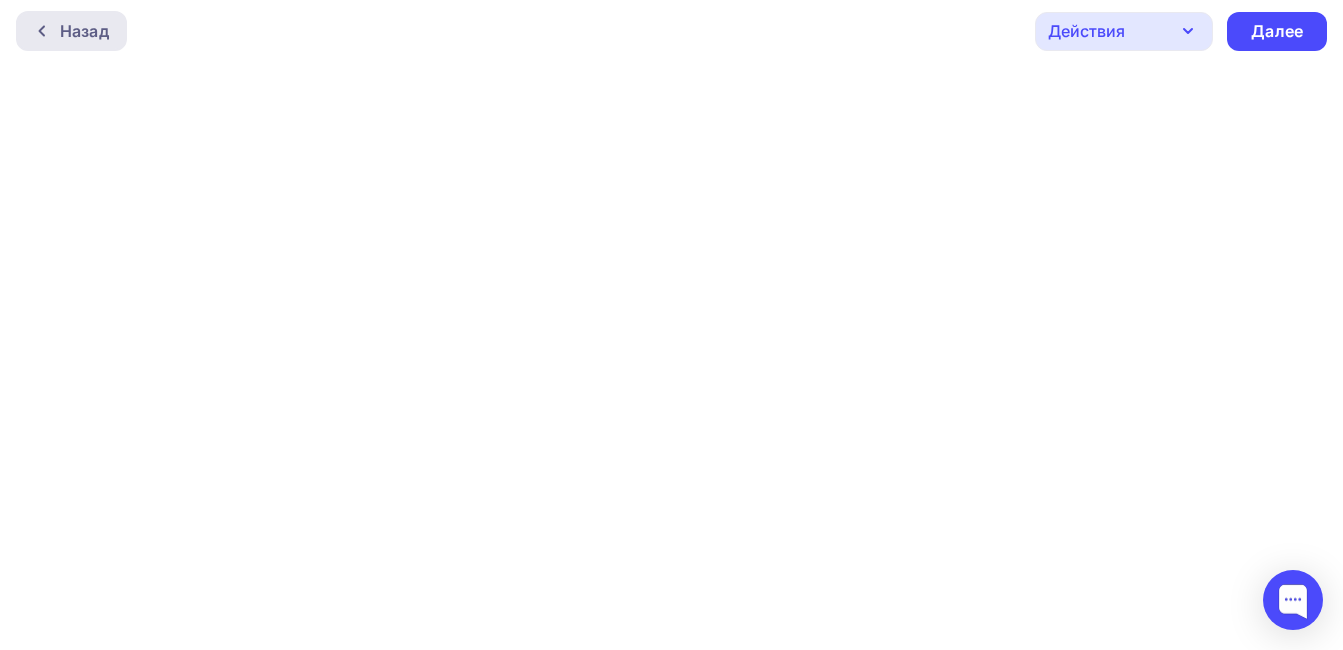click on "Назад" at bounding box center [84, 31] 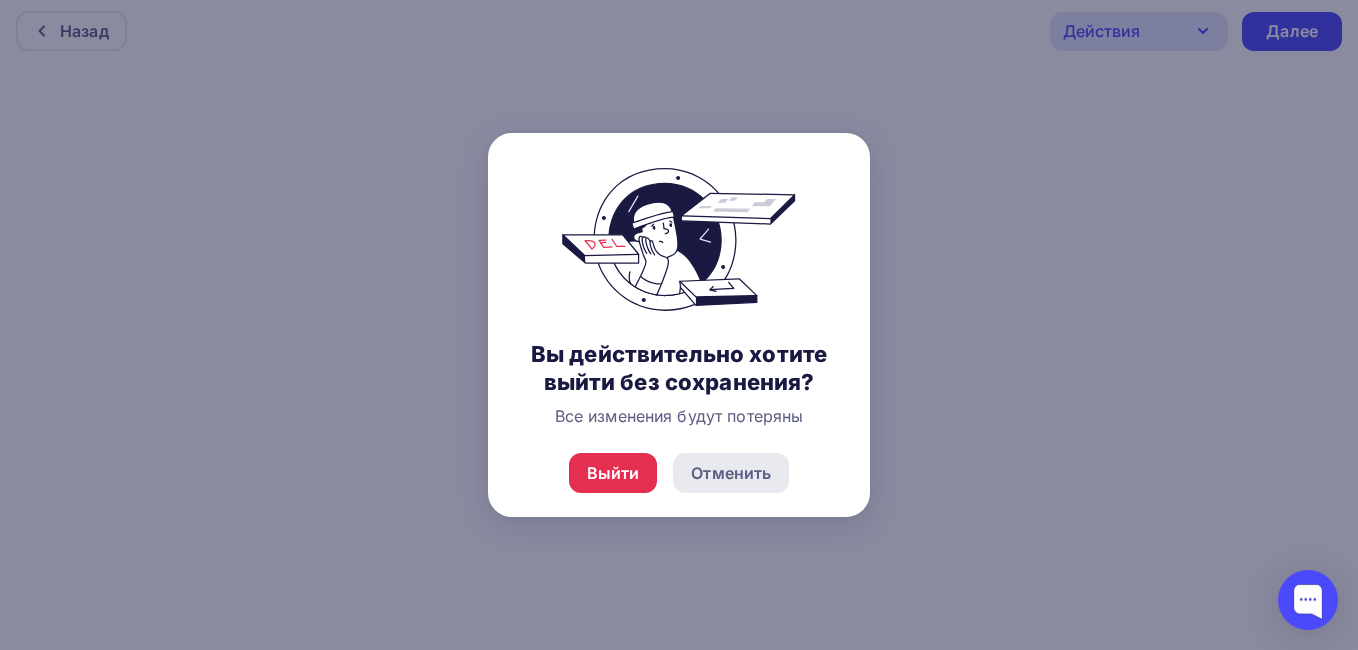 click on "Отменить" at bounding box center [731, 473] 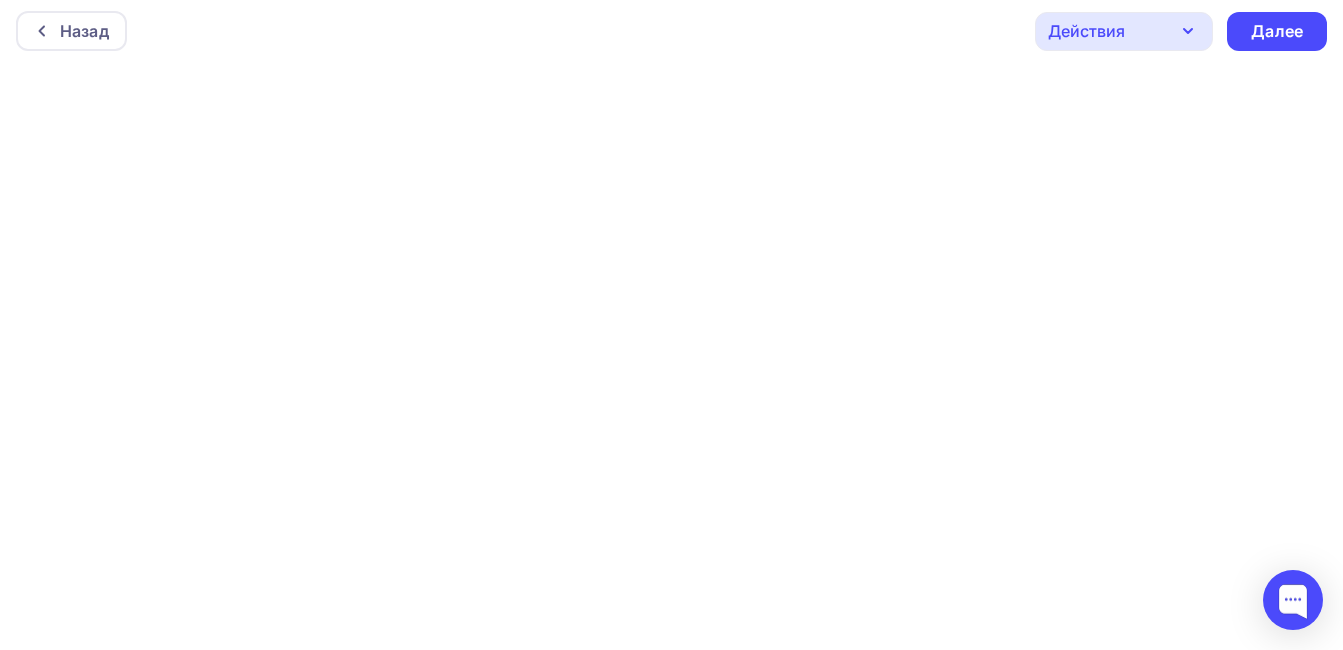 click on "Действия" at bounding box center (1124, 31) 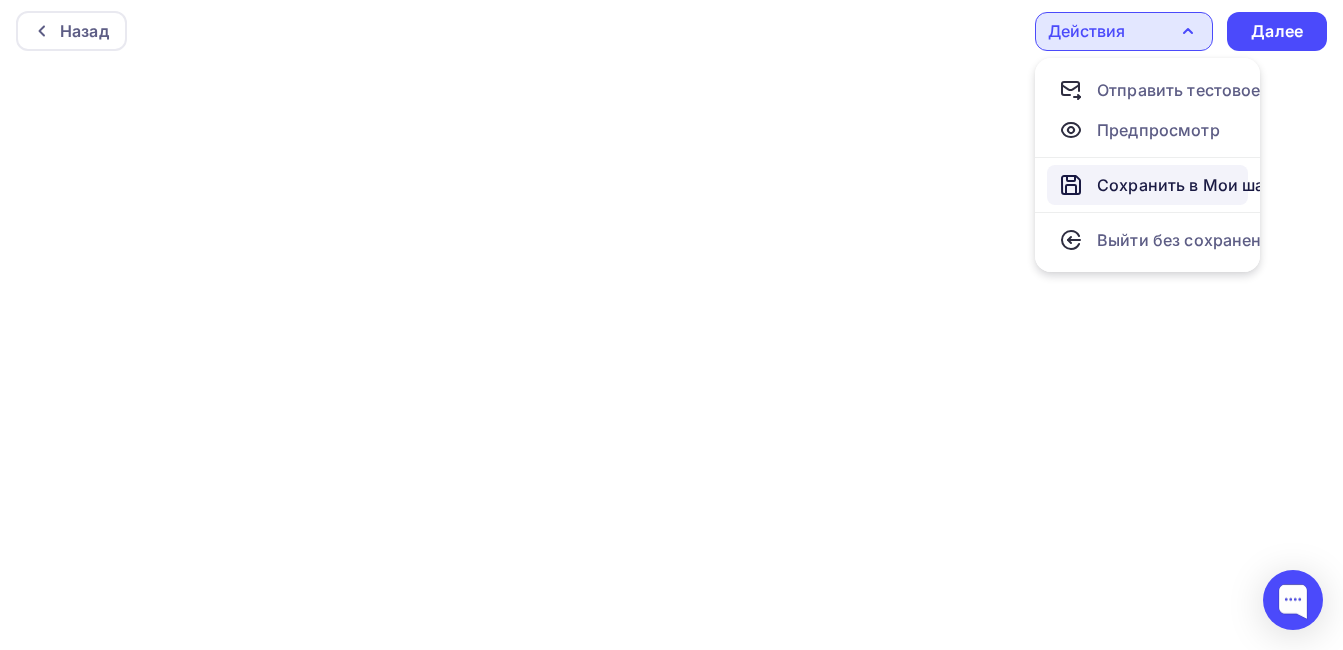 scroll, scrollTop: 0, scrollLeft: 0, axis: both 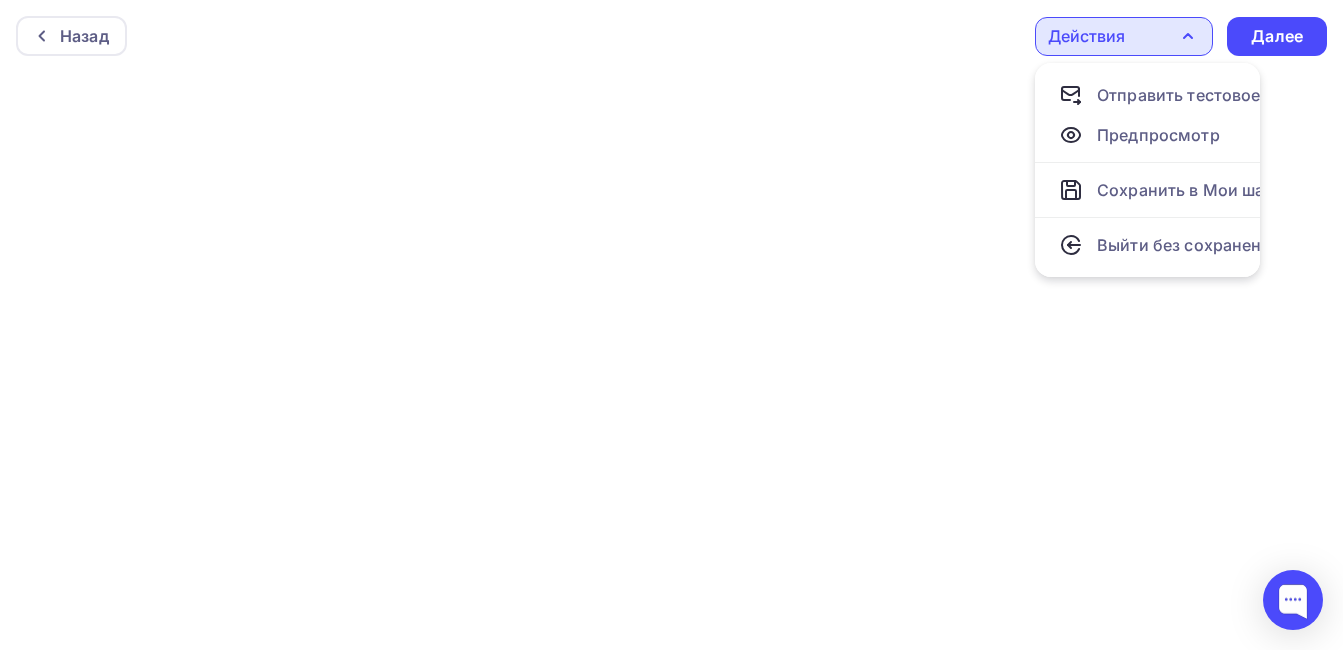 click on "Назад
Действия
Отправить тестовое письмо             Предпросмотр               Сохранить в Мои шаблоны               Выйти без сохранения               Далее" at bounding box center (671, 36) 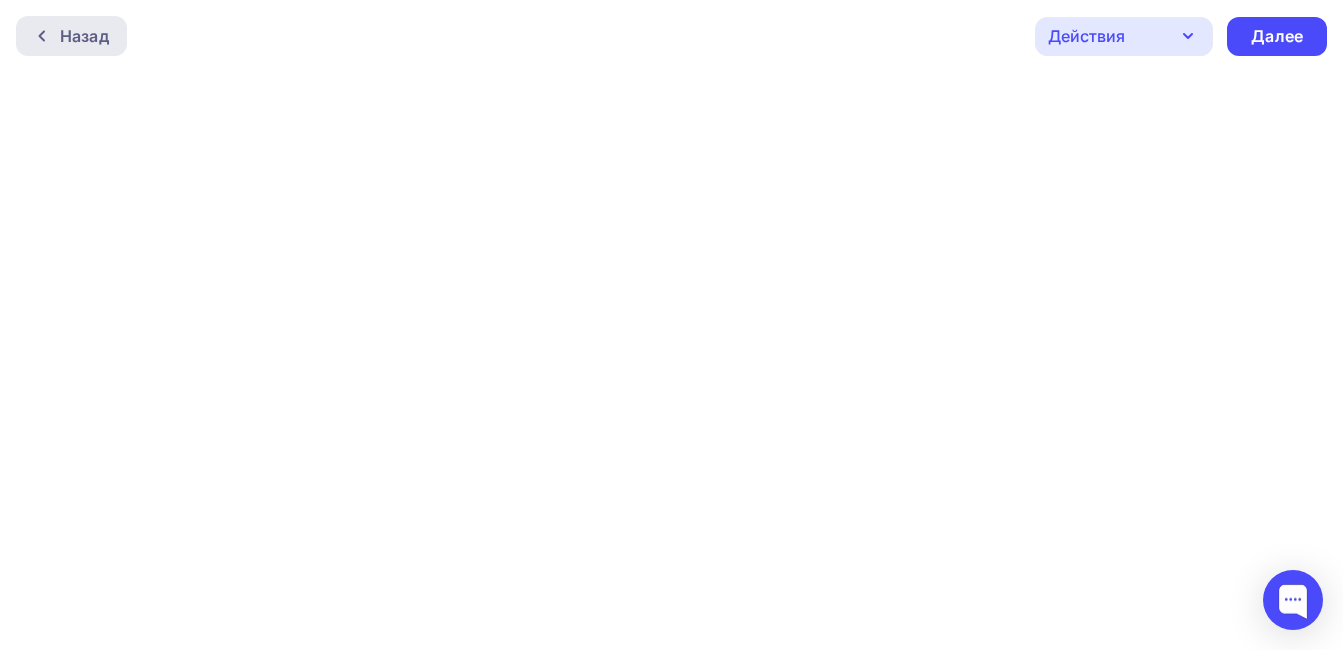 click on "Назад" at bounding box center [84, 36] 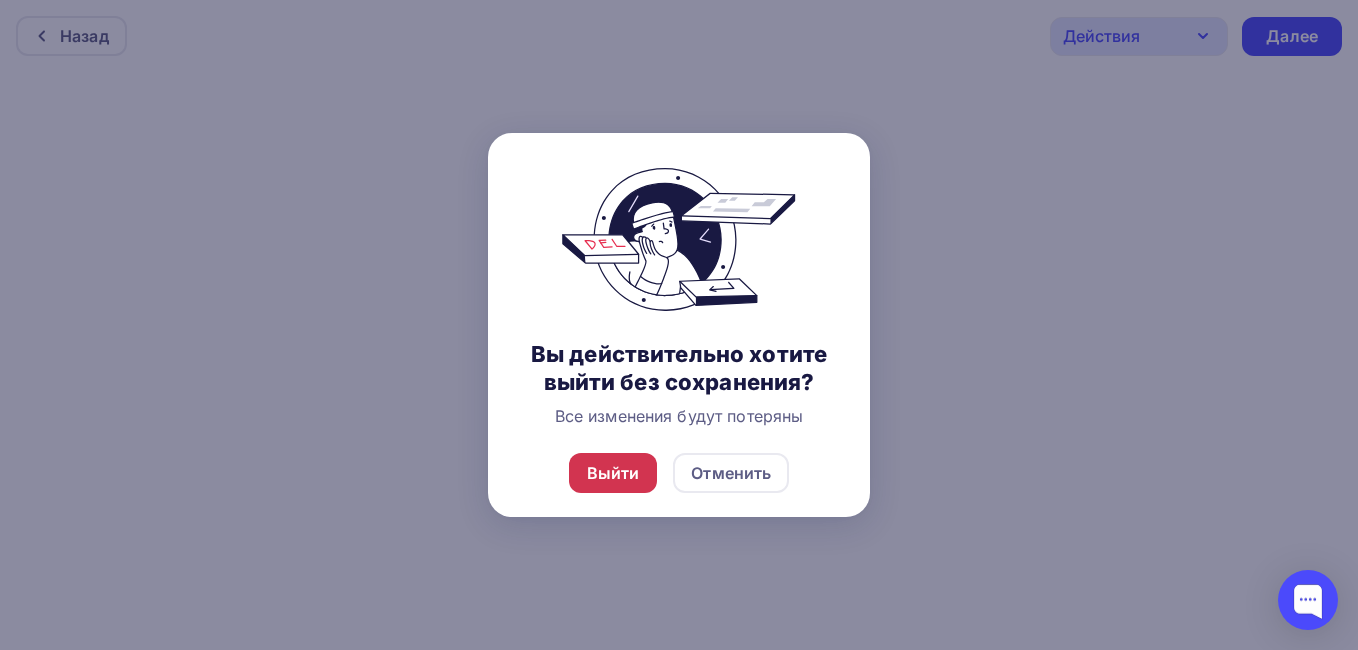 click on "Выйти" at bounding box center (613, 473) 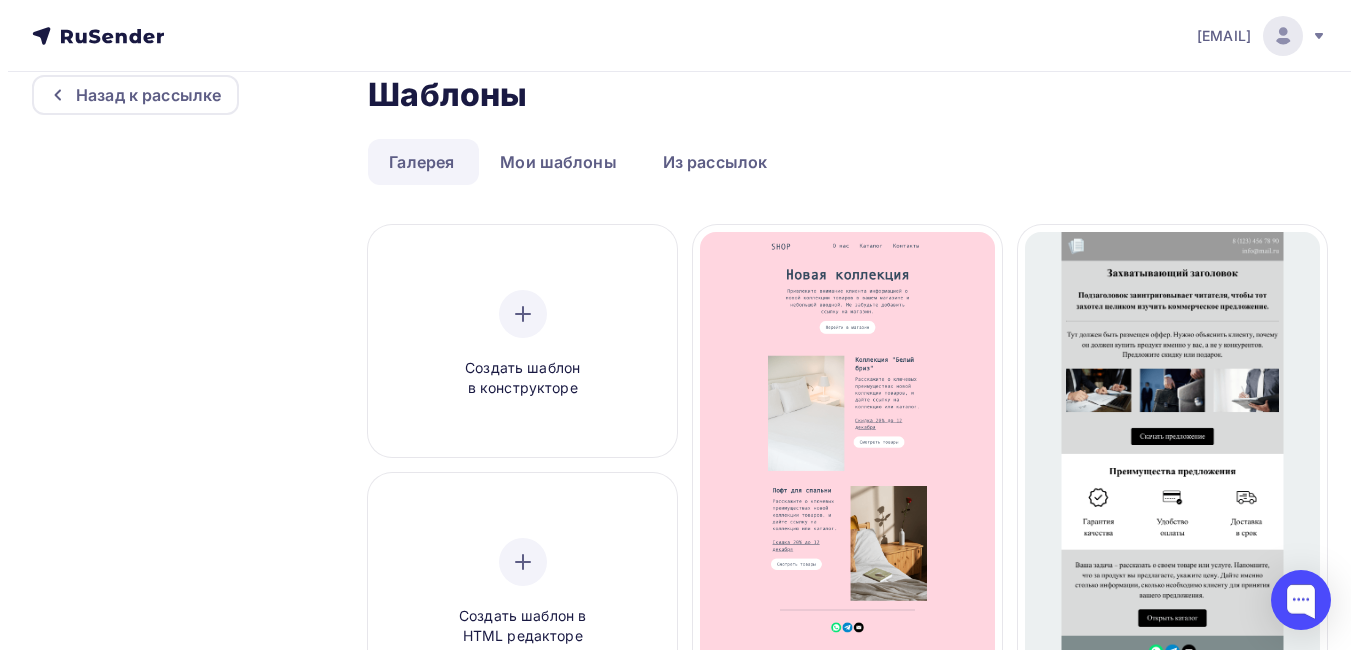 scroll, scrollTop: 0, scrollLeft: 0, axis: both 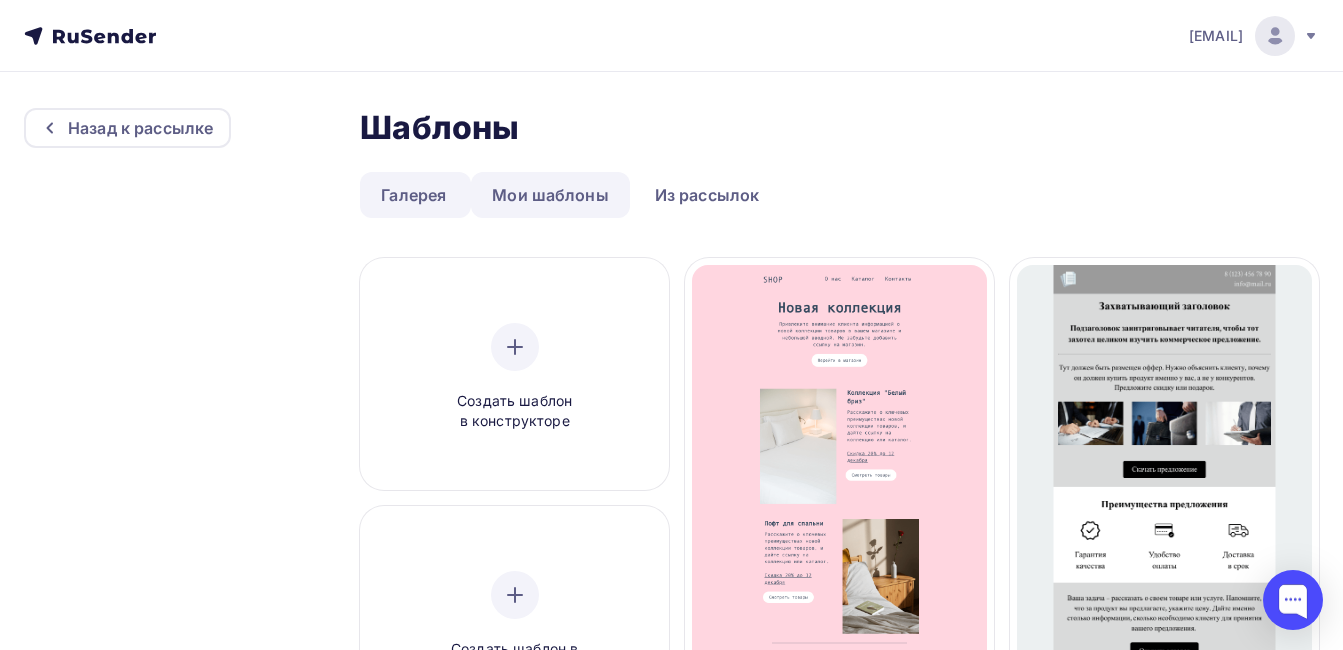 click on "Мои шаблоны" at bounding box center (550, 195) 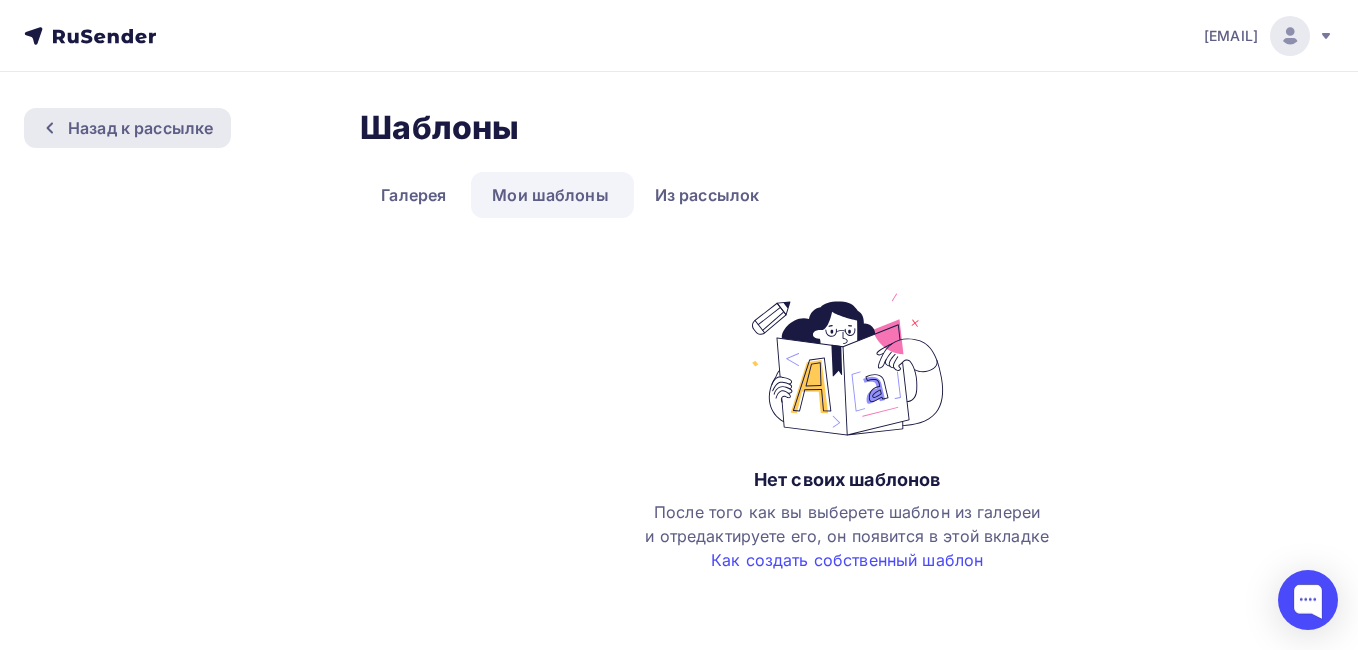 click on "Назад к рассылке" at bounding box center [140, 128] 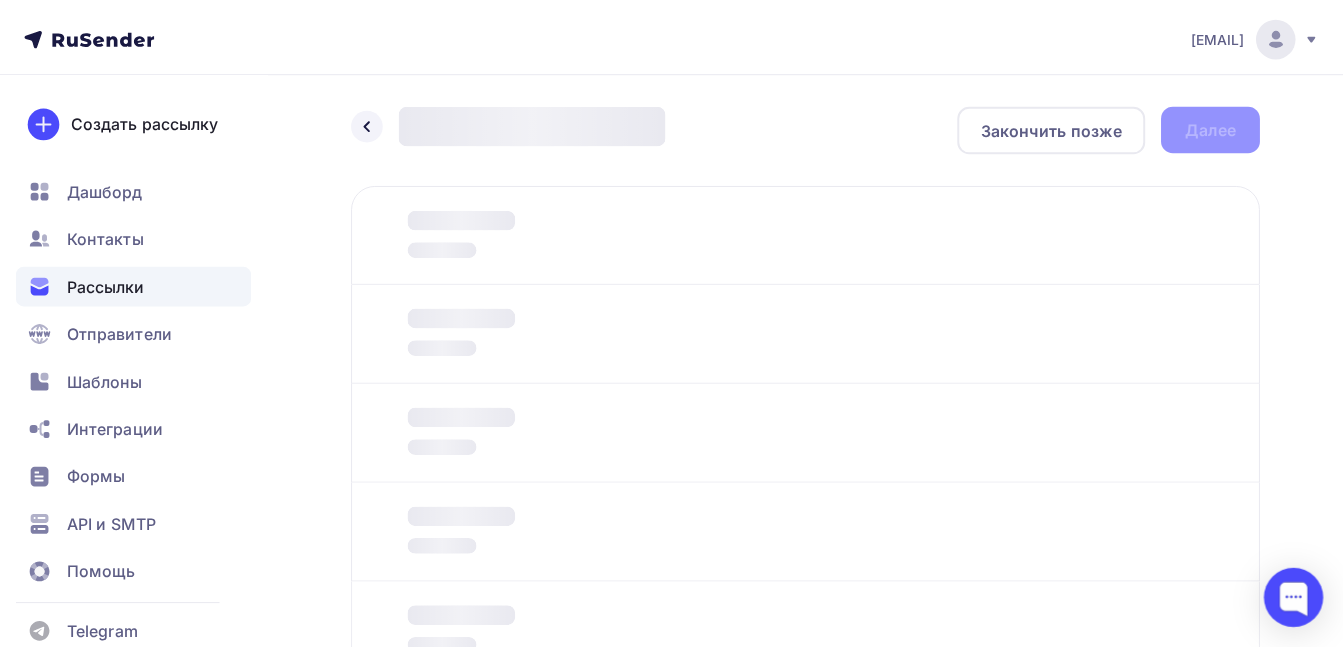 scroll, scrollTop: 195, scrollLeft: 0, axis: vertical 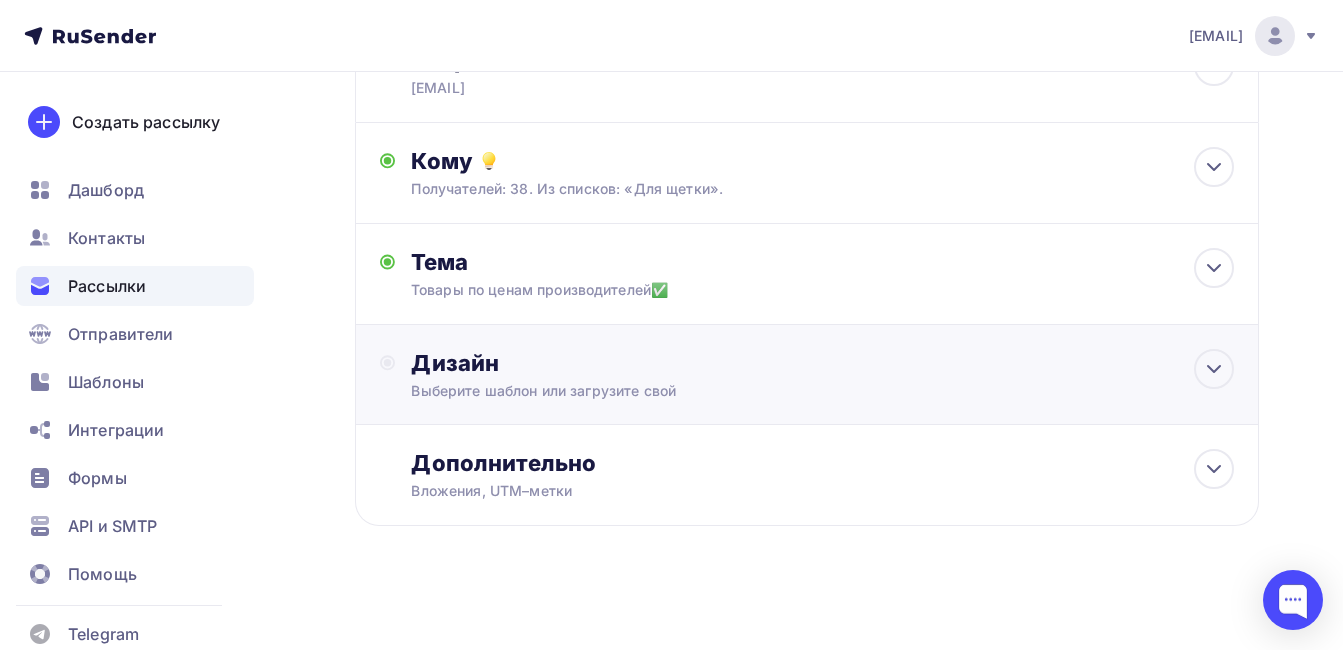 click on "Выберите шаблон или загрузите свой" at bounding box center (781, 391) 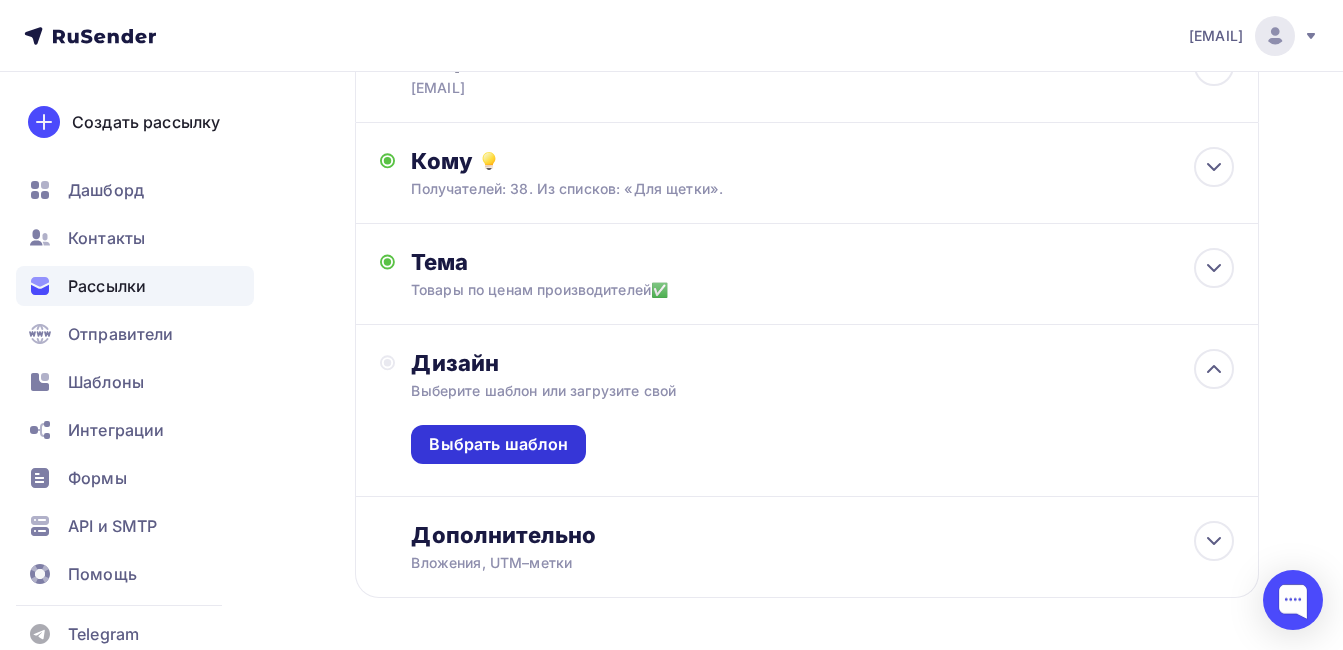 click on "Выбрать шаблон" at bounding box center (498, 444) 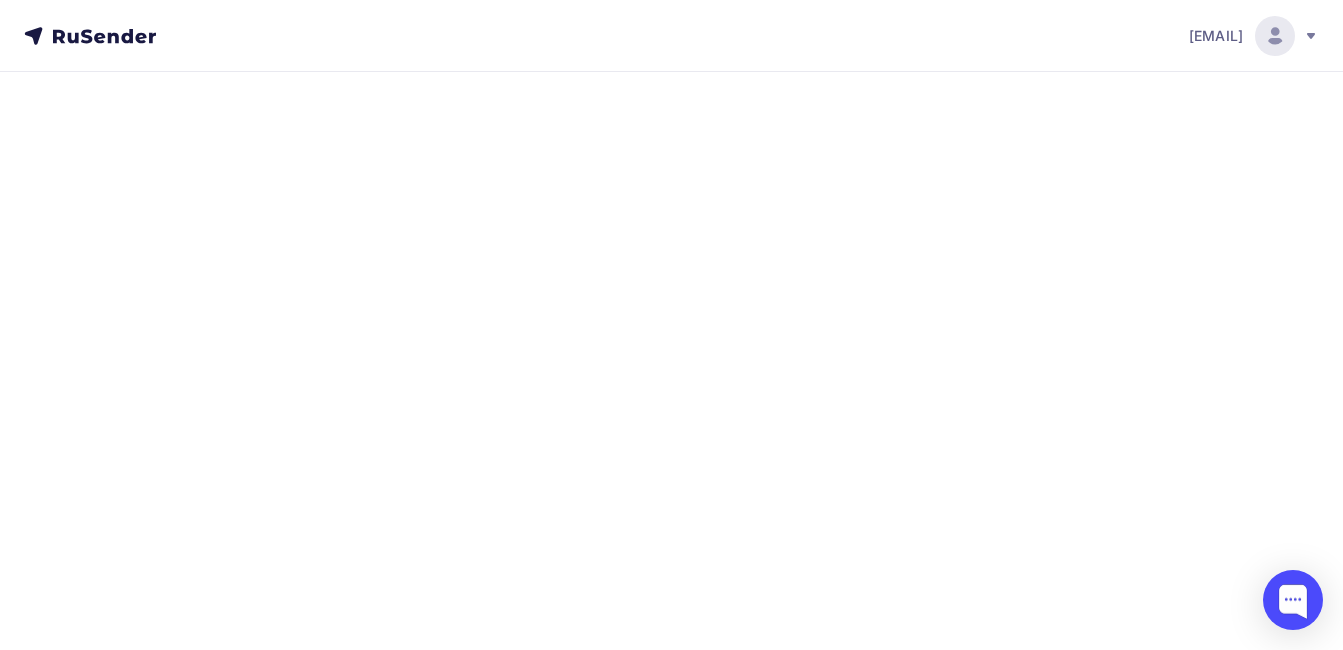 scroll, scrollTop: 0, scrollLeft: 0, axis: both 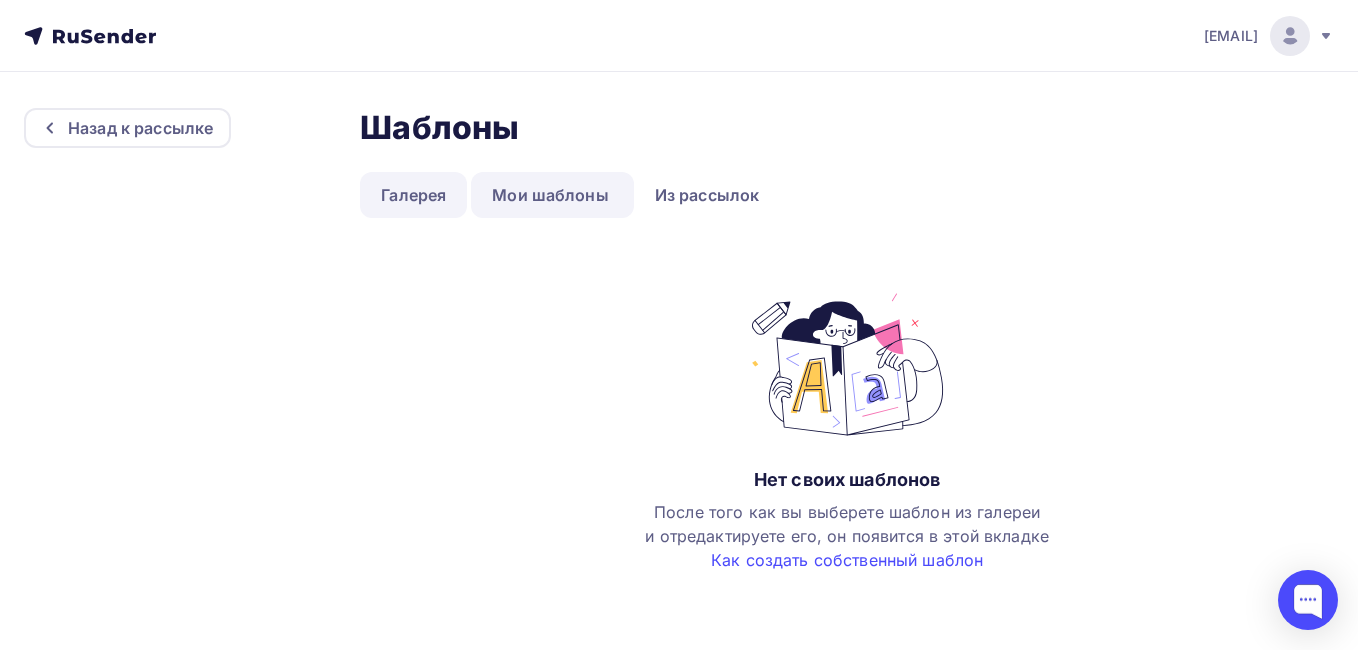 click on "Галерея" at bounding box center [413, 195] 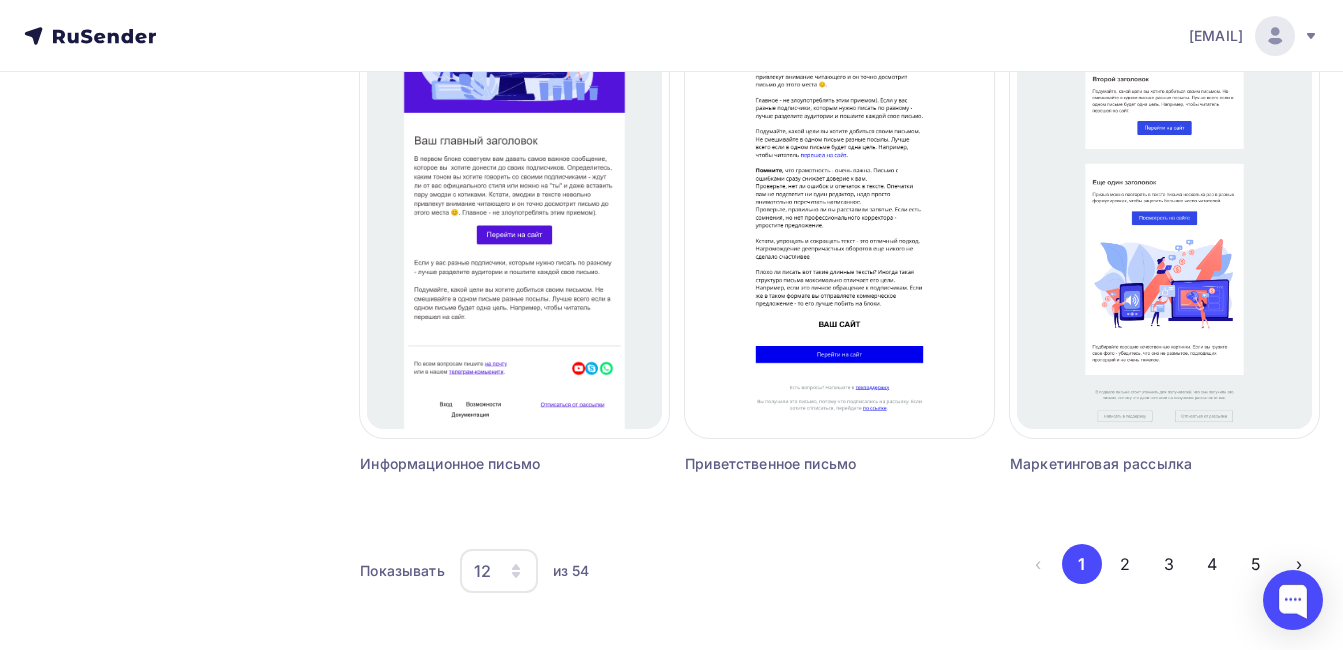 scroll, scrollTop: 1949, scrollLeft: 0, axis: vertical 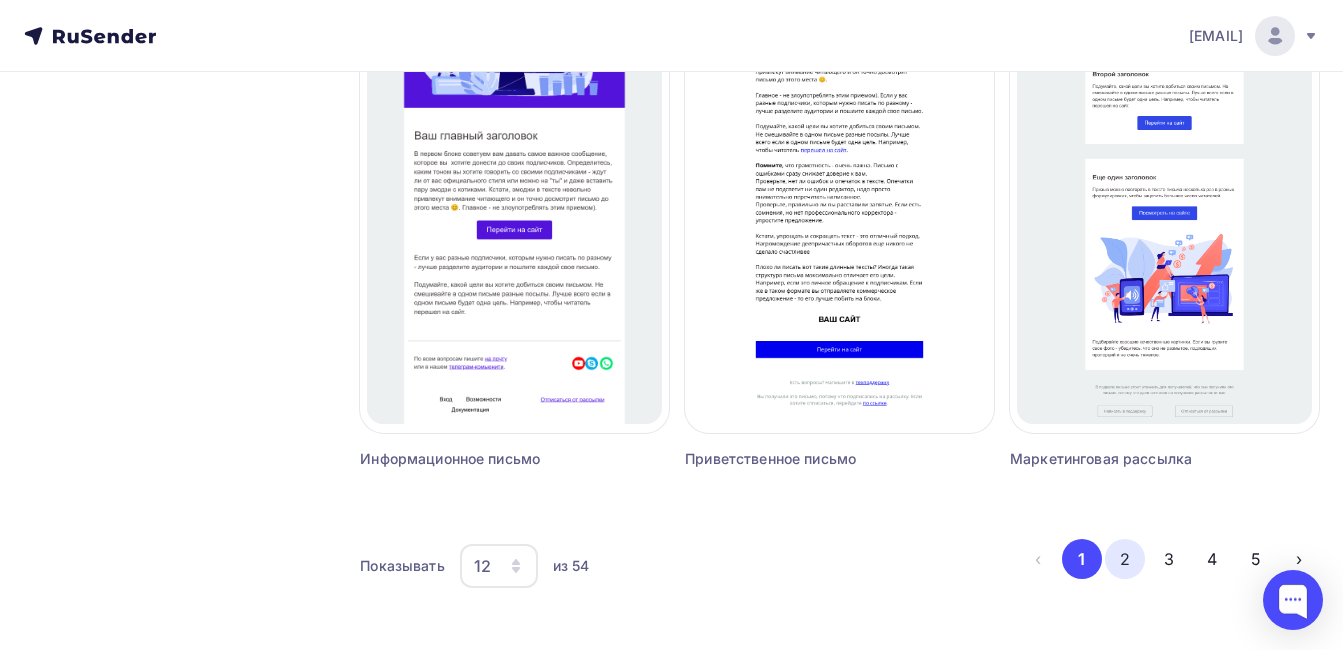 click on "2" at bounding box center [1125, 559] 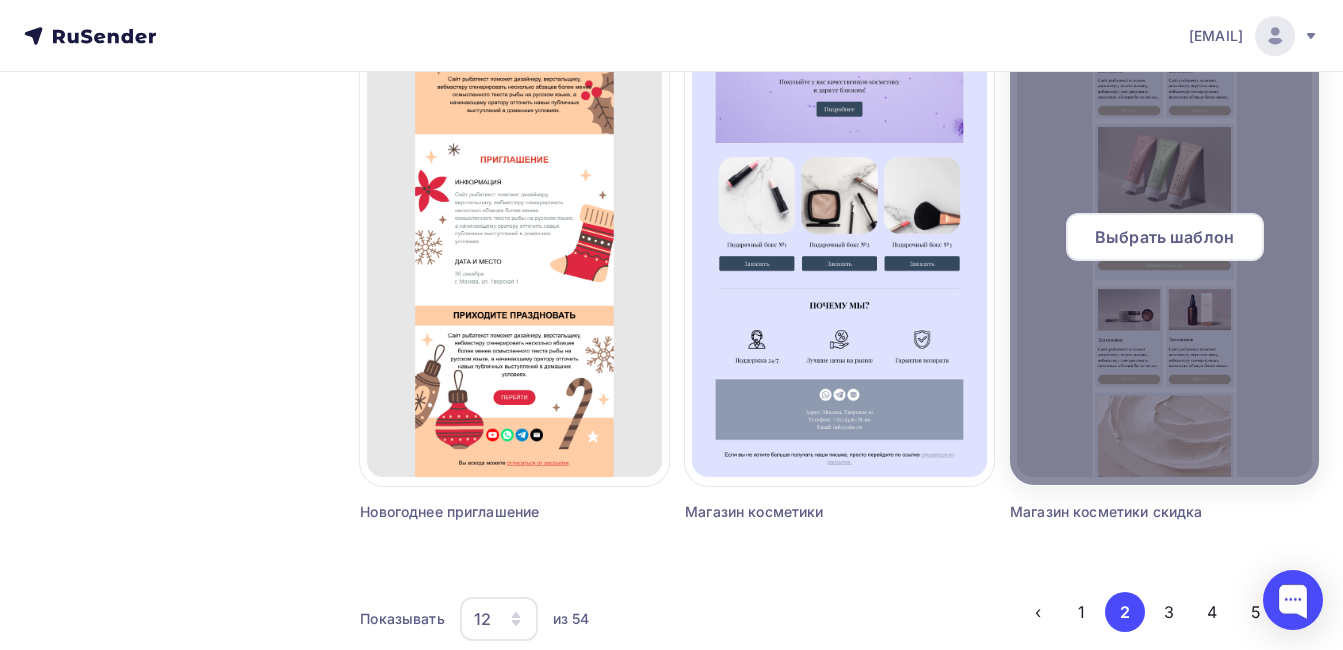 scroll, scrollTop: 1949, scrollLeft: 0, axis: vertical 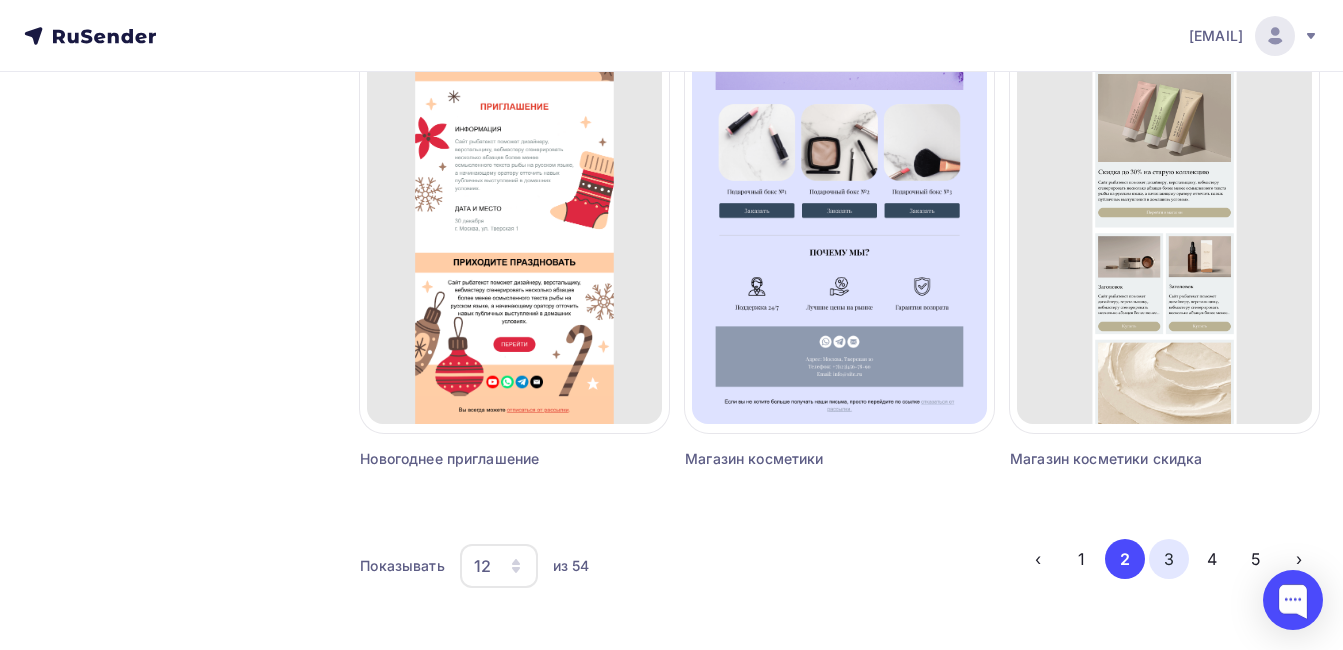 click on "3" at bounding box center (1169, 559) 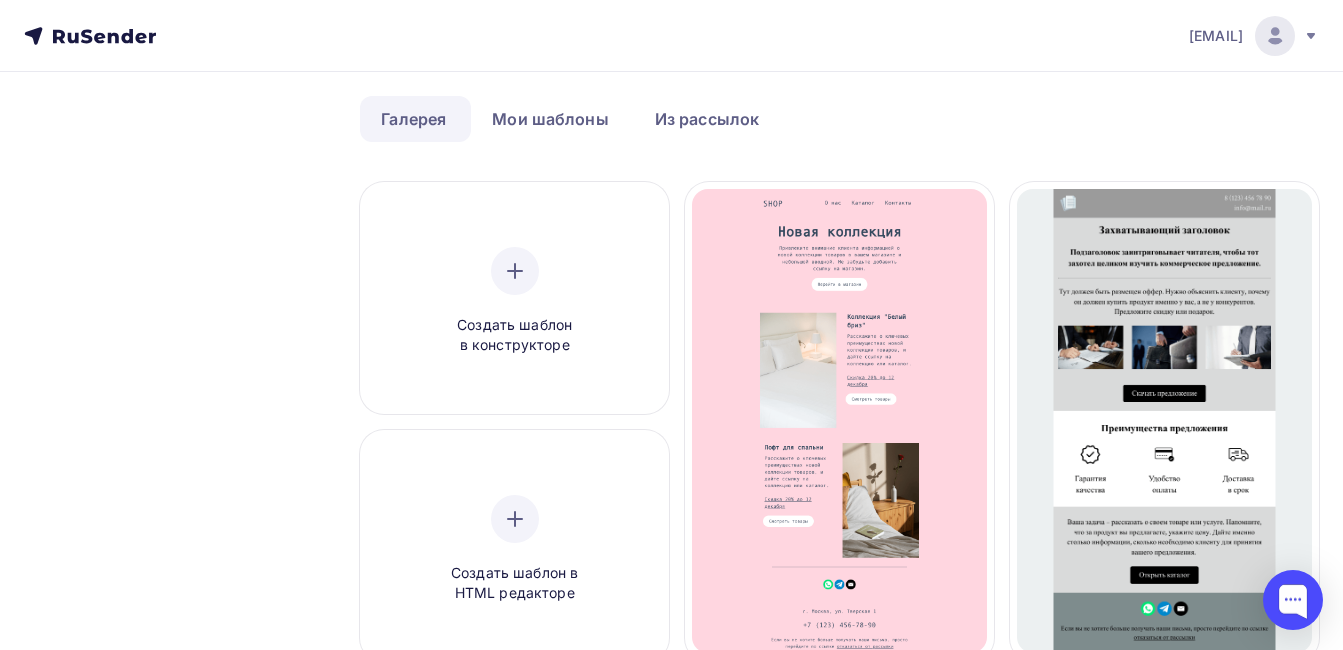 scroll, scrollTop: 74, scrollLeft: 0, axis: vertical 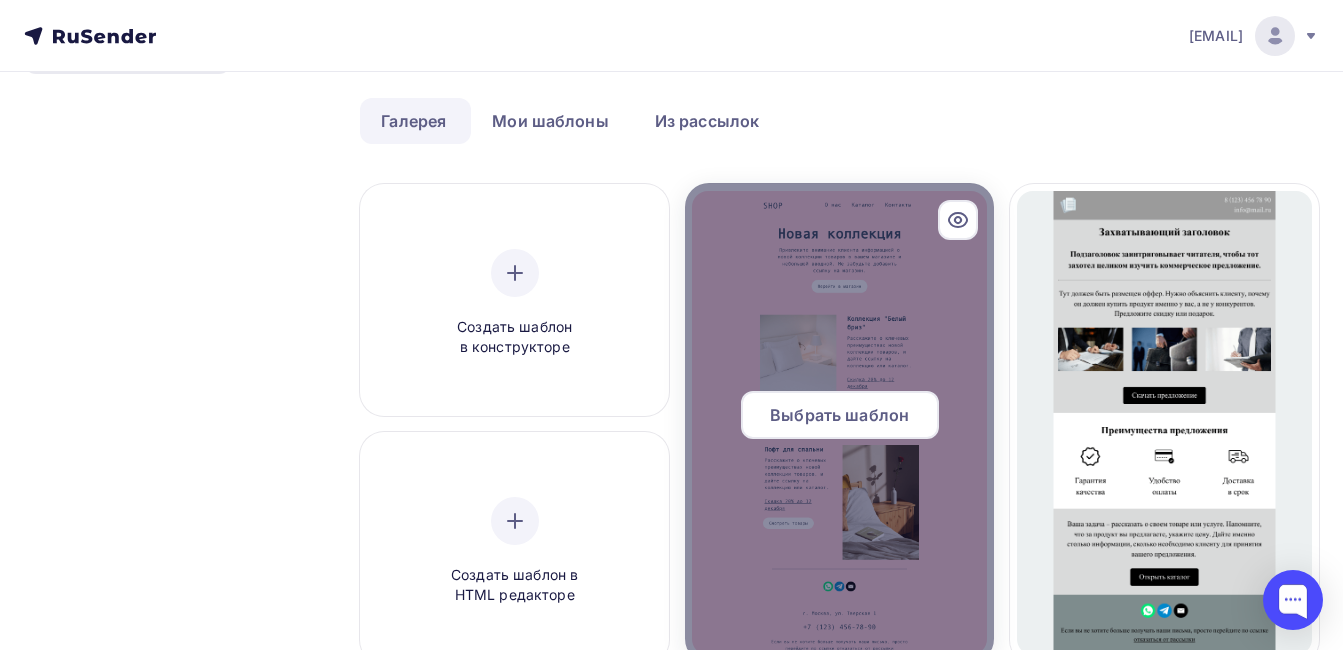 click on "Выбрать шаблон" at bounding box center [839, 423] 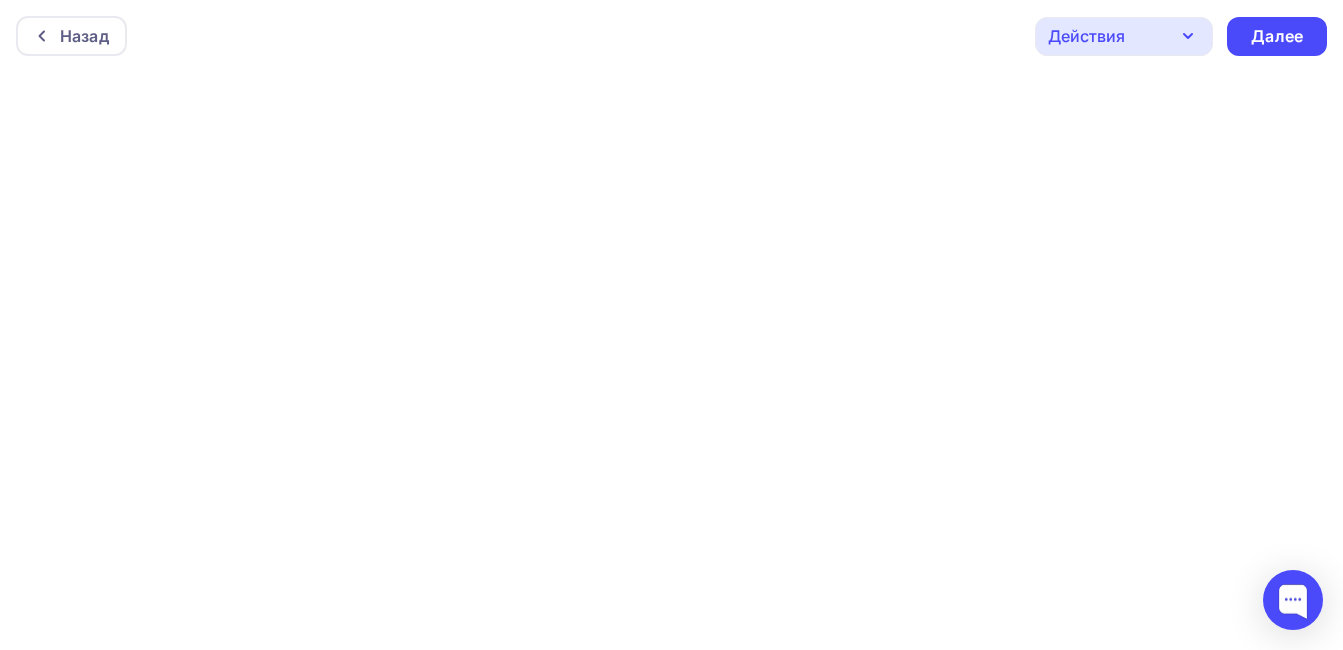 scroll, scrollTop: 5, scrollLeft: 0, axis: vertical 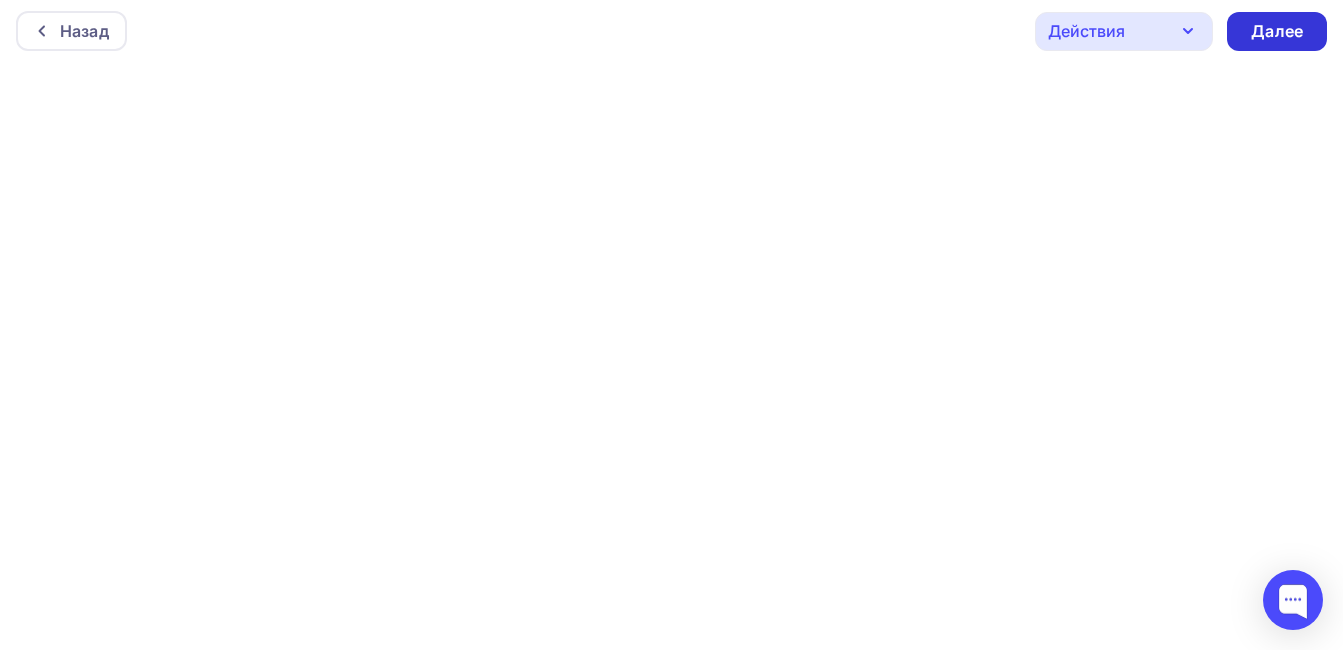 click on "Далее" at bounding box center [1277, 31] 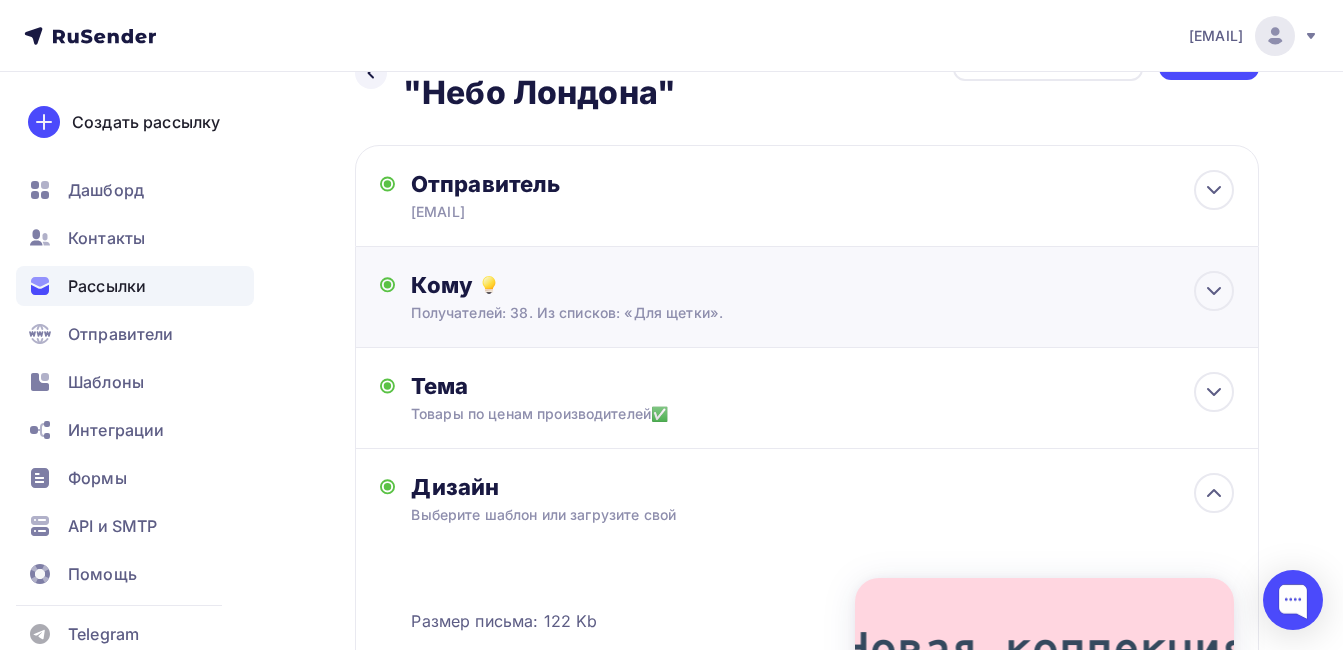 scroll, scrollTop: 0, scrollLeft: 0, axis: both 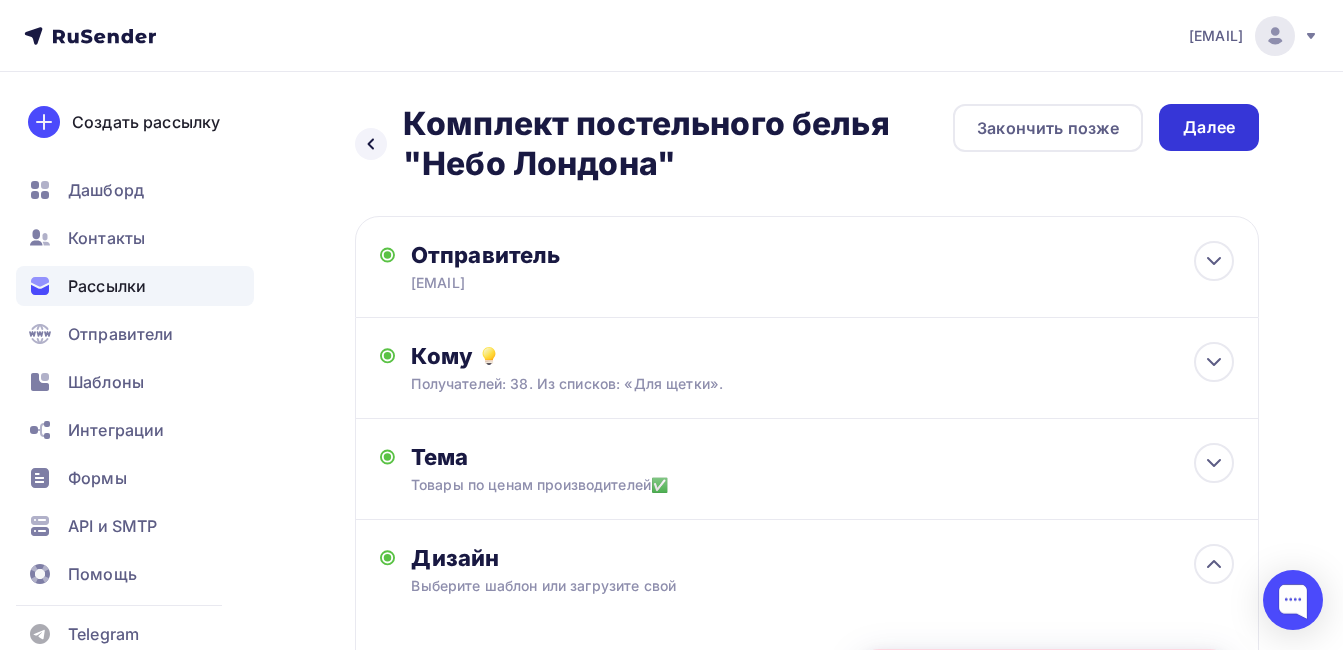 click on "Далее" at bounding box center [1209, 127] 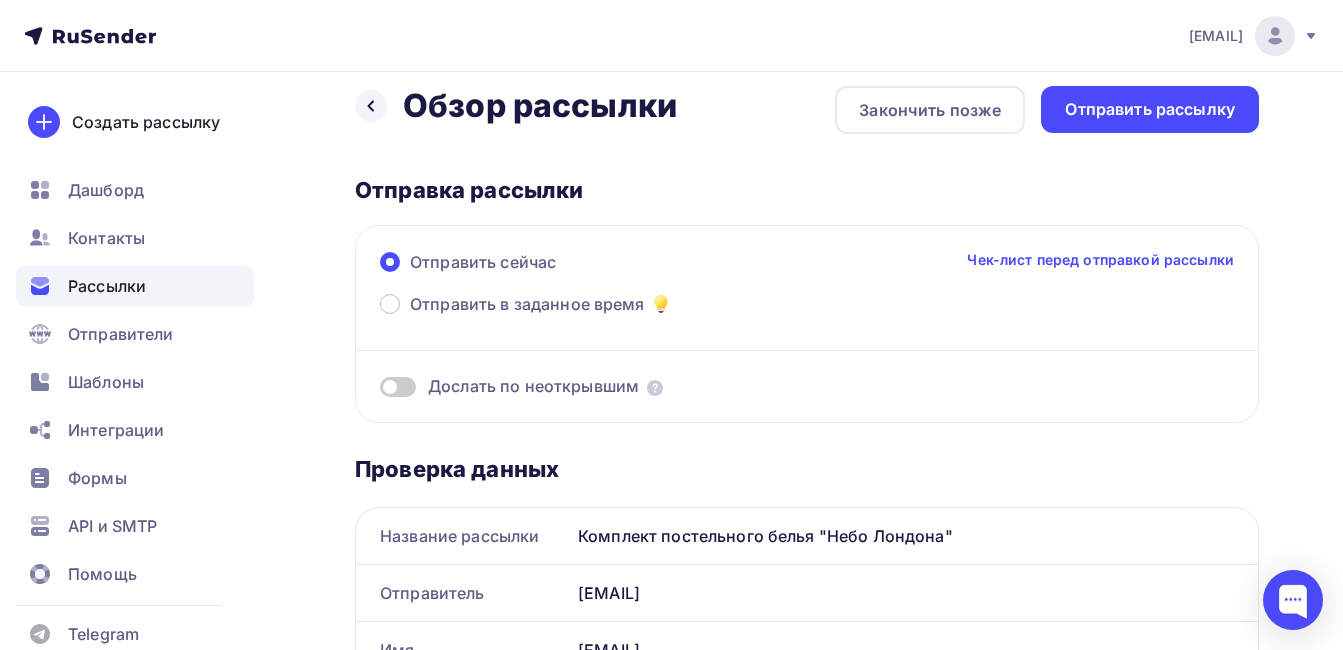 scroll, scrollTop: 0, scrollLeft: 0, axis: both 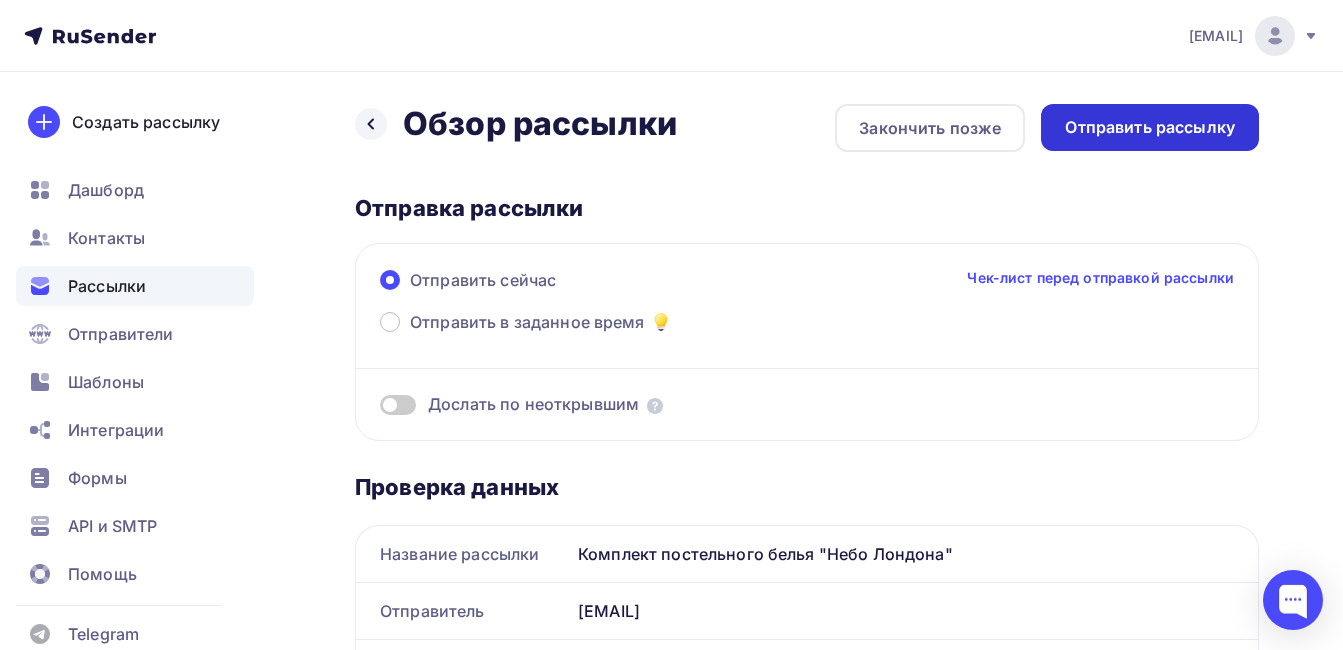 click on "Отправить рассылку" at bounding box center [1150, 127] 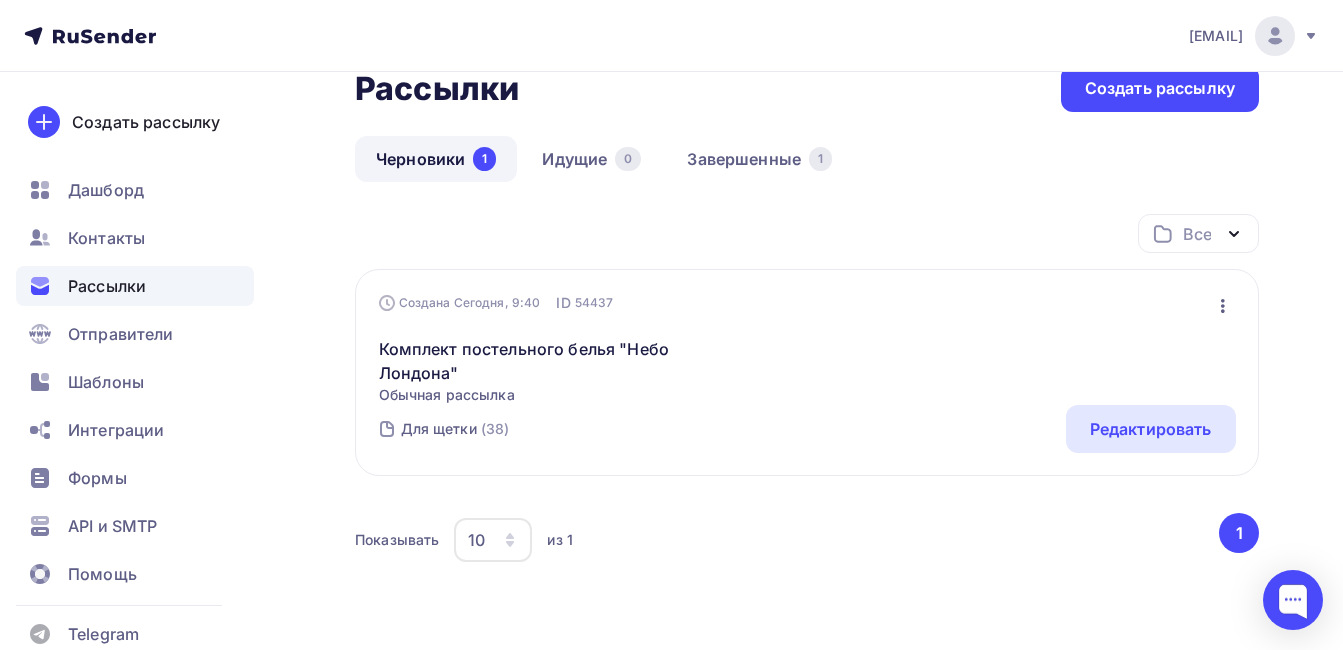 scroll, scrollTop: 40, scrollLeft: 0, axis: vertical 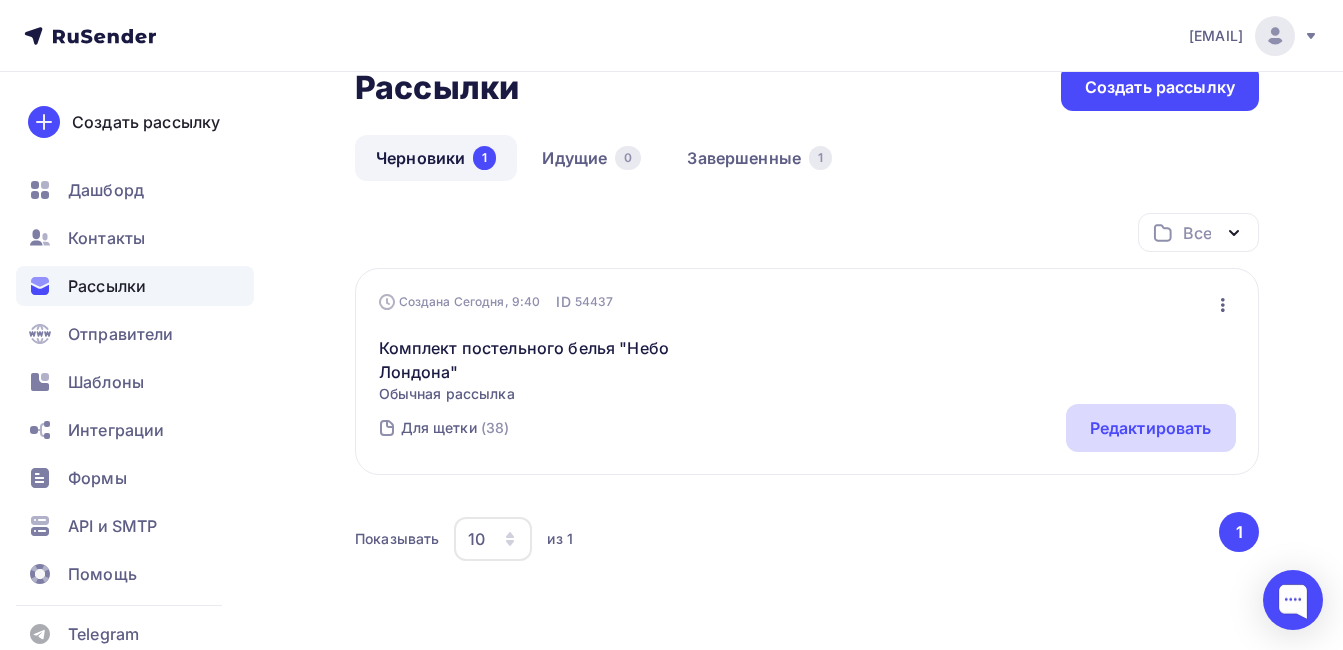 click on "Редактировать" at bounding box center [1151, 428] 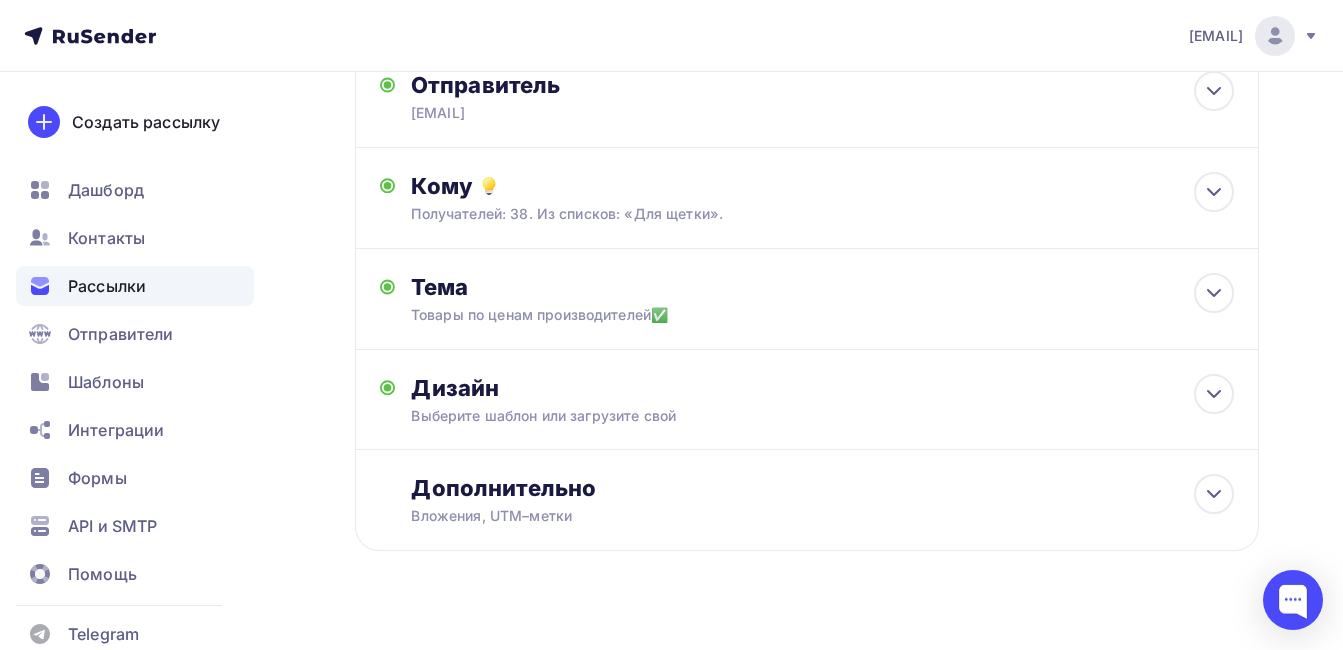 scroll, scrollTop: 200, scrollLeft: 0, axis: vertical 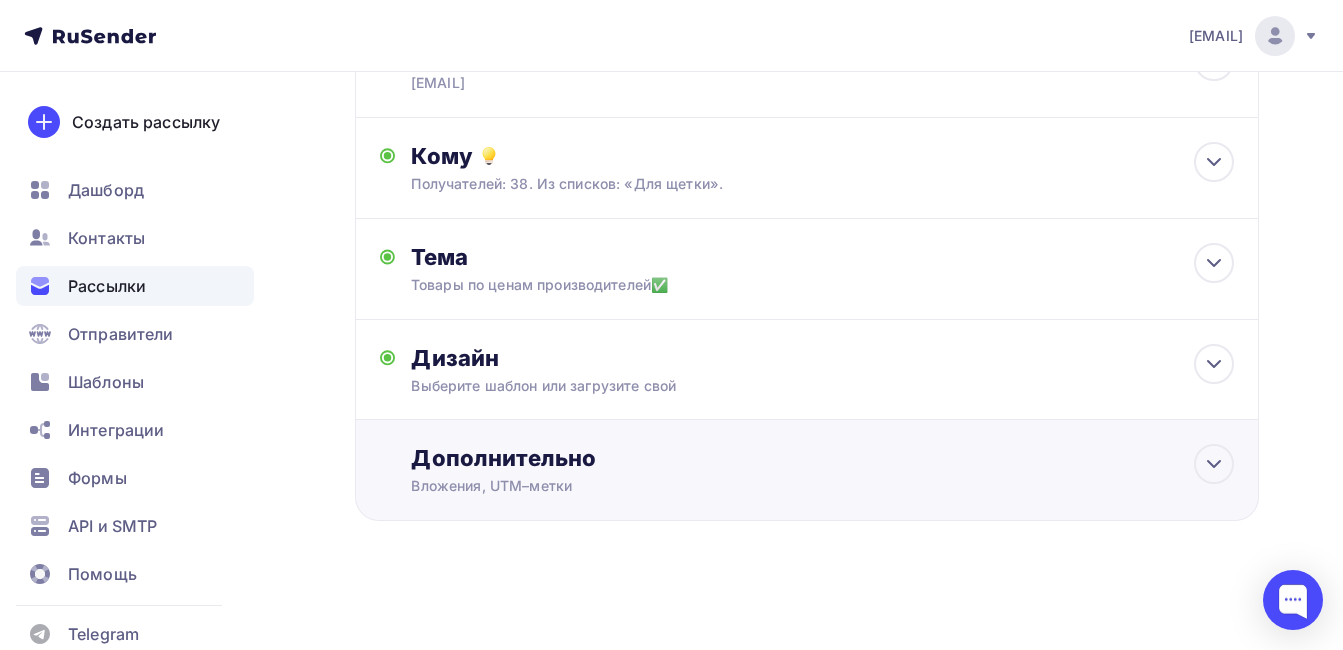 click on "Дополнительно" at bounding box center (822, 458) 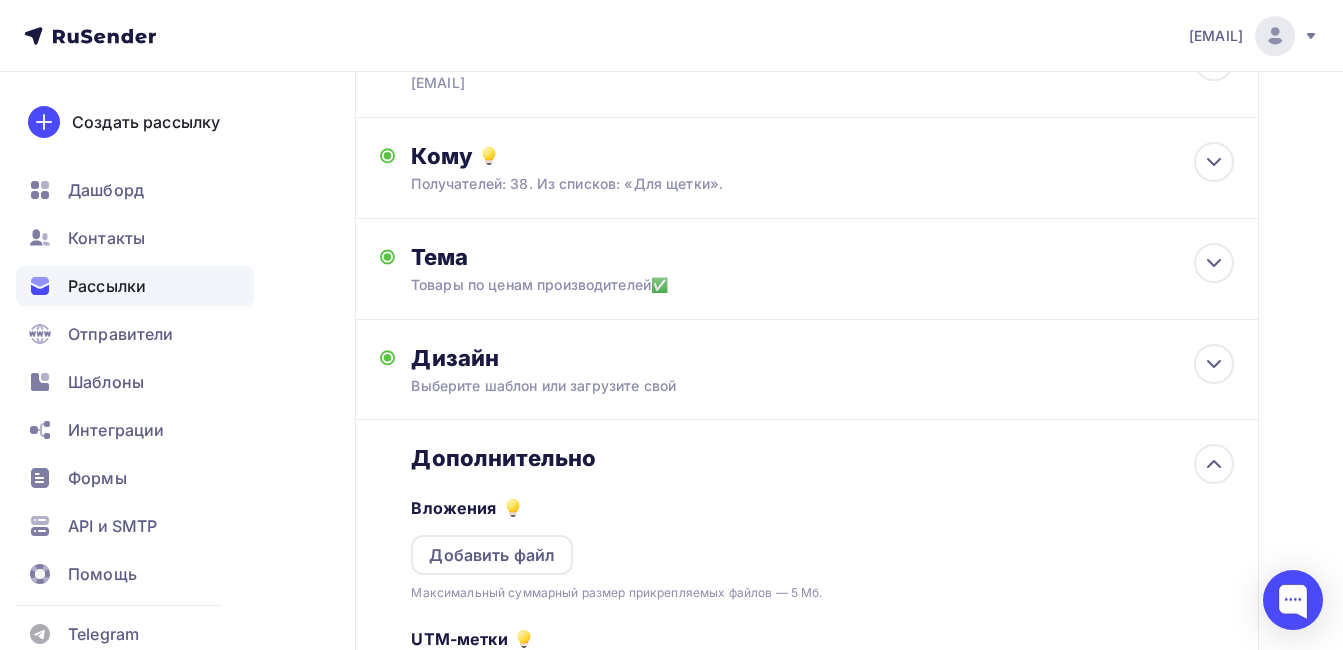 scroll, scrollTop: 199, scrollLeft: 0, axis: vertical 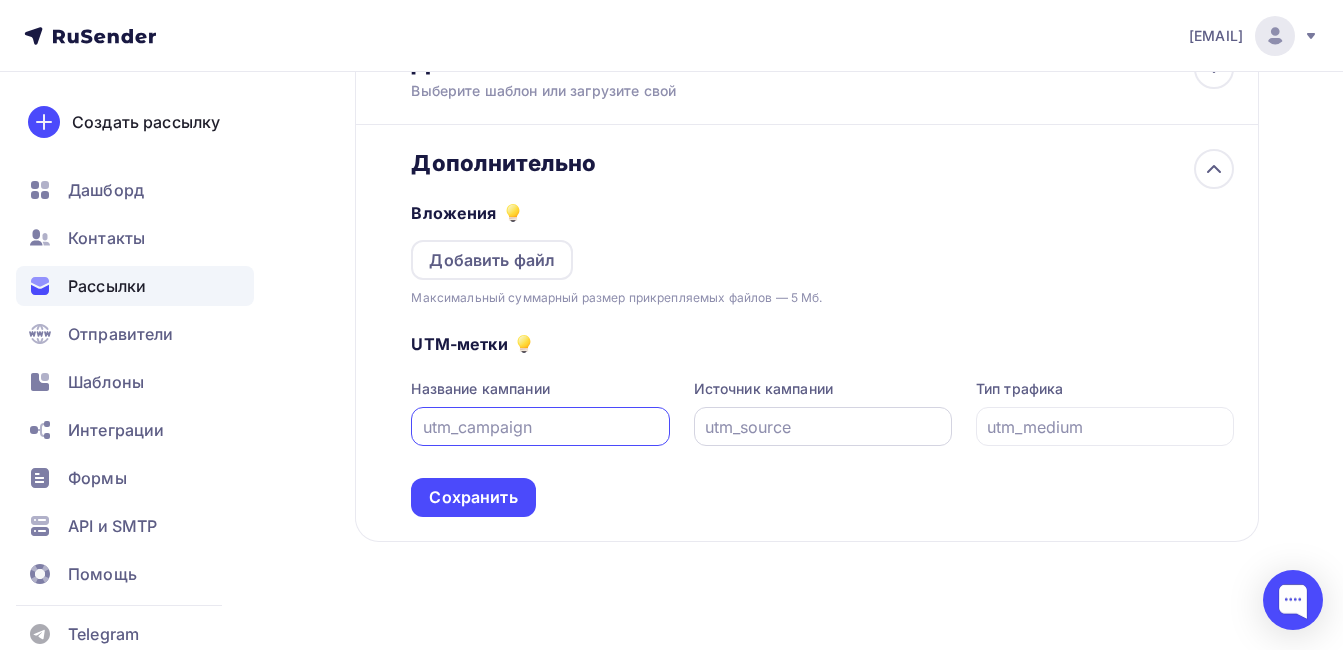click at bounding box center (822, 427) 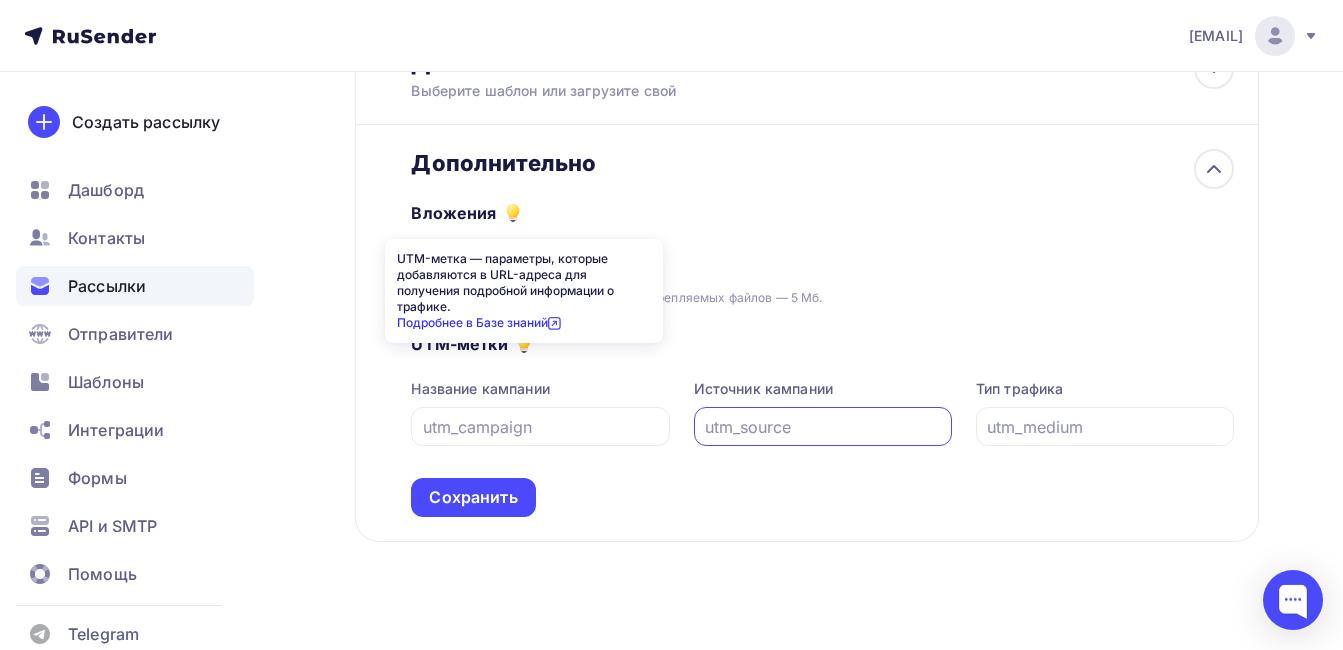 click on "Подробнее в Базе знаний" at bounding box center (479, 322) 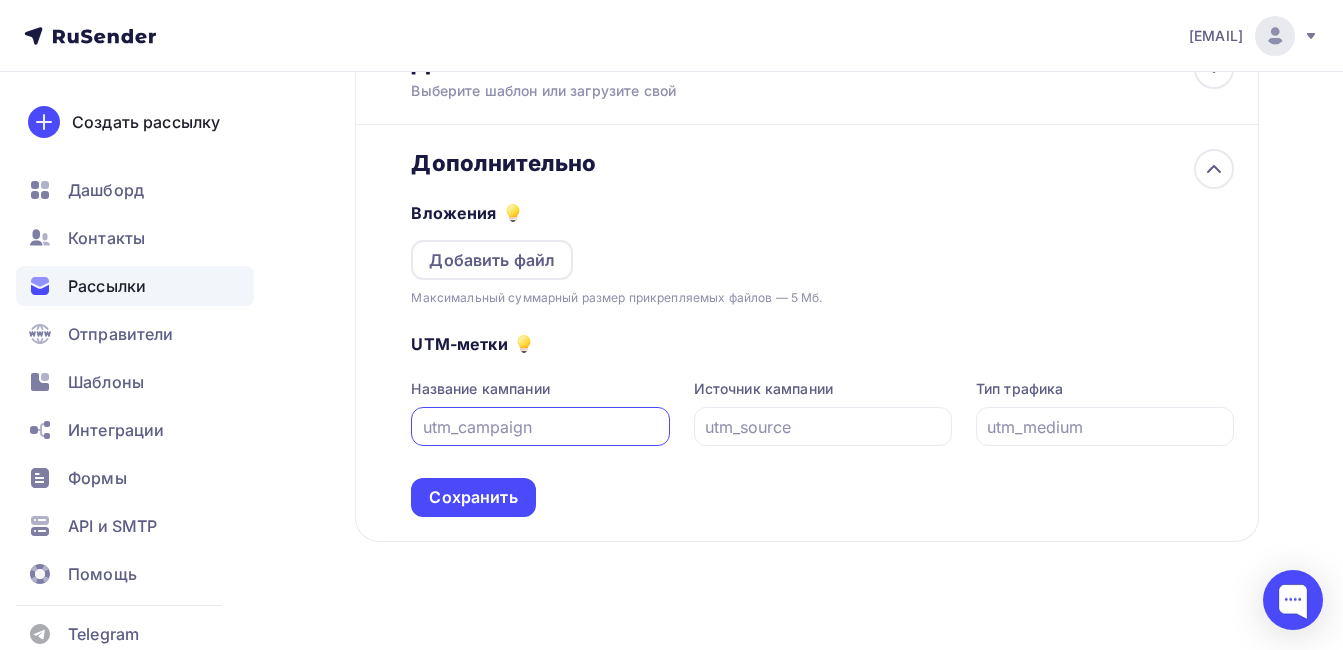 click at bounding box center (540, 427) 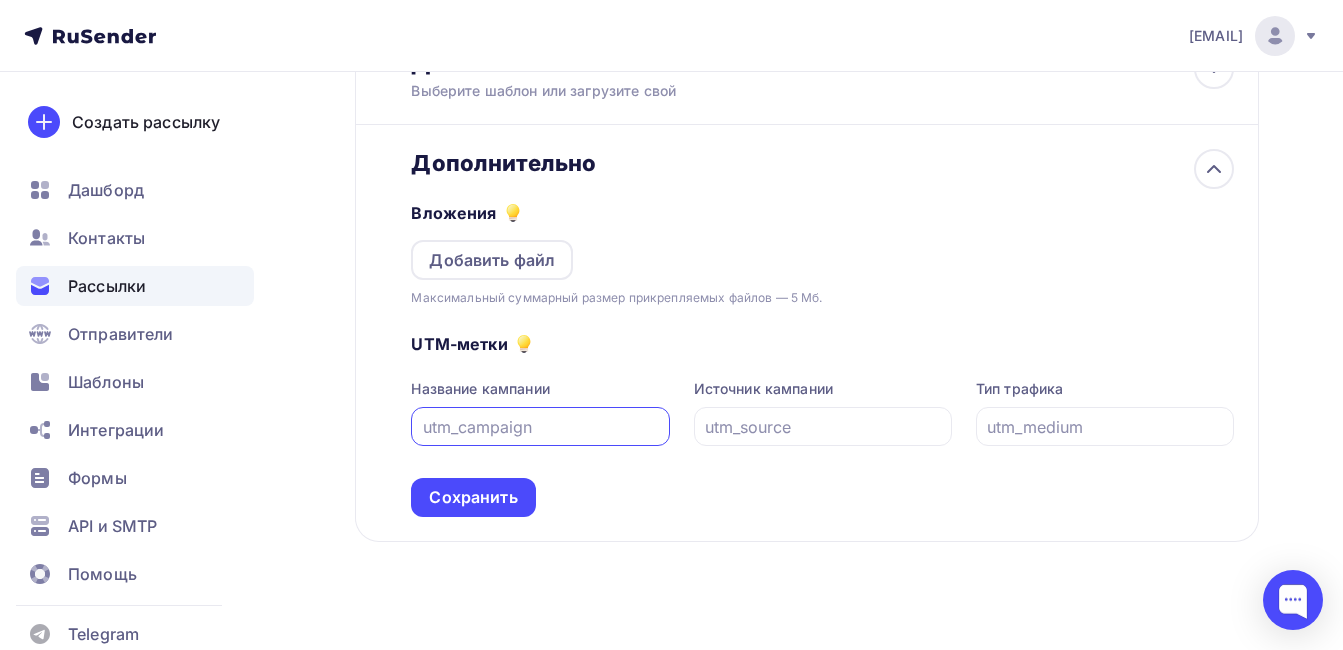click at bounding box center (540, 427) 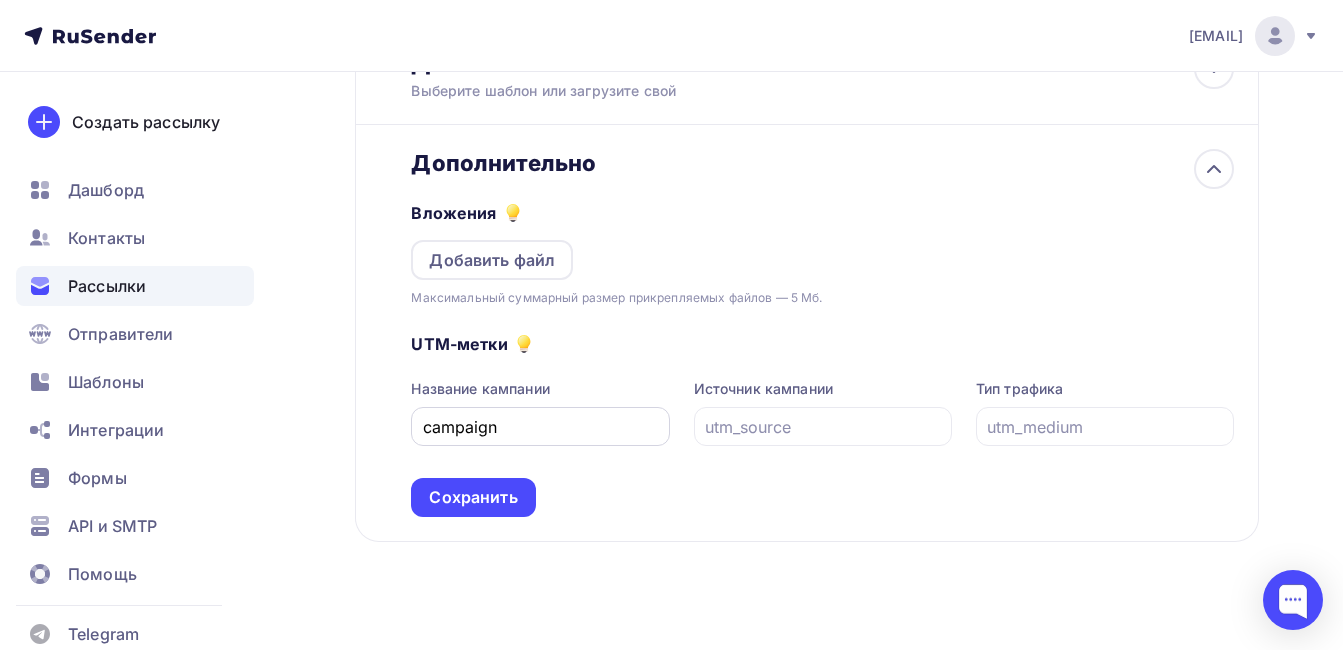 click on "campaign" at bounding box center (540, 426) 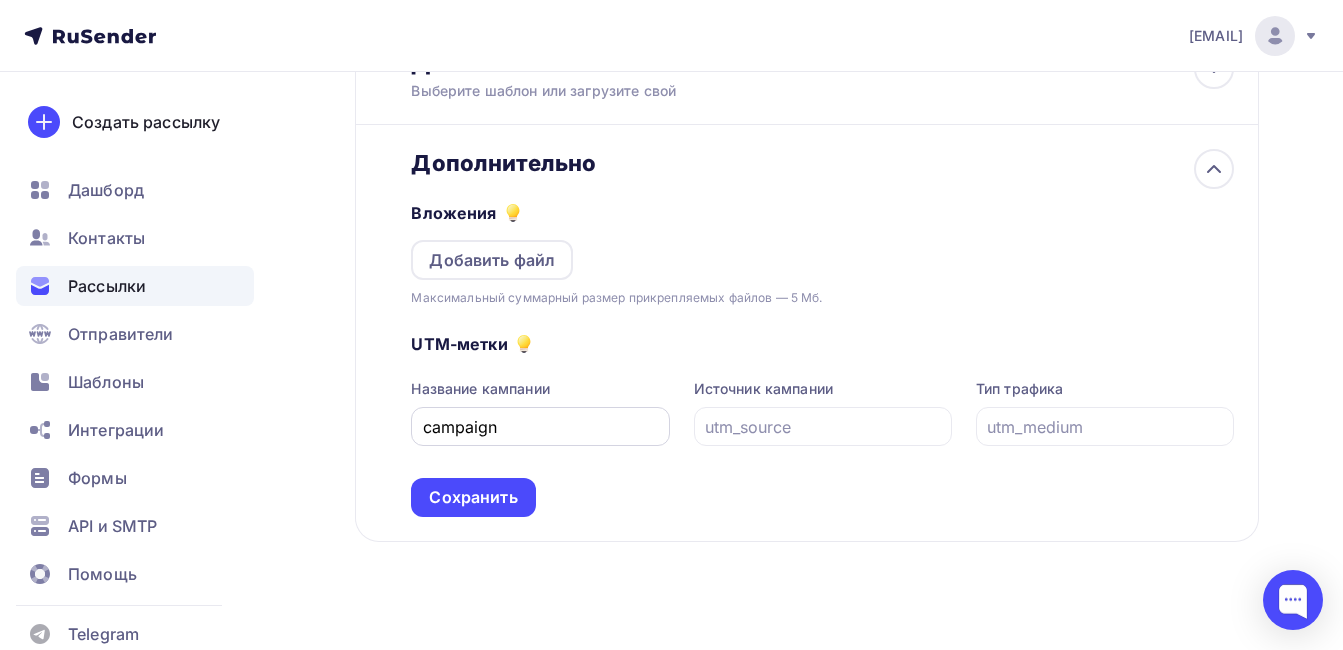 click on "campaign" at bounding box center (540, 426) 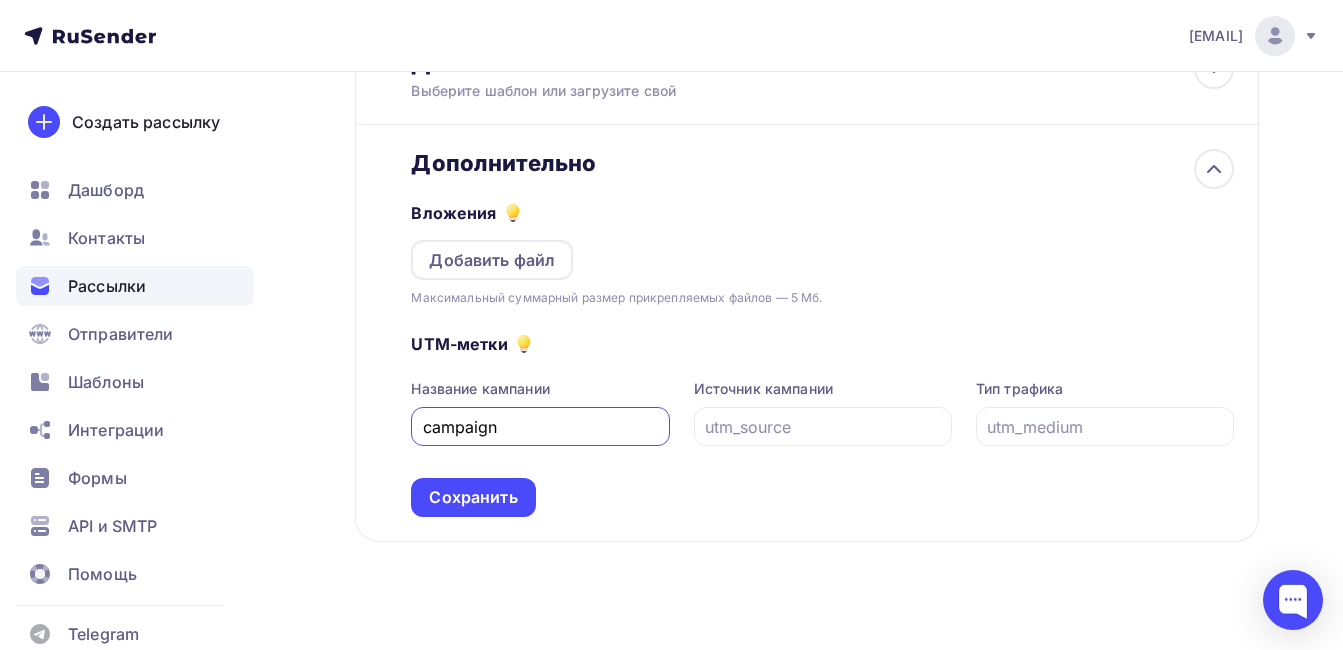 click on "campaign" at bounding box center [540, 427] 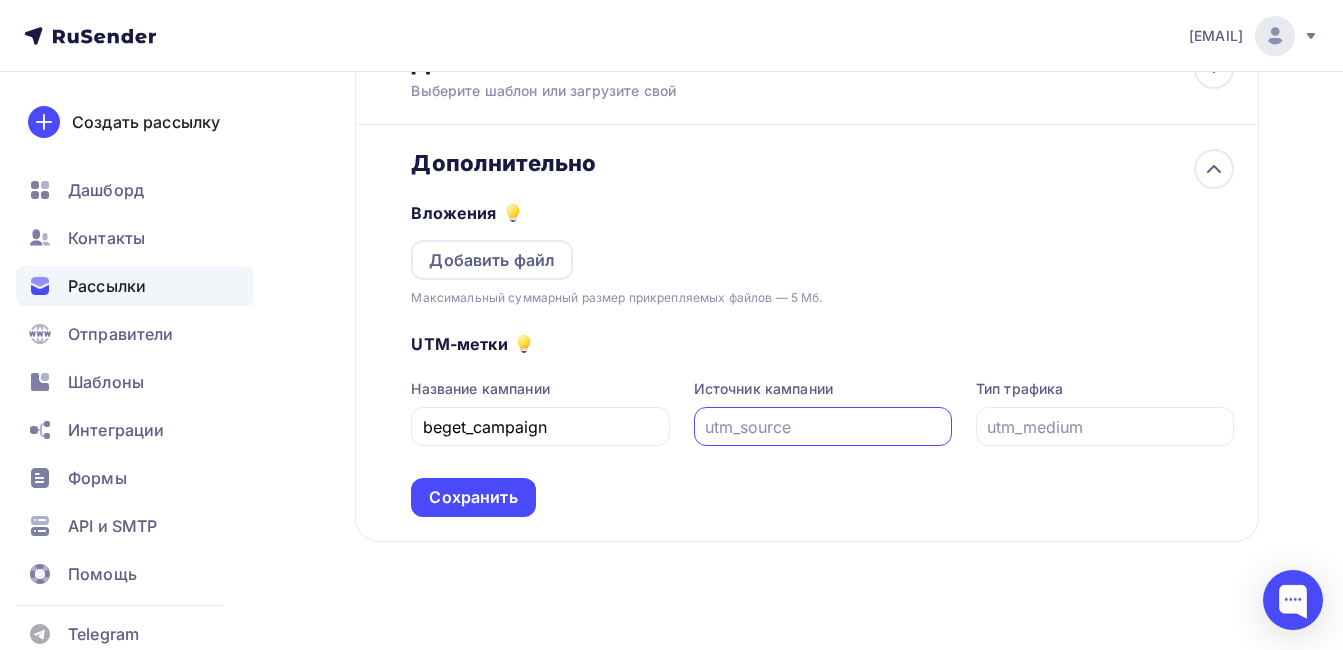 click at bounding box center [822, 427] 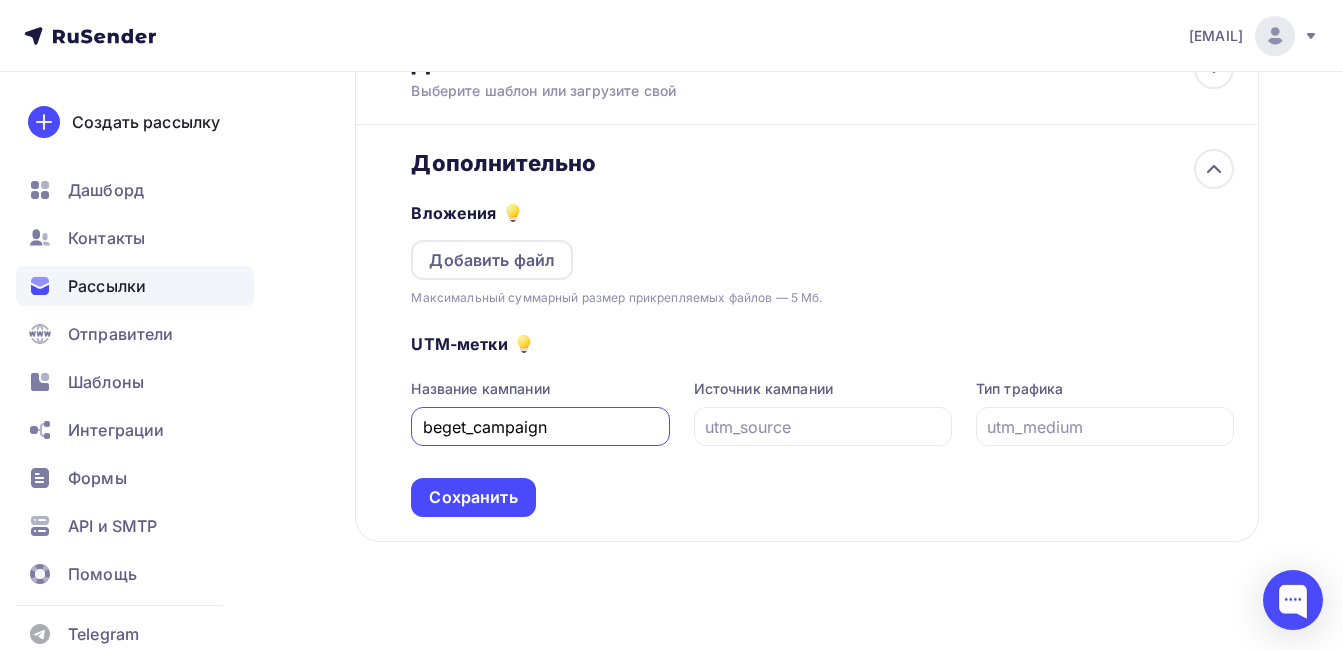 drag, startPoint x: 550, startPoint y: 426, endPoint x: 422, endPoint y: 425, distance: 128.0039 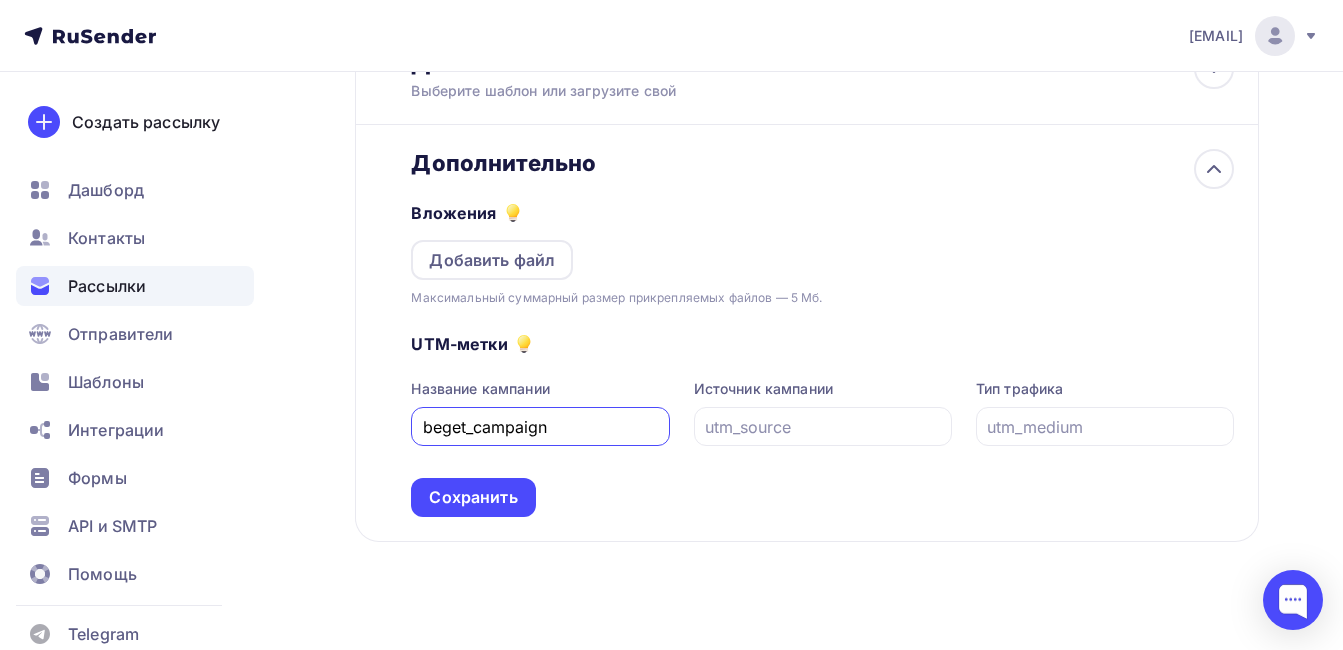 click on "beget_campaign" at bounding box center [540, 427] 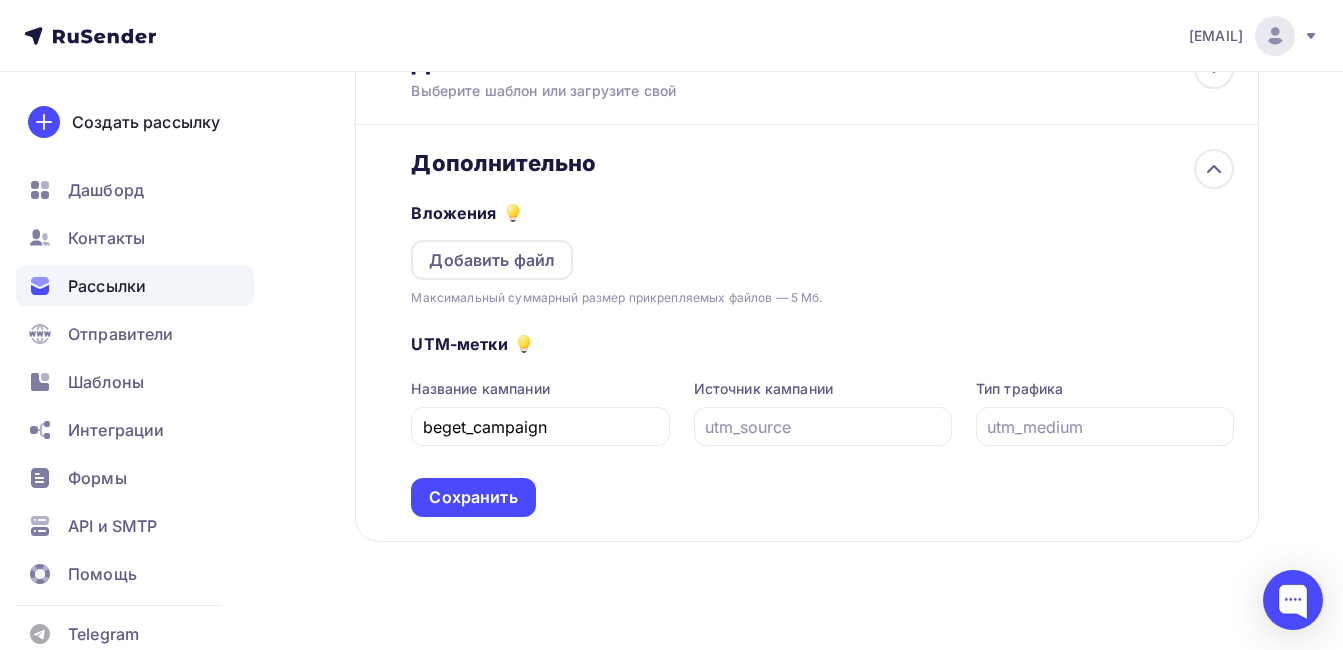 drag, startPoint x: 470, startPoint y: 442, endPoint x: 603, endPoint y: 467, distance: 135.32922 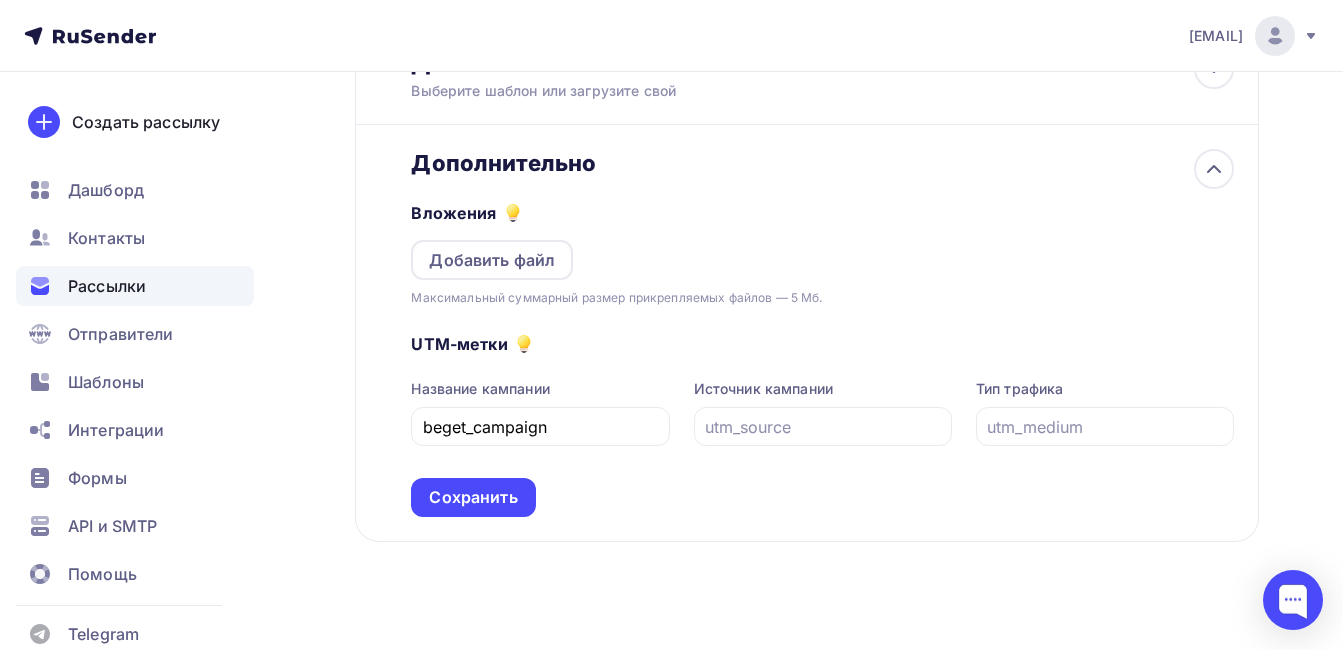 click on "UTM-метки
Название кампании
beget_campaign
Источник кампании
Тип трафика
Сохранить" at bounding box center [822, 412] 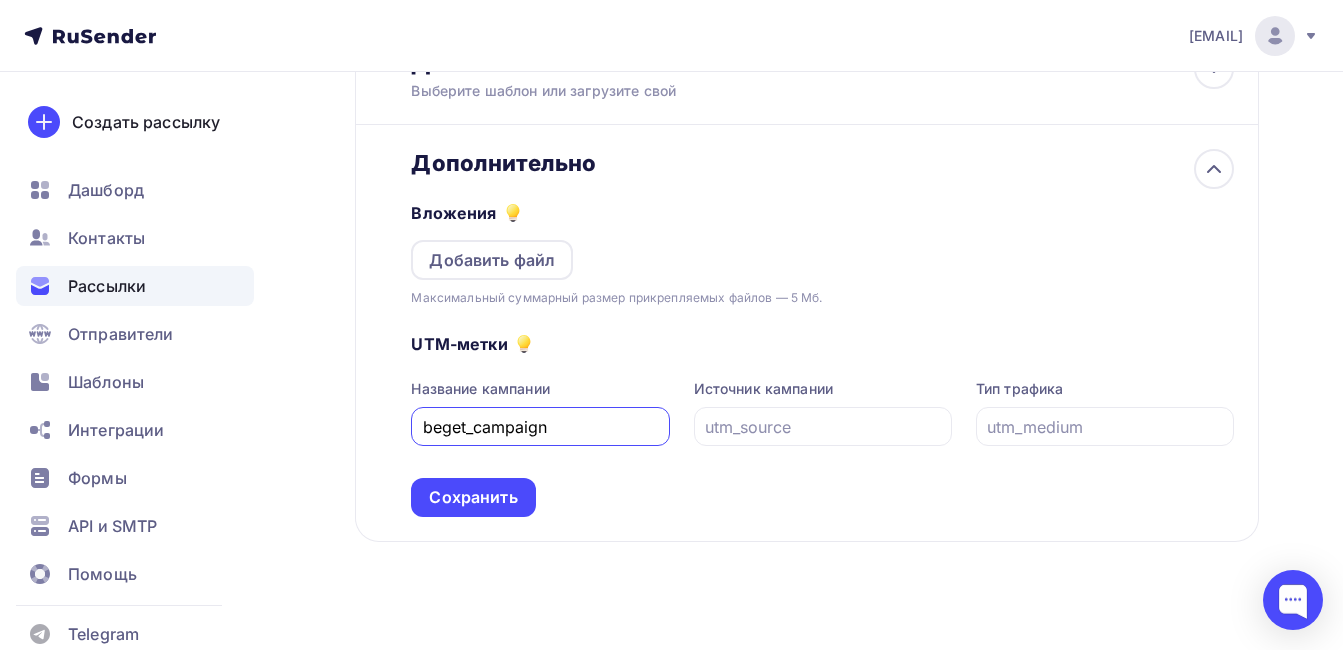 click on "beget_campaign" at bounding box center [540, 427] 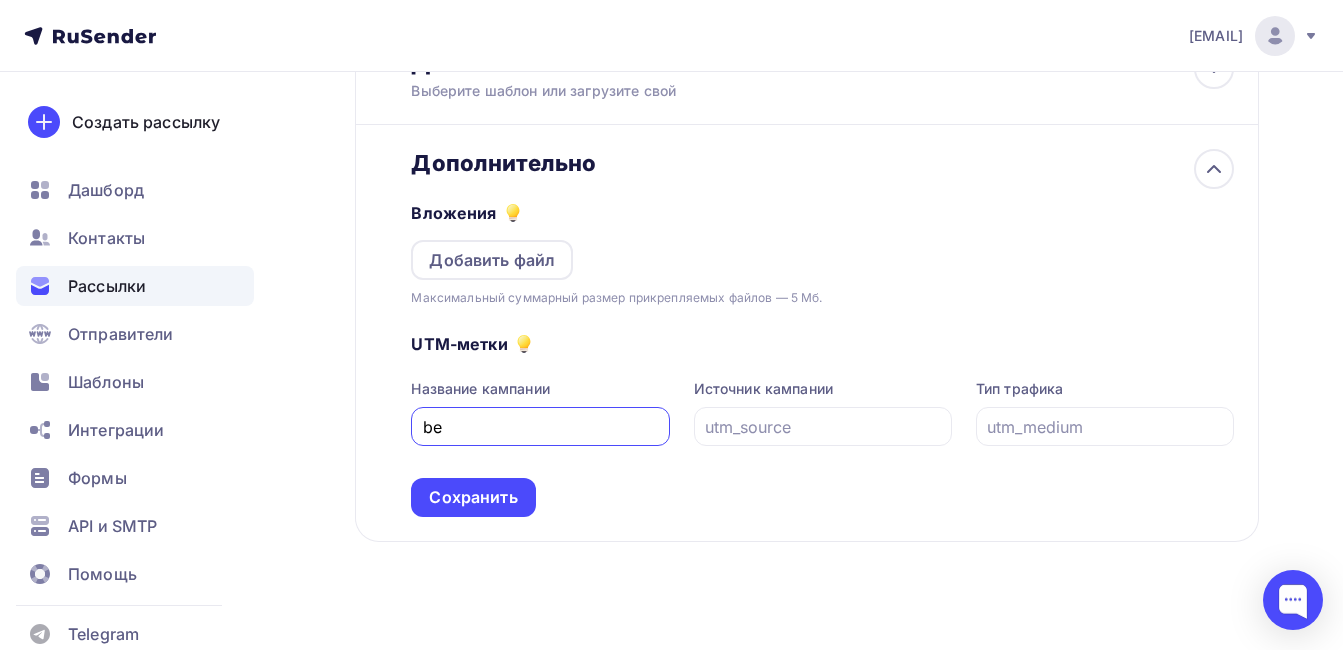 type on "b" 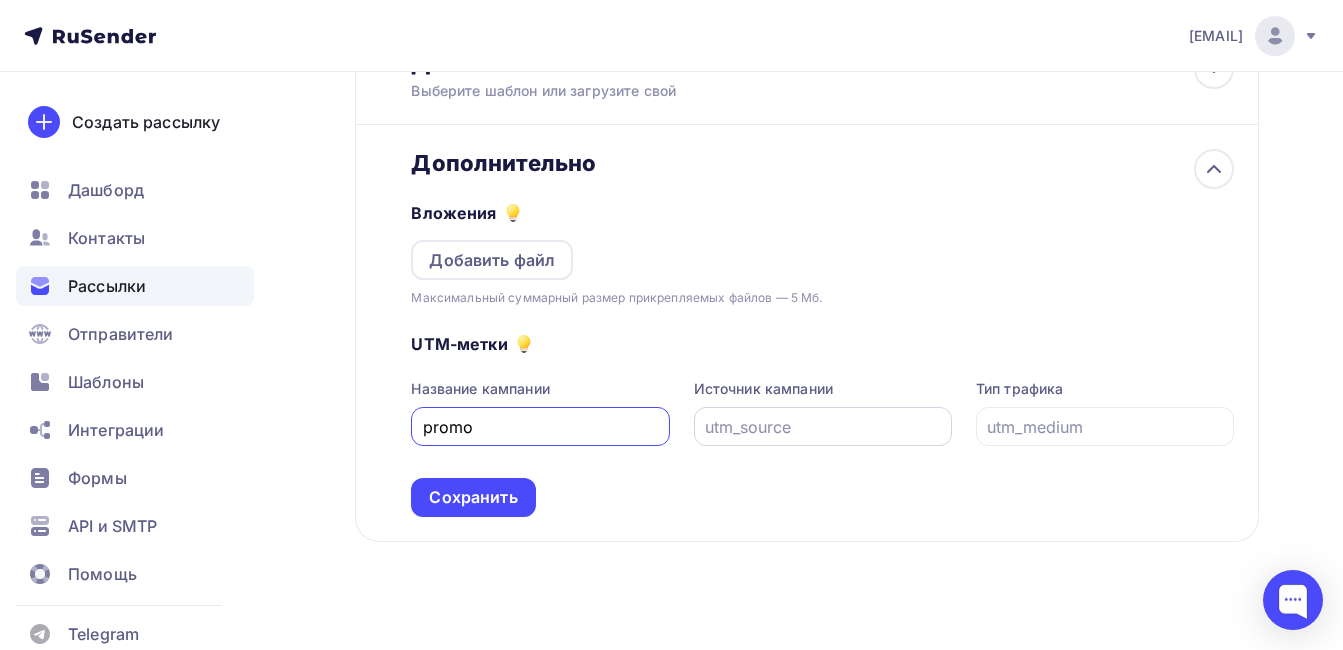 type on "promo" 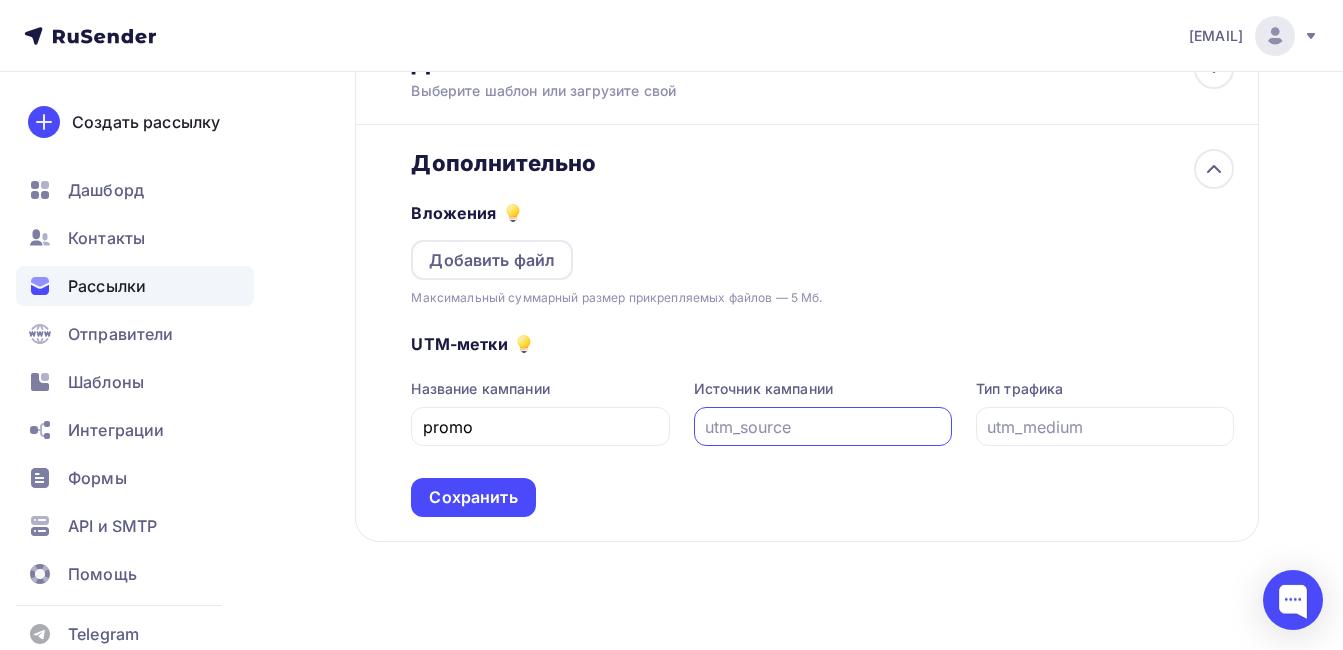click at bounding box center (822, 427) 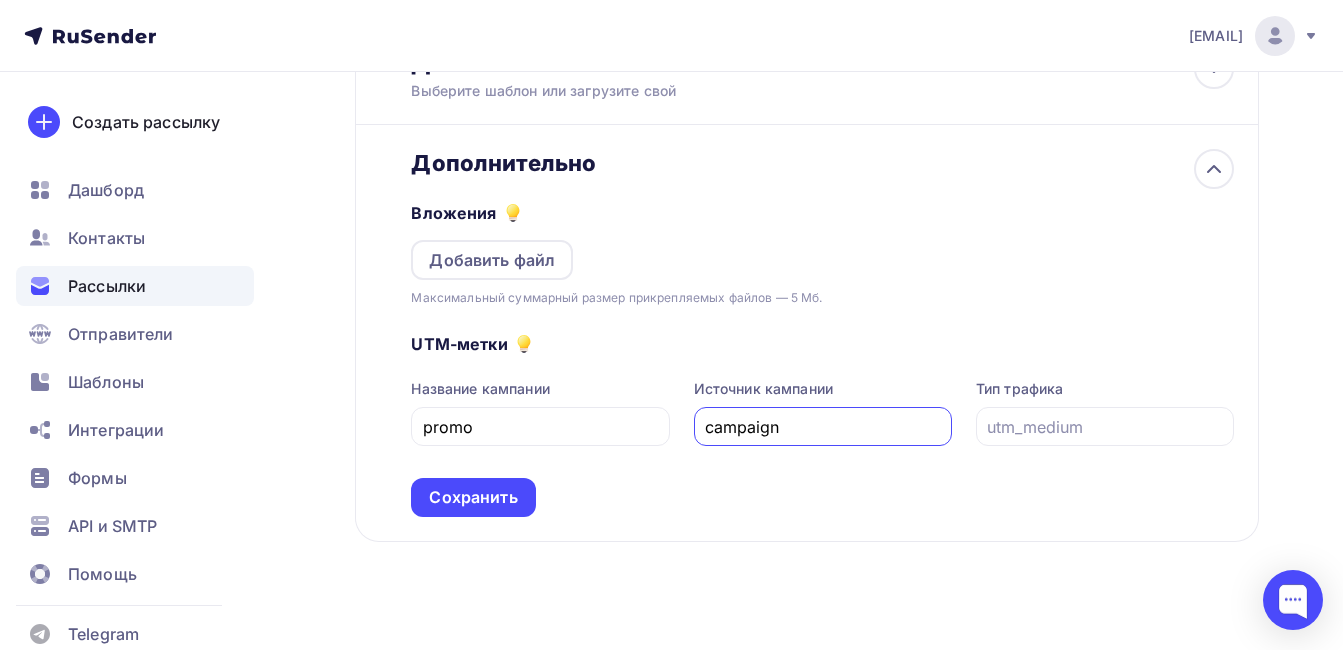 click on "campaign" at bounding box center [822, 427] 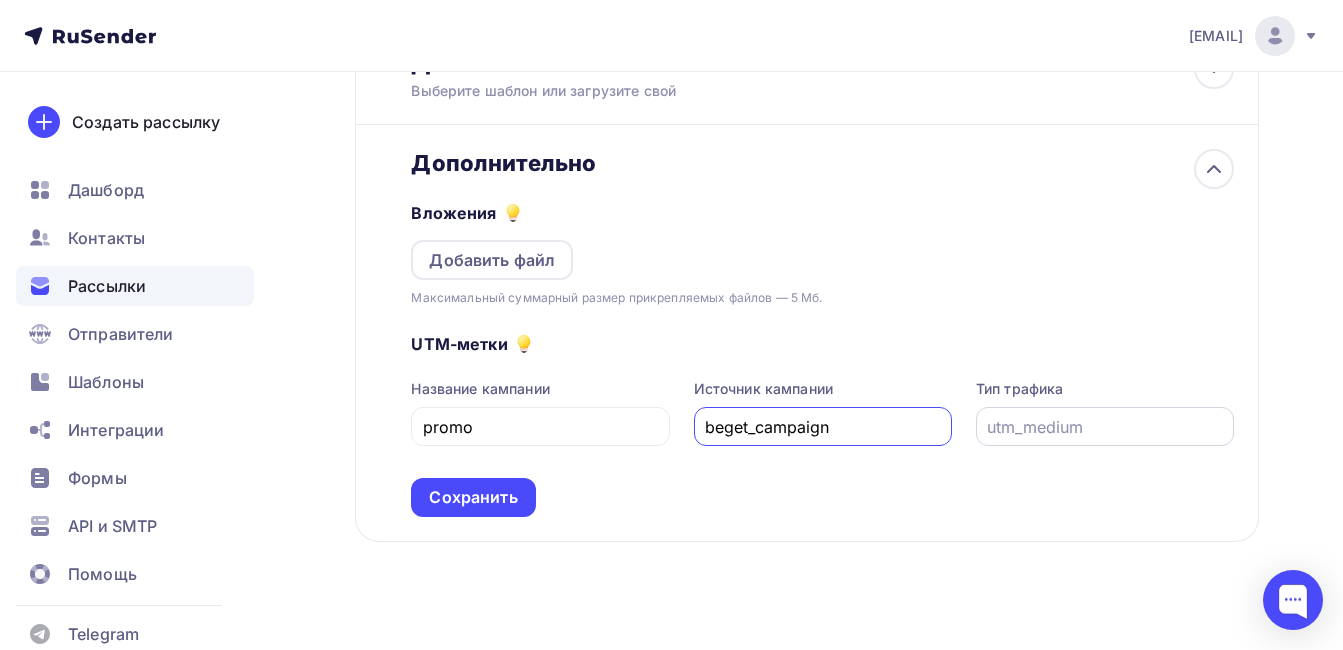 type on "beget_campaign" 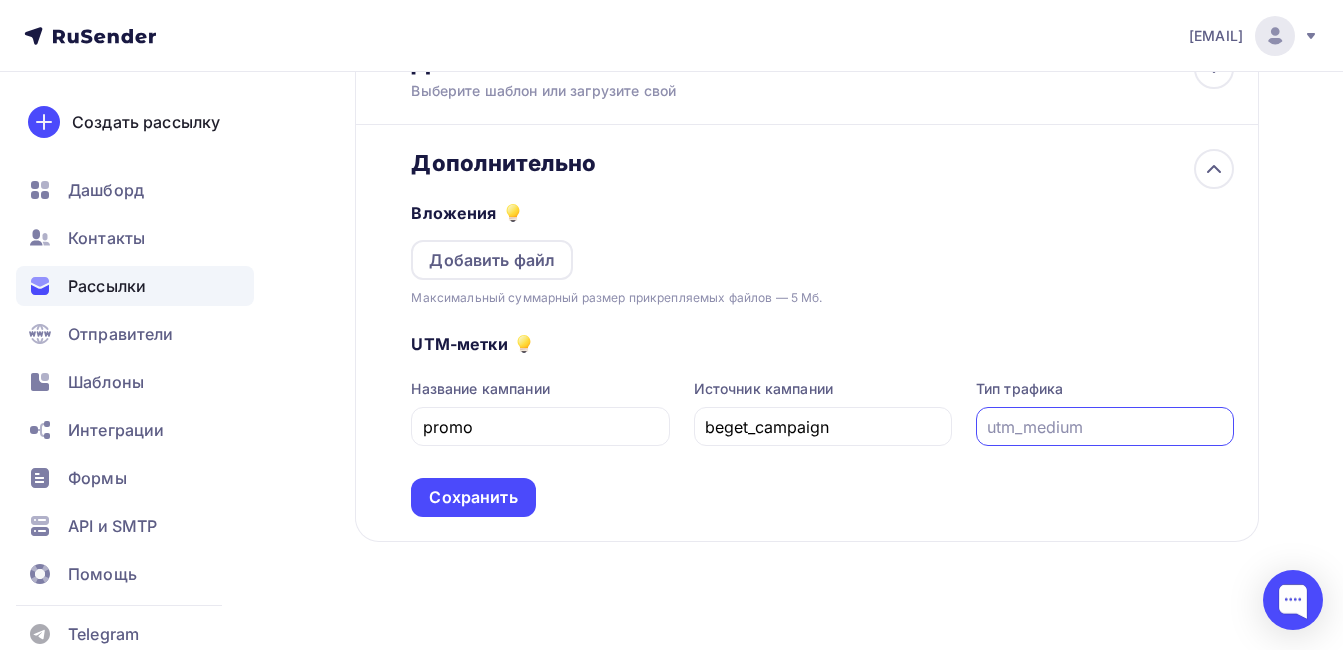 click at bounding box center [1104, 427] 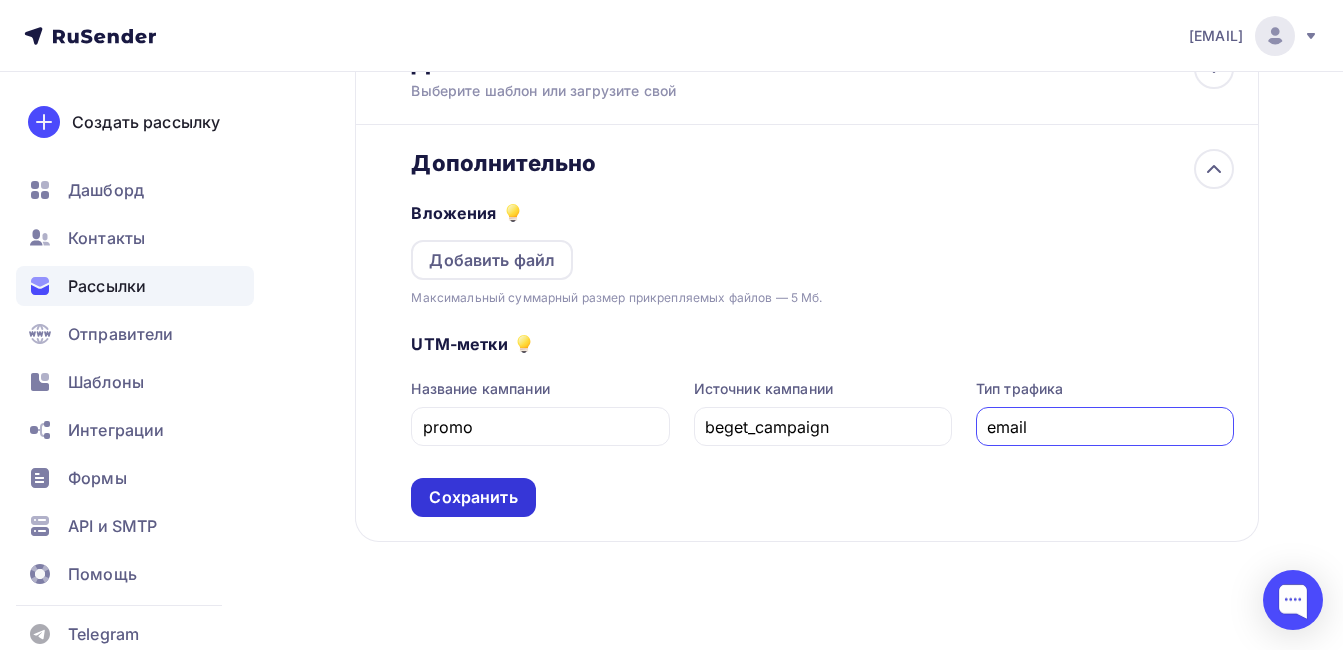 type on "email" 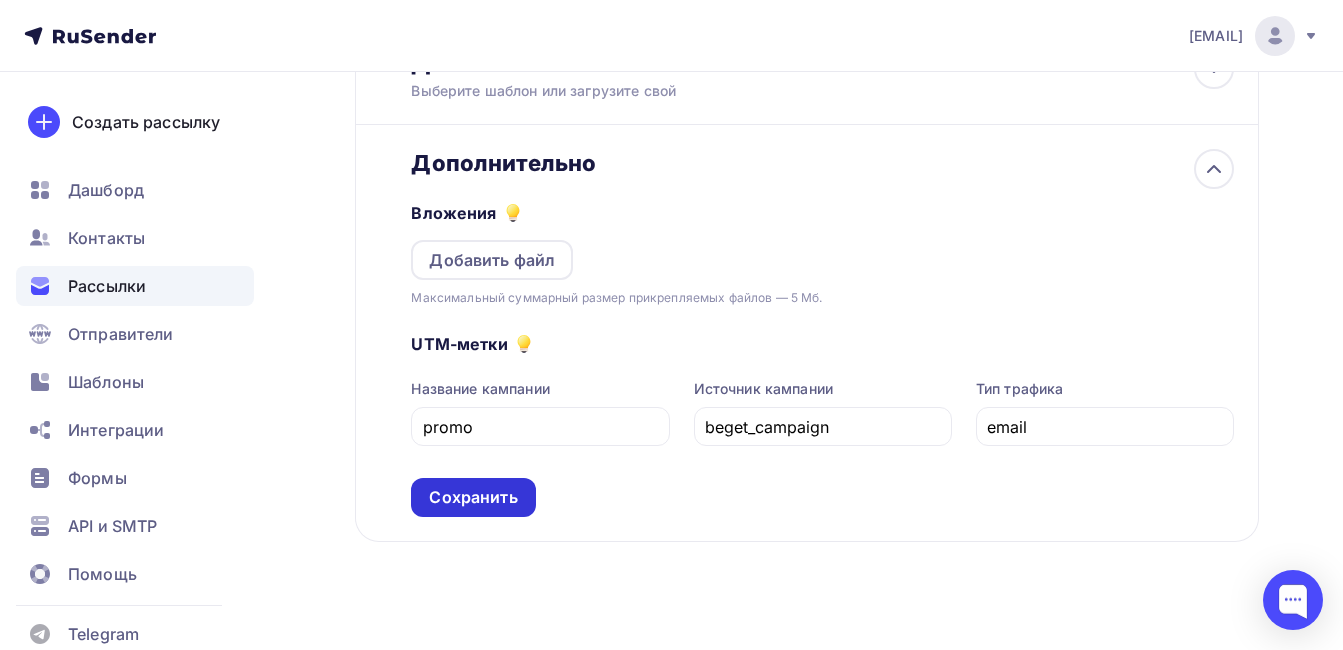click on "Сохранить" at bounding box center [473, 497] 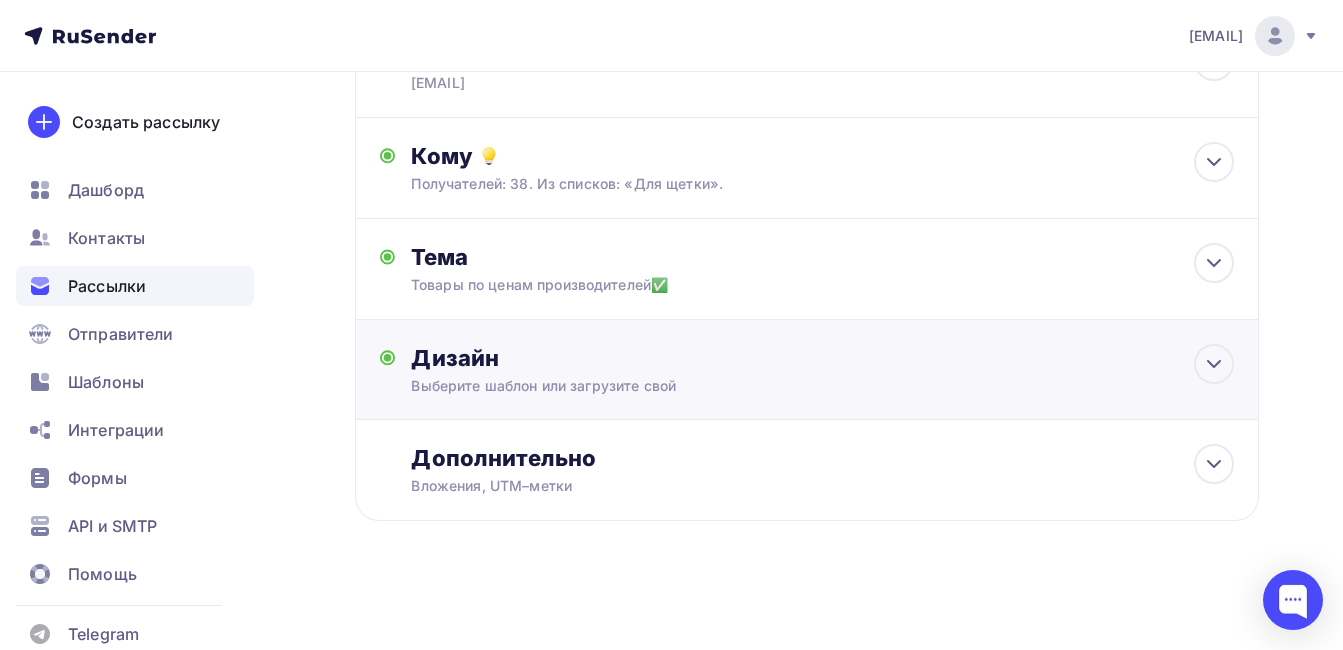 scroll, scrollTop: 0, scrollLeft: 0, axis: both 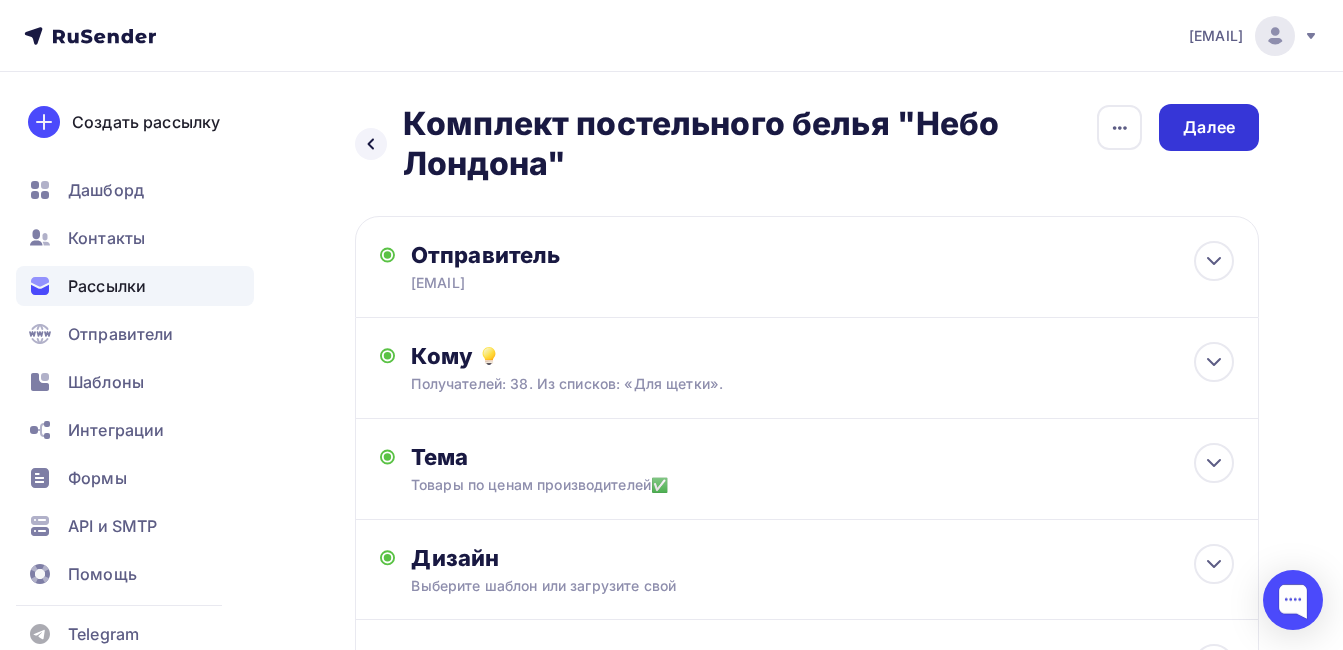 click on "Далее" at bounding box center [1209, 127] 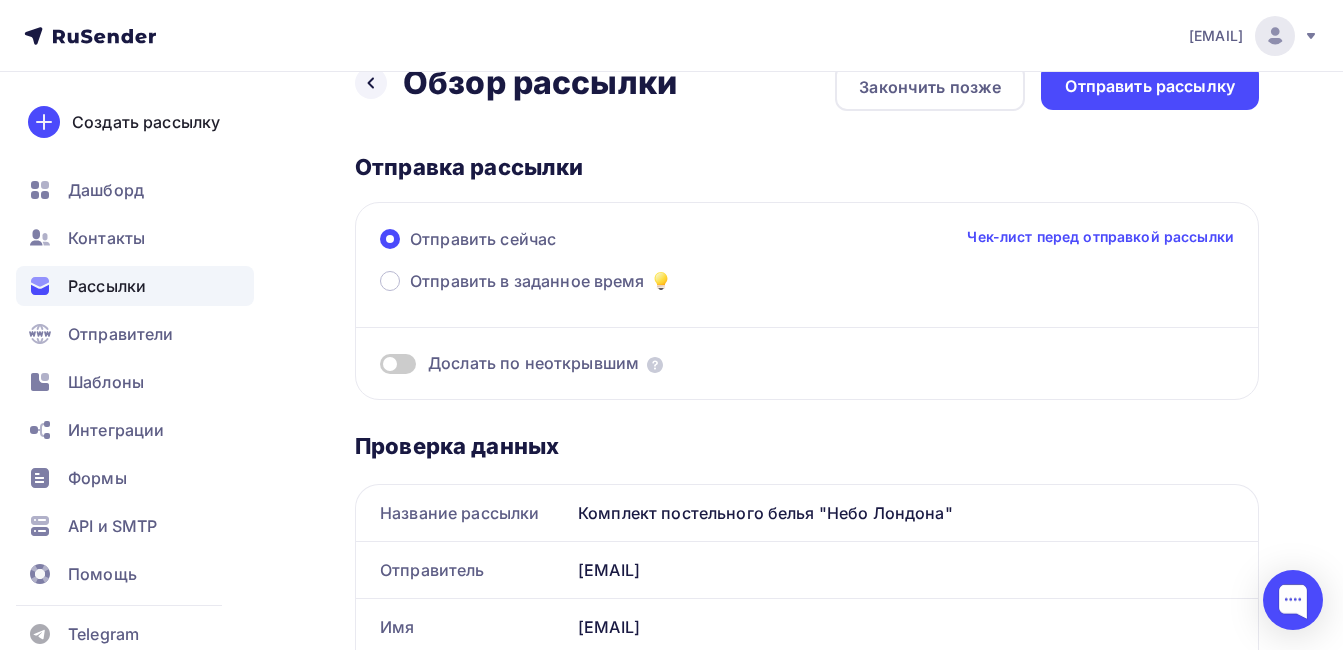 scroll, scrollTop: 0, scrollLeft: 0, axis: both 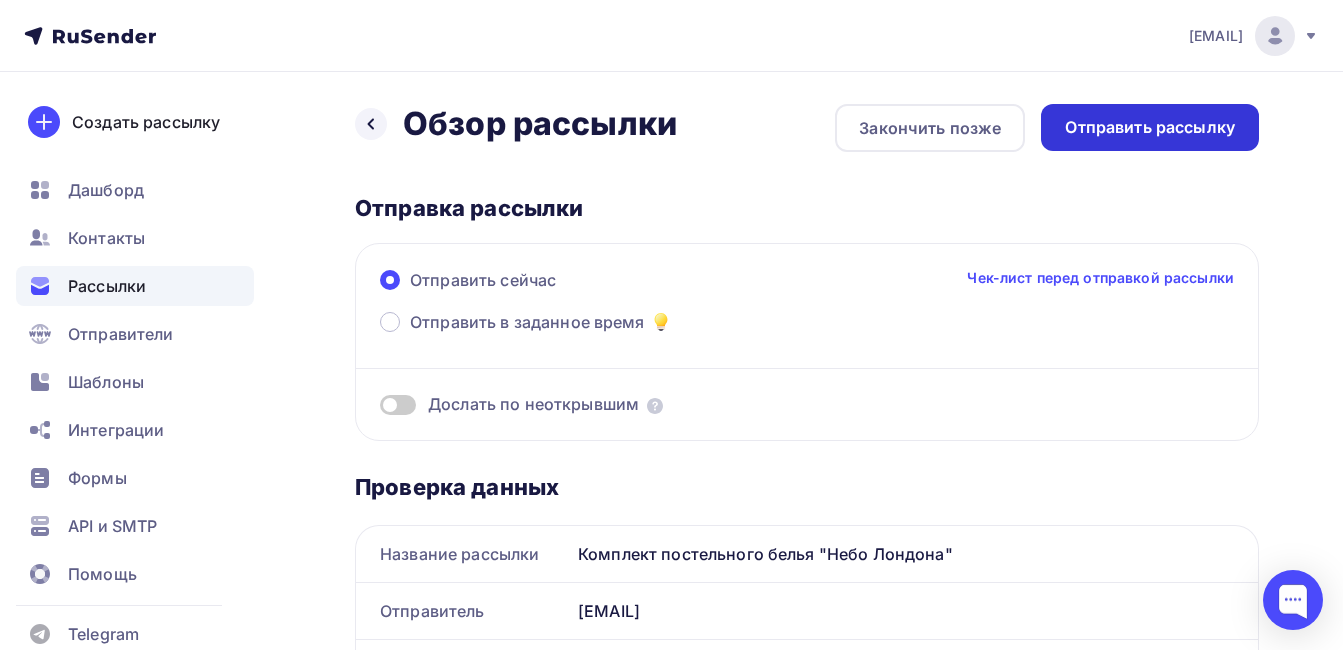 click on "Отправить рассылку" at bounding box center (1150, 127) 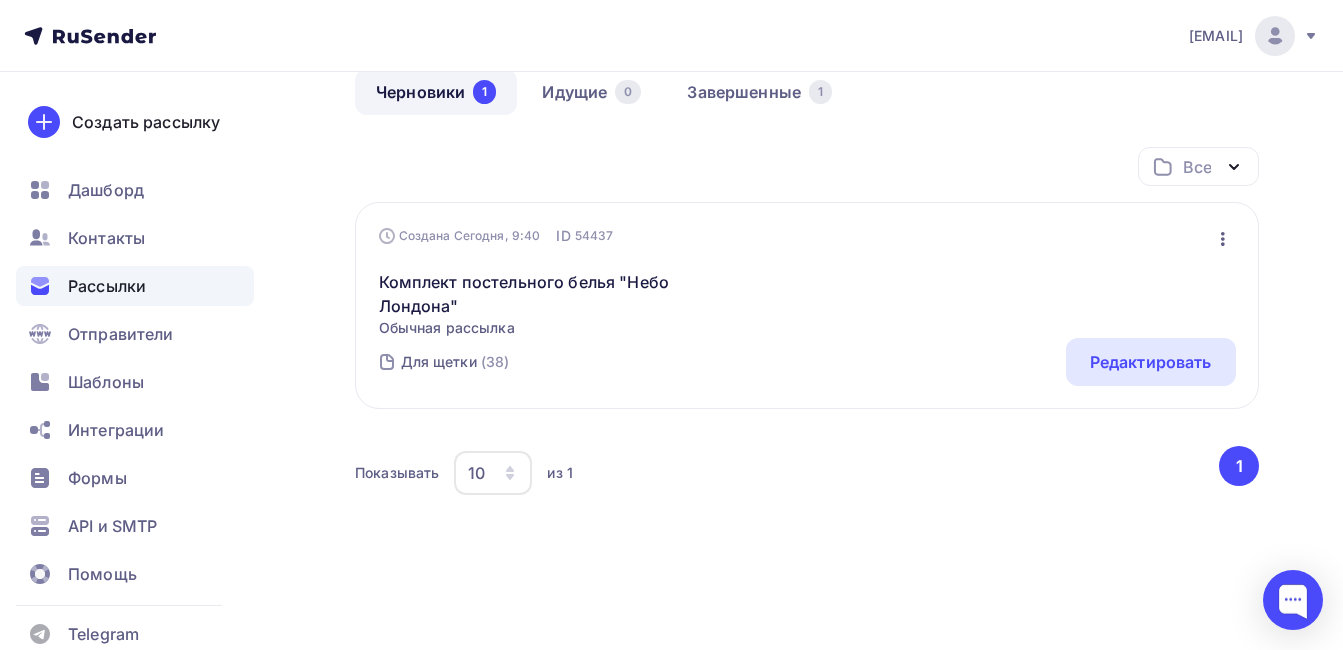 scroll, scrollTop: 0, scrollLeft: 0, axis: both 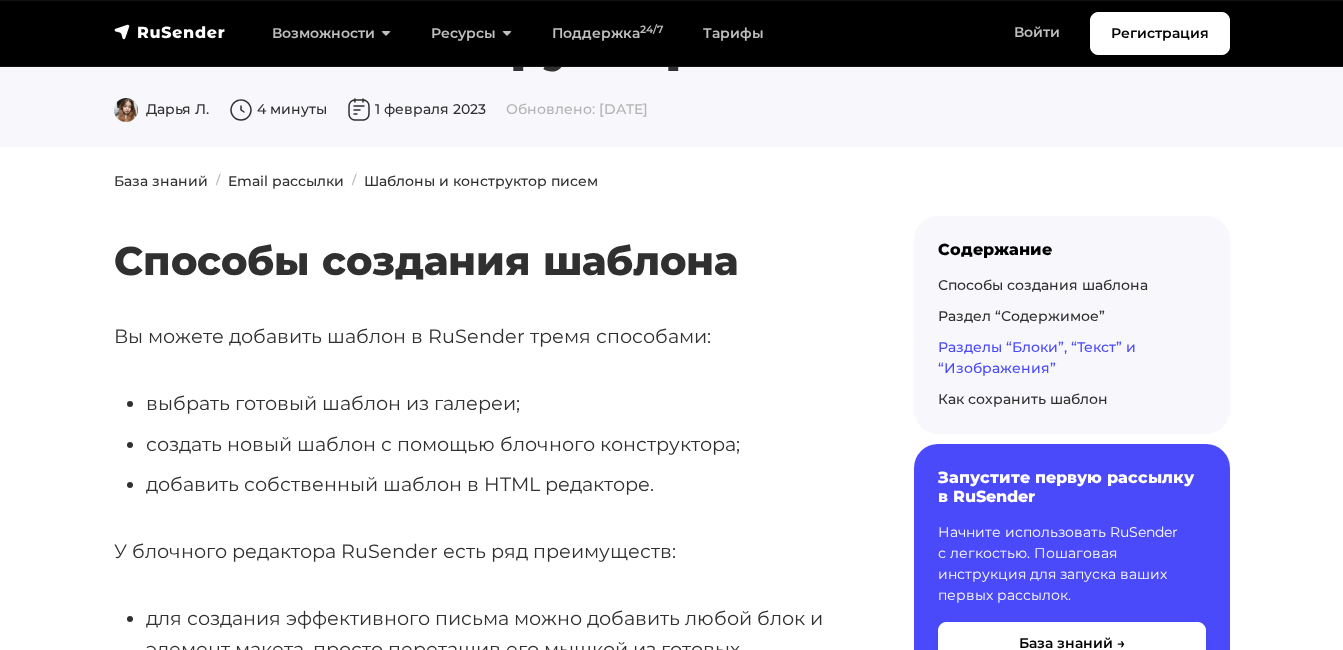 click on "Разделы “Блоки”, “Текст” и “Изображения”" at bounding box center (1037, 357) 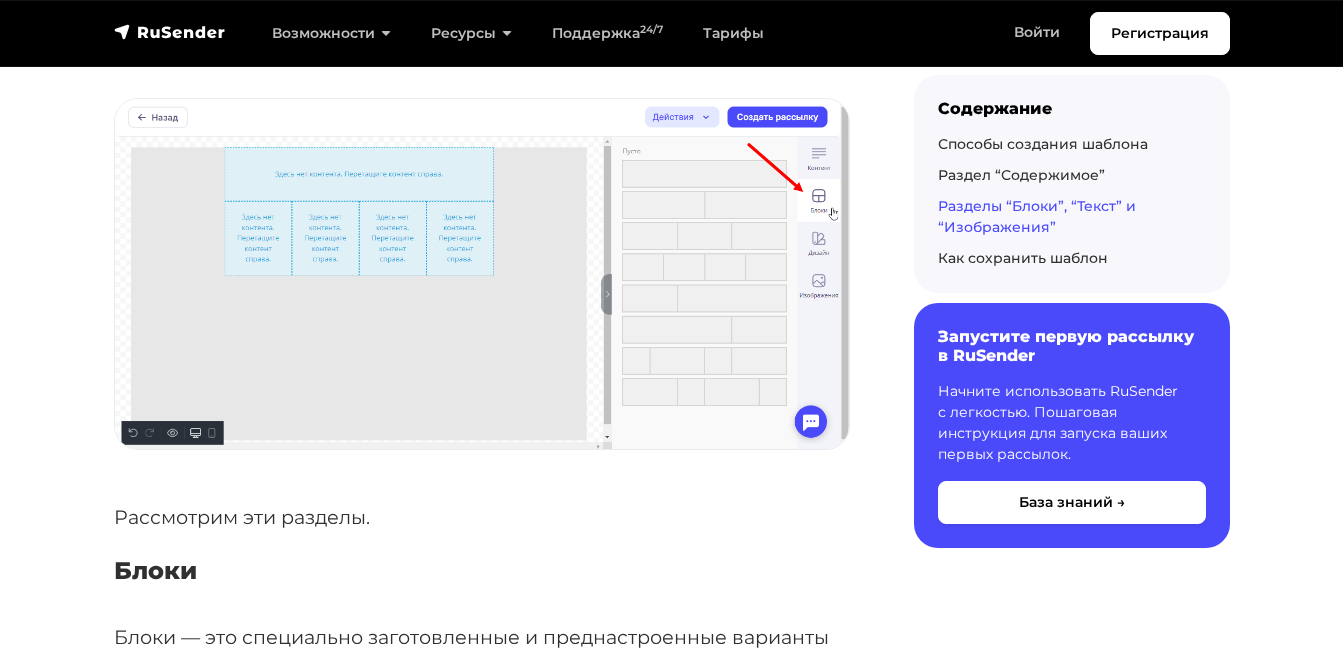 scroll, scrollTop: 4884, scrollLeft: 0, axis: vertical 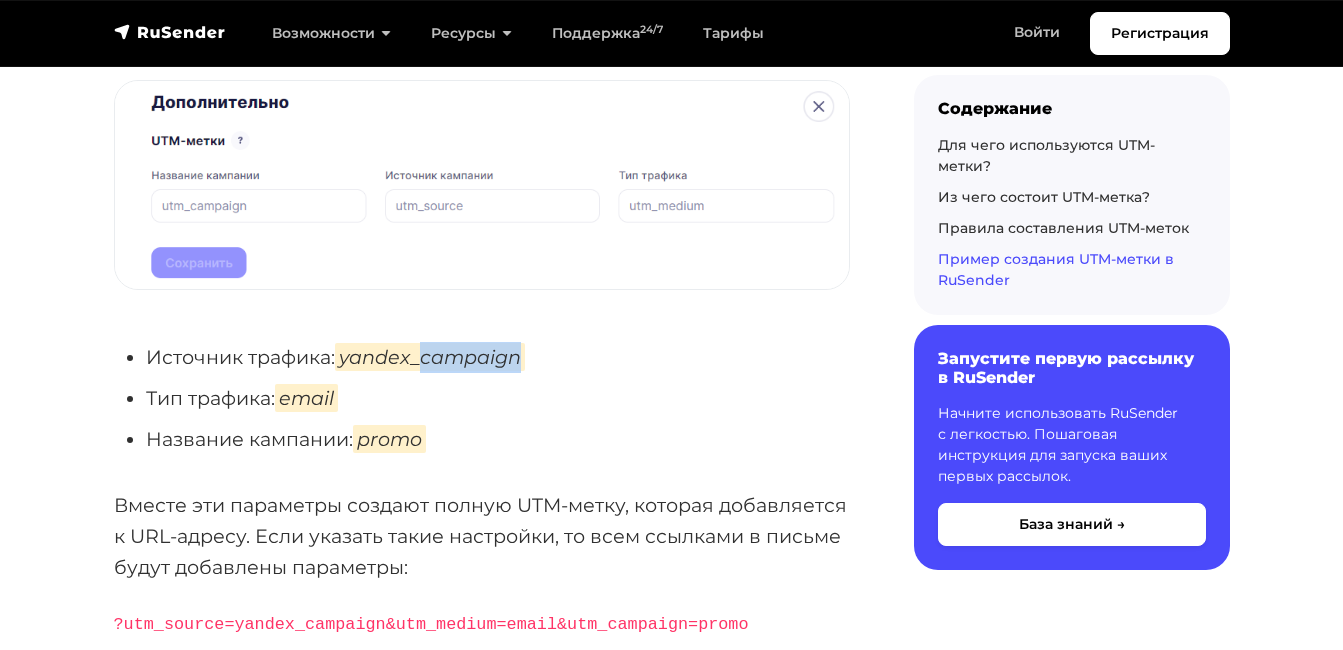 drag, startPoint x: 522, startPoint y: 411, endPoint x: 429, endPoint y: 402, distance: 93.43447 